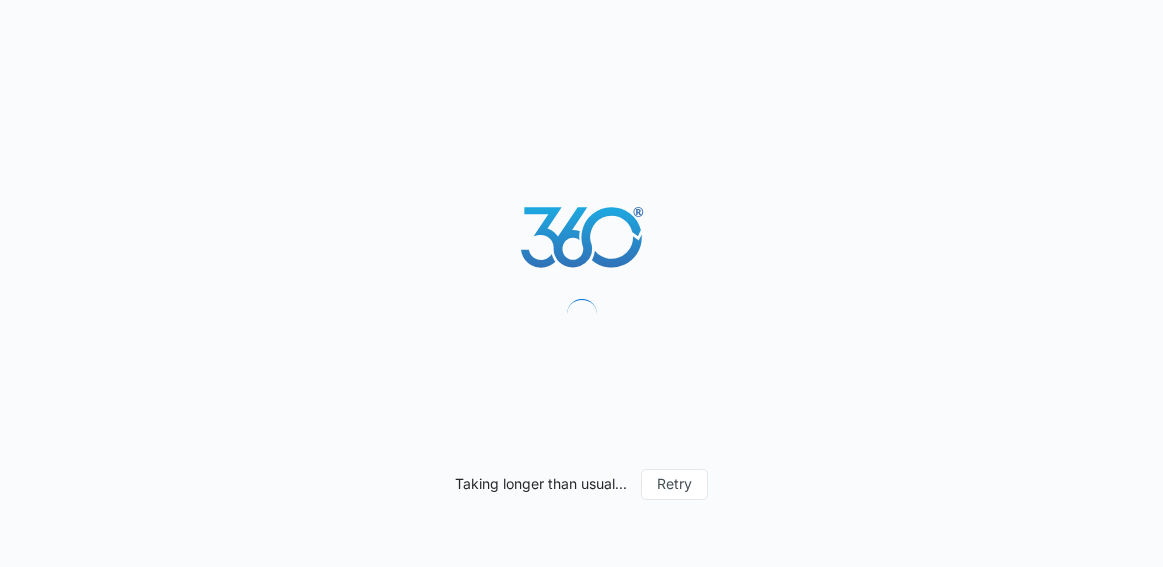 scroll, scrollTop: 0, scrollLeft: 0, axis: both 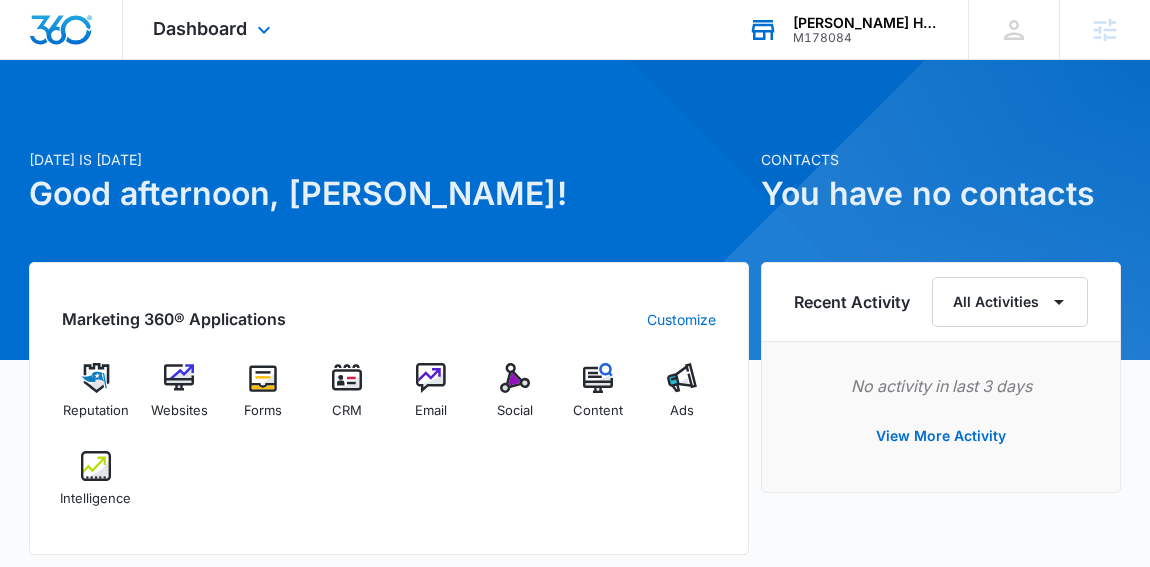 click on "Morgan Home Services M178084 Your Accounts View All" at bounding box center [843, 29] 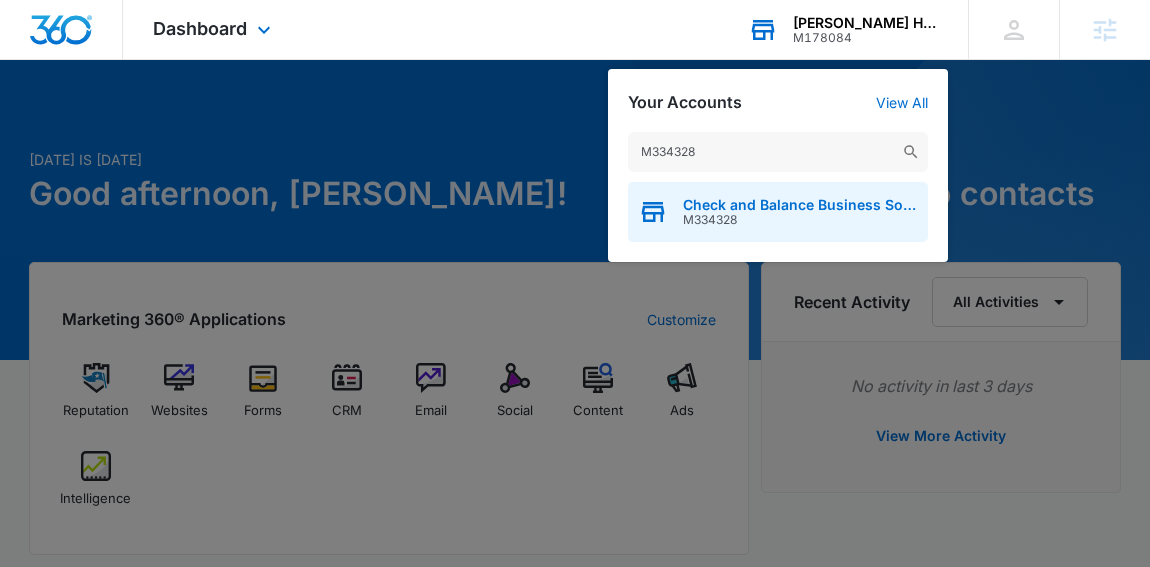 type on "M334328" 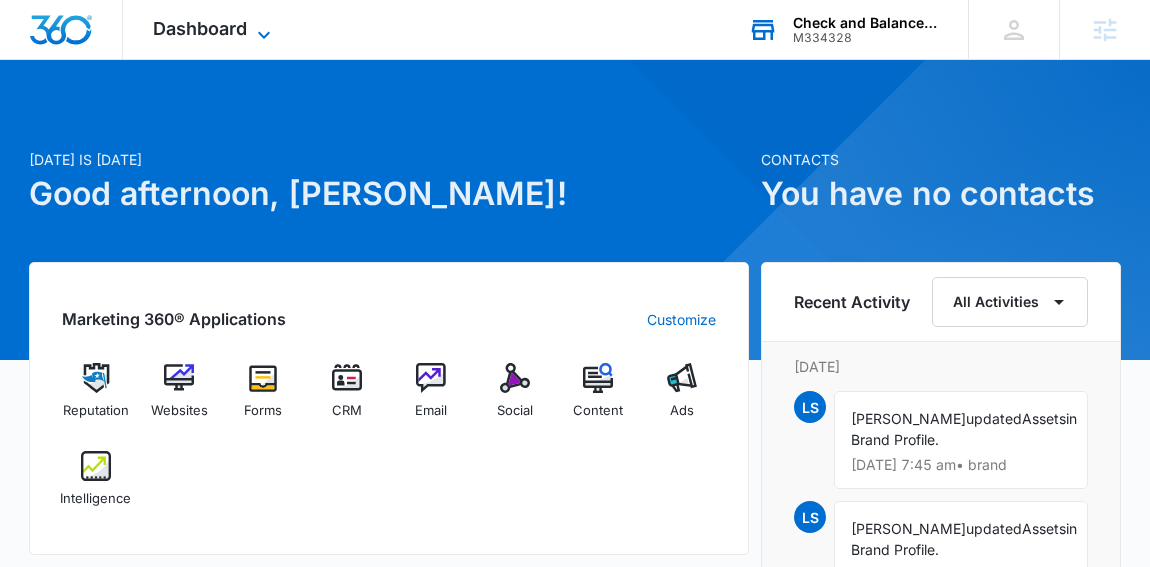 click on "Dashboard Apps Reputation Websites Forms CRM Email Social Content Ads Intelligence Files Brand Settings" at bounding box center [214, 29] 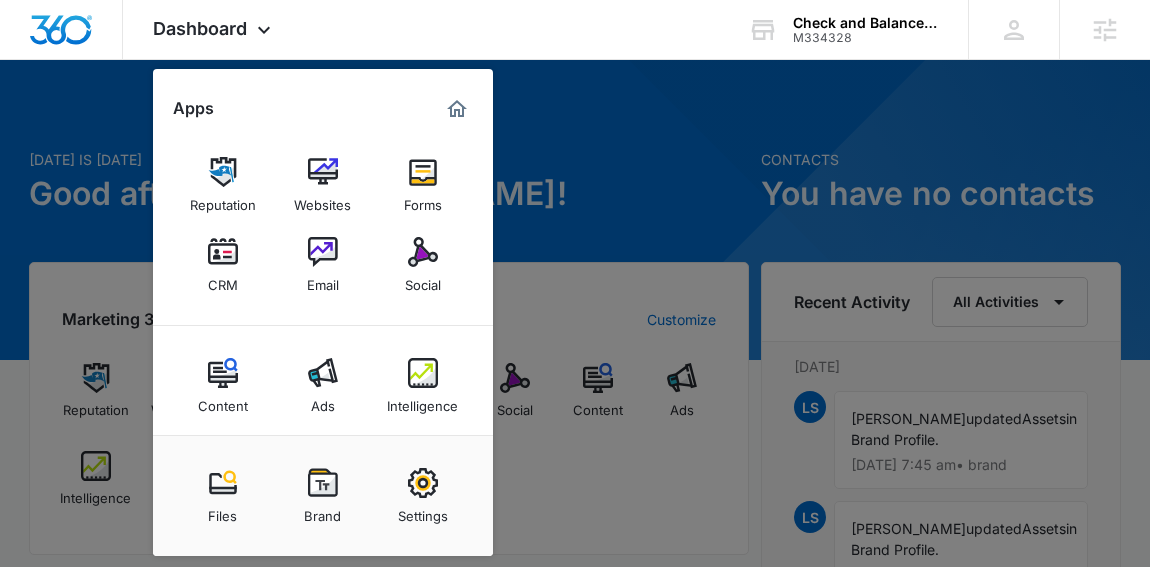 click at bounding box center (575, 283) 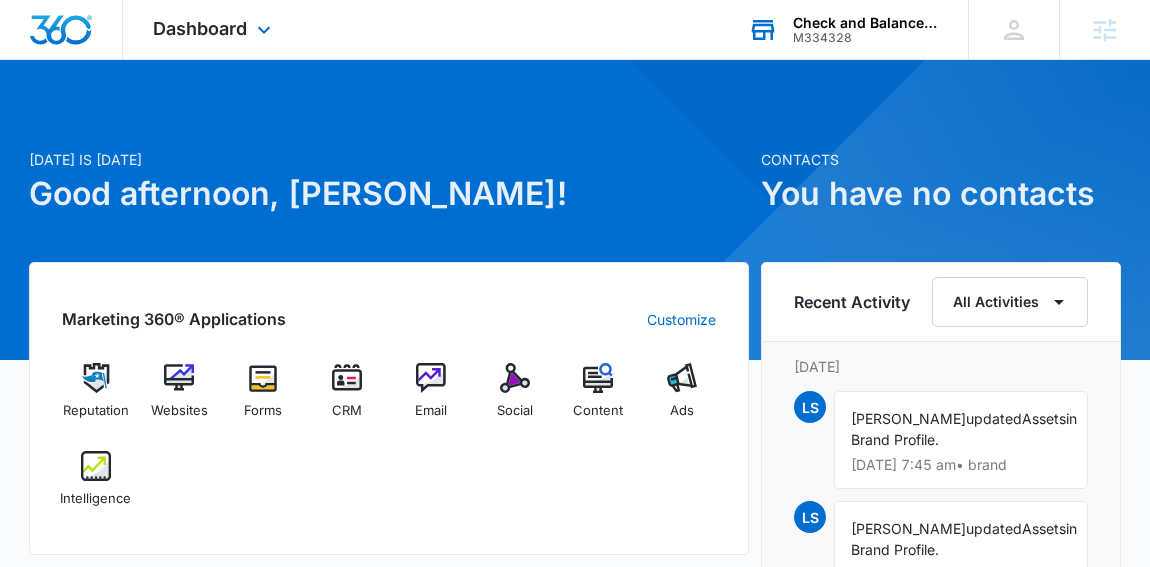 click on "Check and Balance Business Solutions LLC" at bounding box center (866, 23) 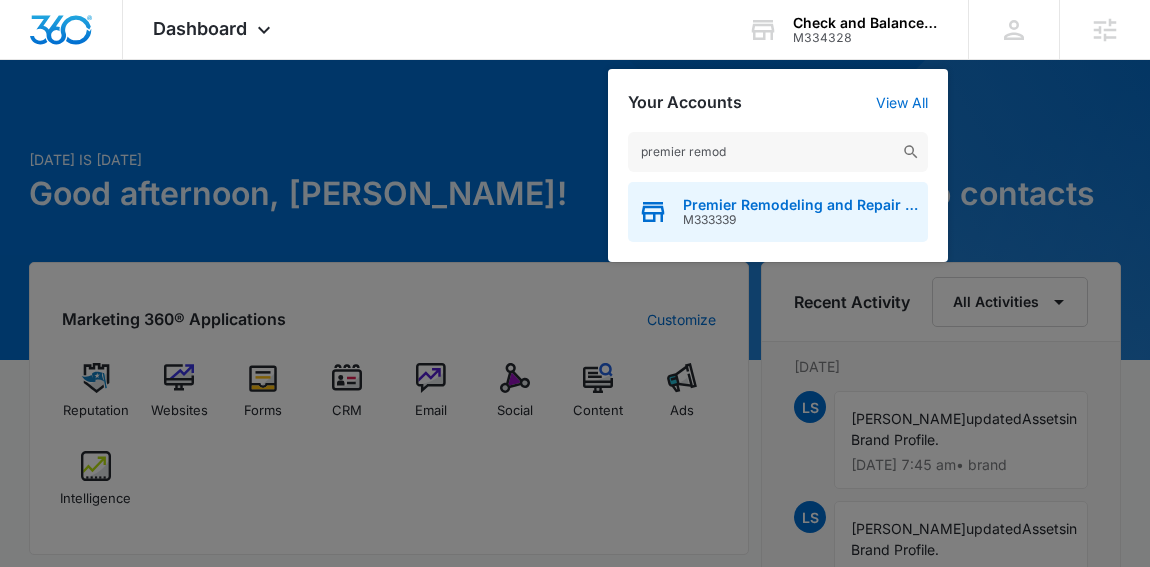 type on "premier remod" 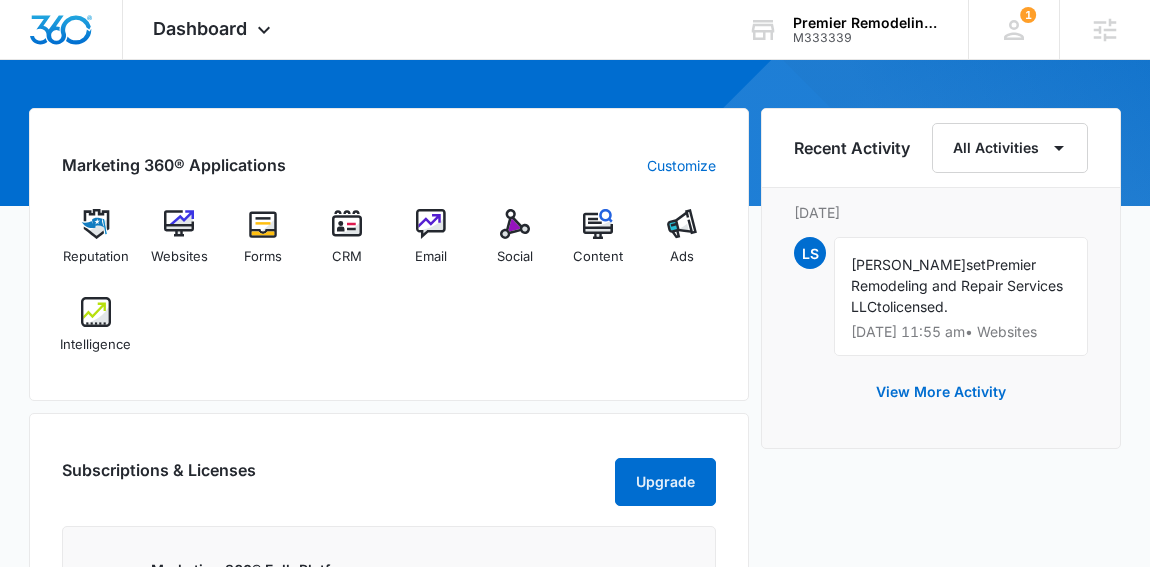 scroll, scrollTop: 153, scrollLeft: 0, axis: vertical 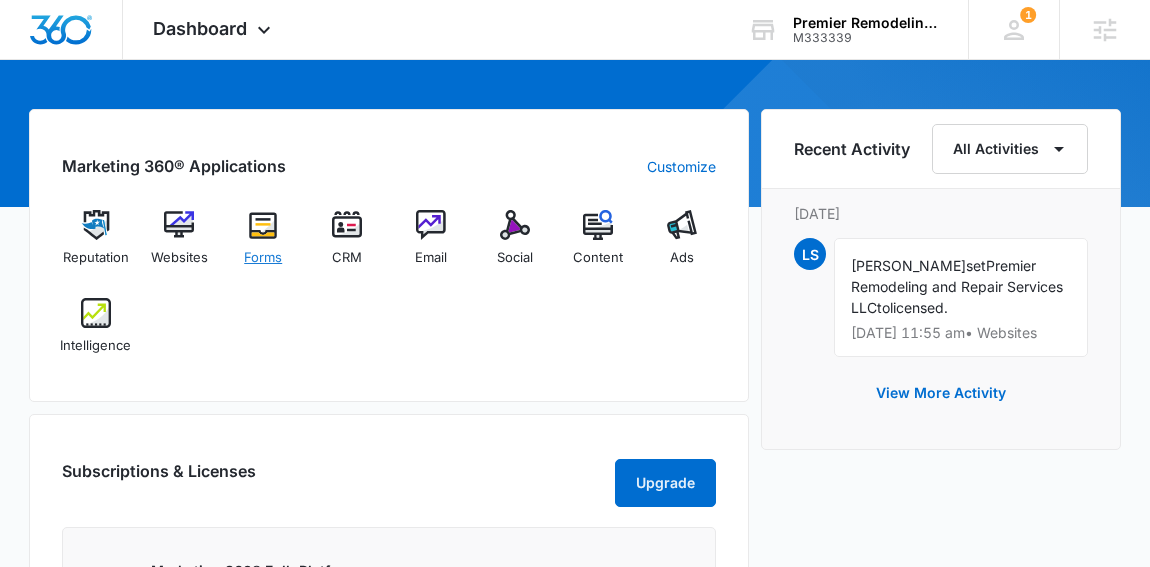 click at bounding box center (263, 225) 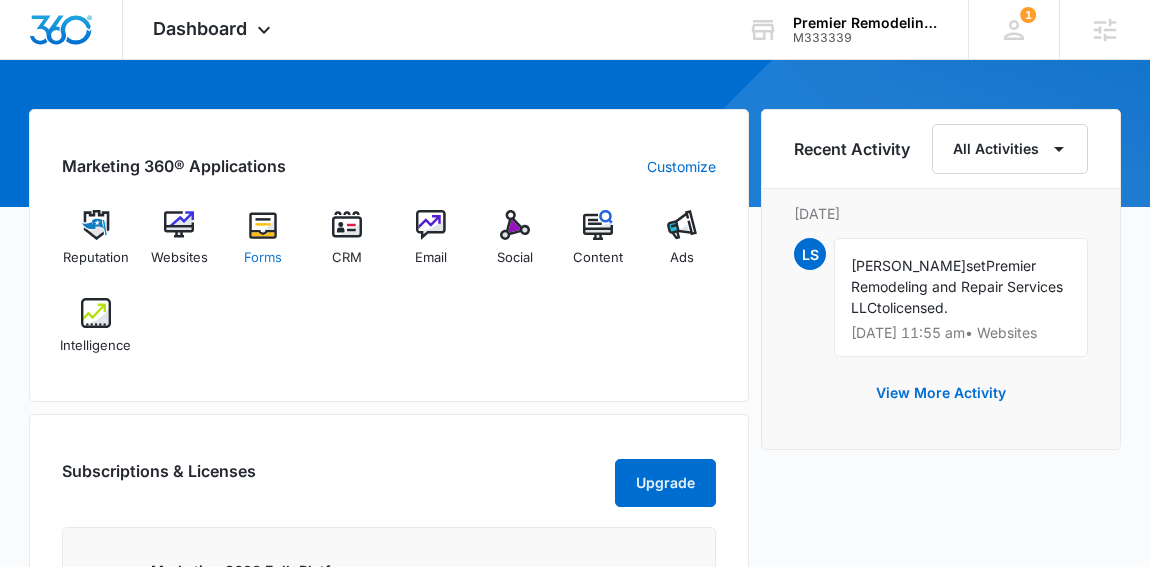 scroll, scrollTop: 0, scrollLeft: 0, axis: both 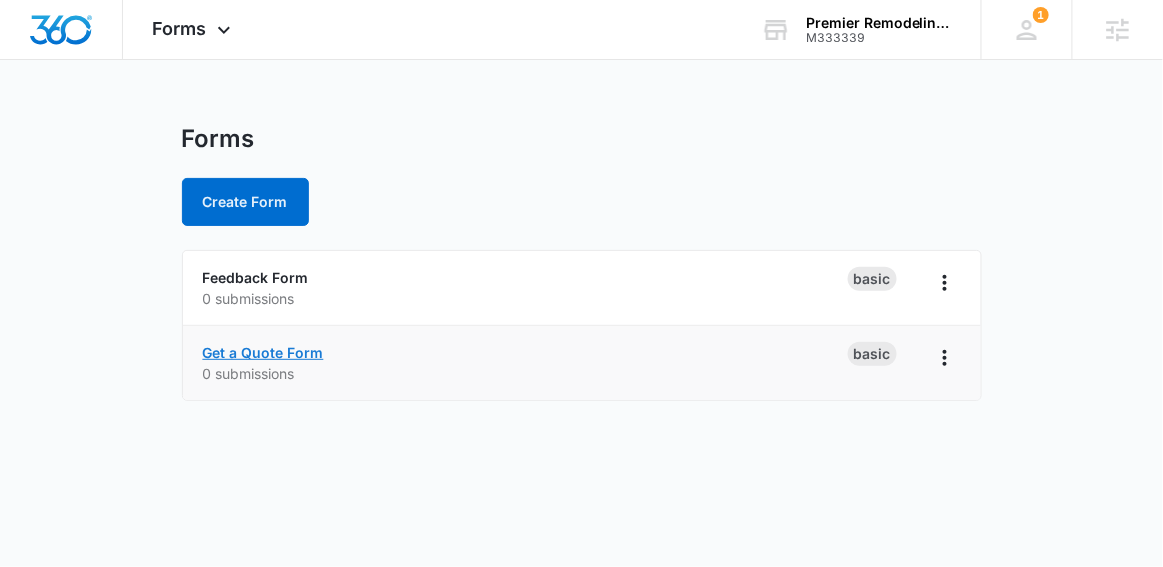 click on "Get a Quote Form" at bounding box center (263, 352) 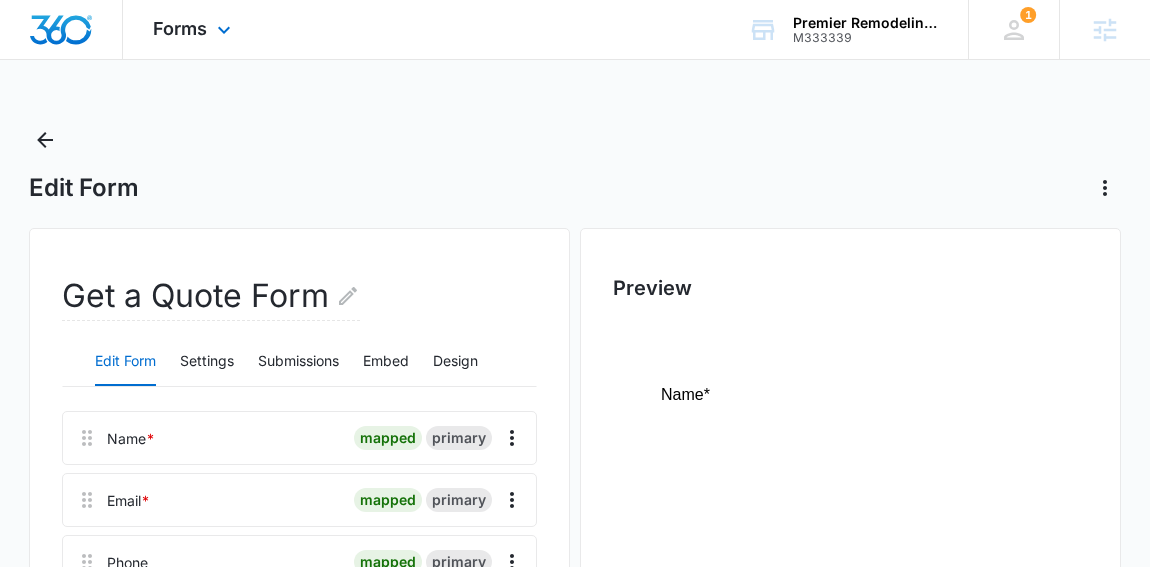 scroll, scrollTop: 0, scrollLeft: 0, axis: both 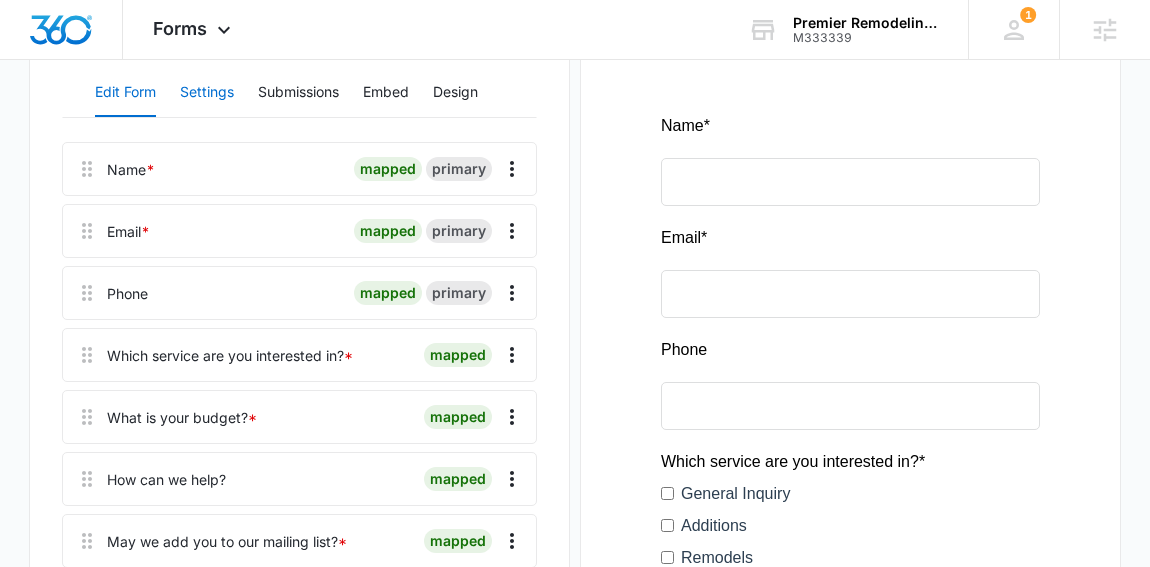 click on "Settings" at bounding box center (207, 93) 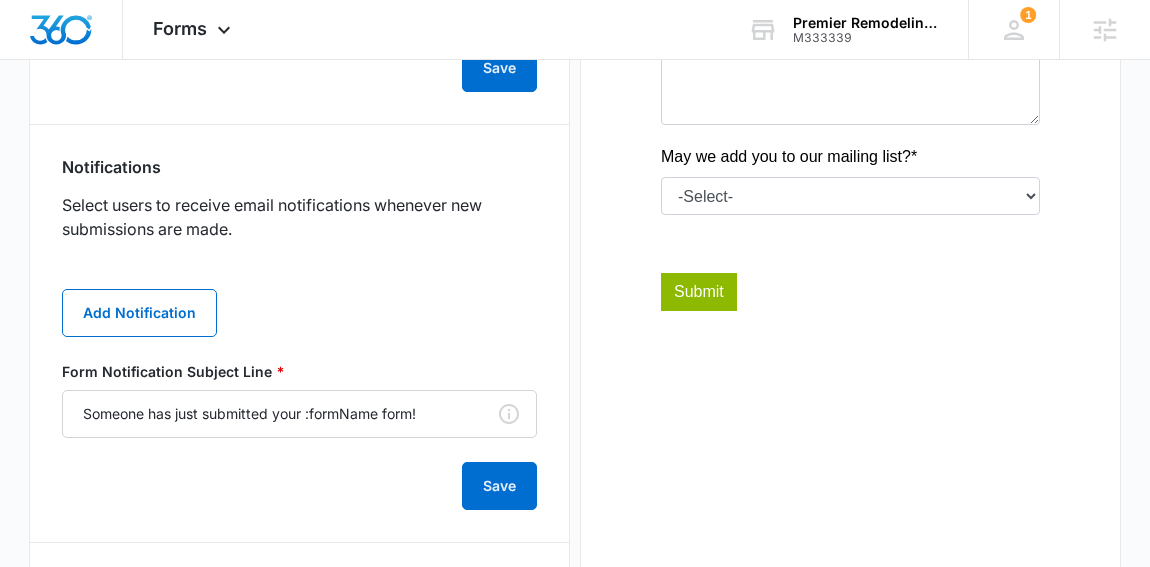 scroll, scrollTop: 955, scrollLeft: 0, axis: vertical 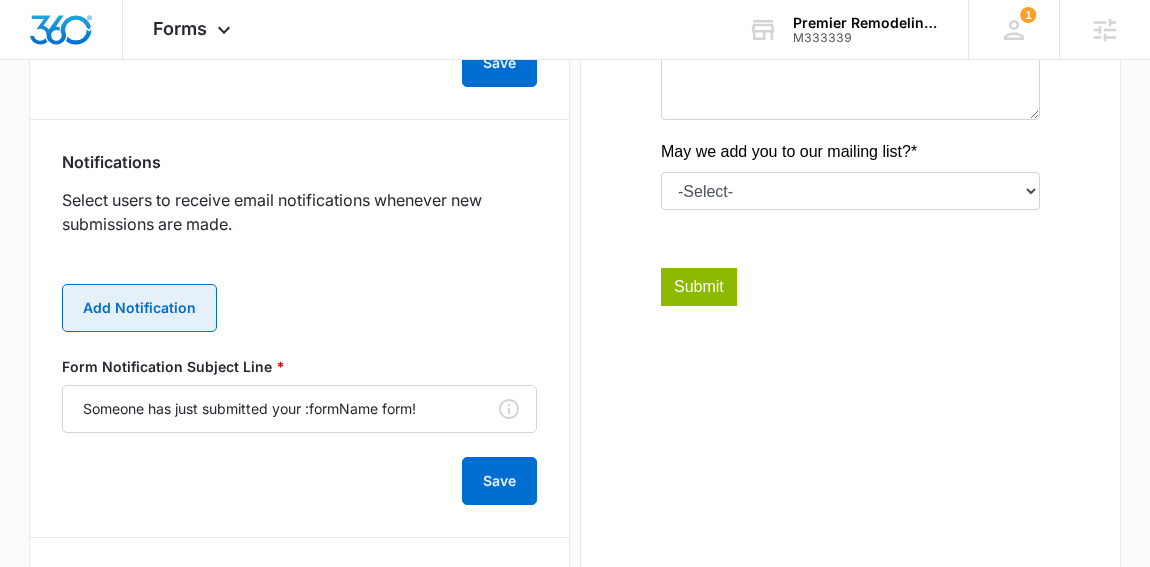 click on "Add Notification" at bounding box center (139, 308) 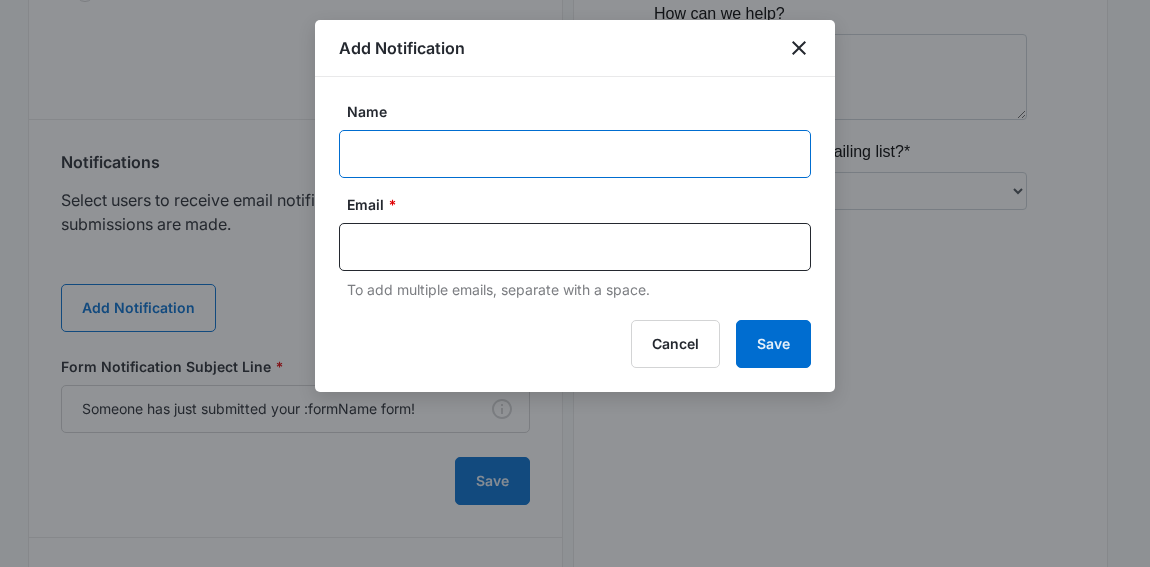 click on "Name" at bounding box center (575, 154) 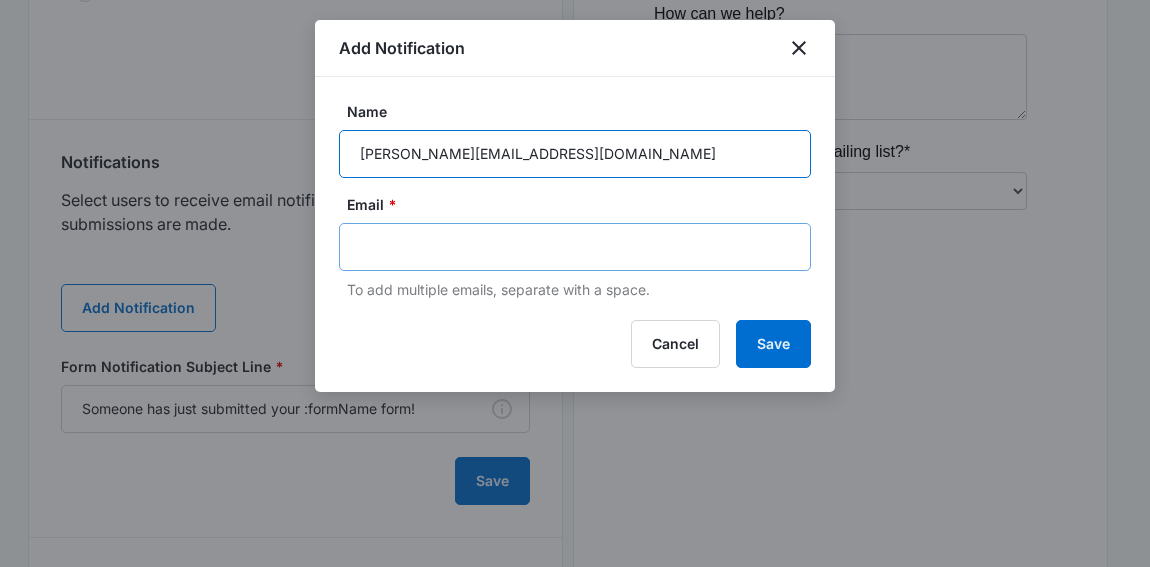 type on "dan@premierremodelingwi.com" 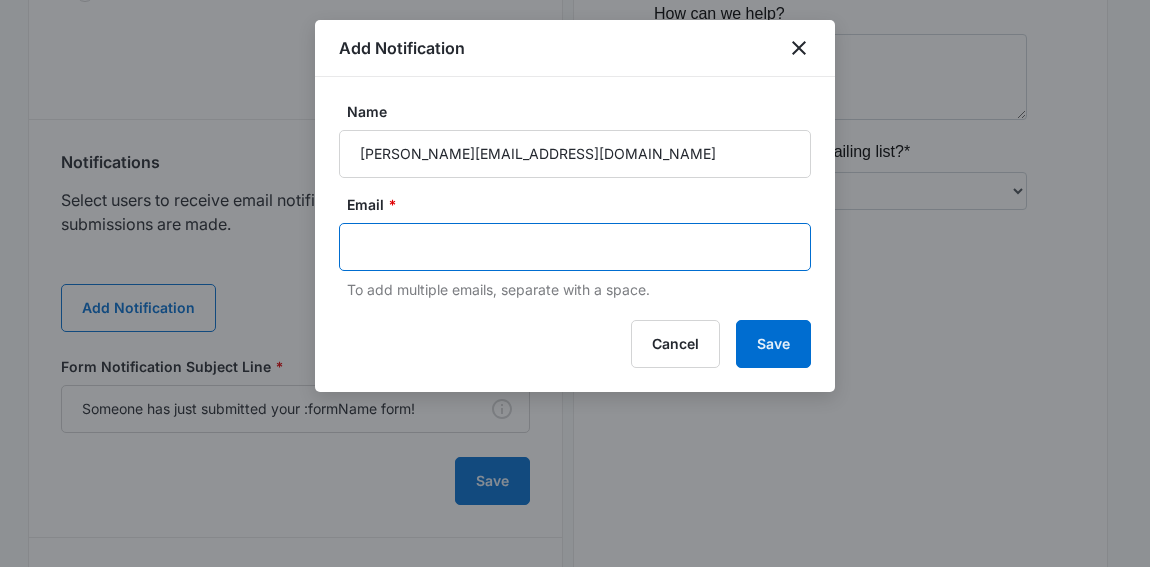 click at bounding box center (577, 247) 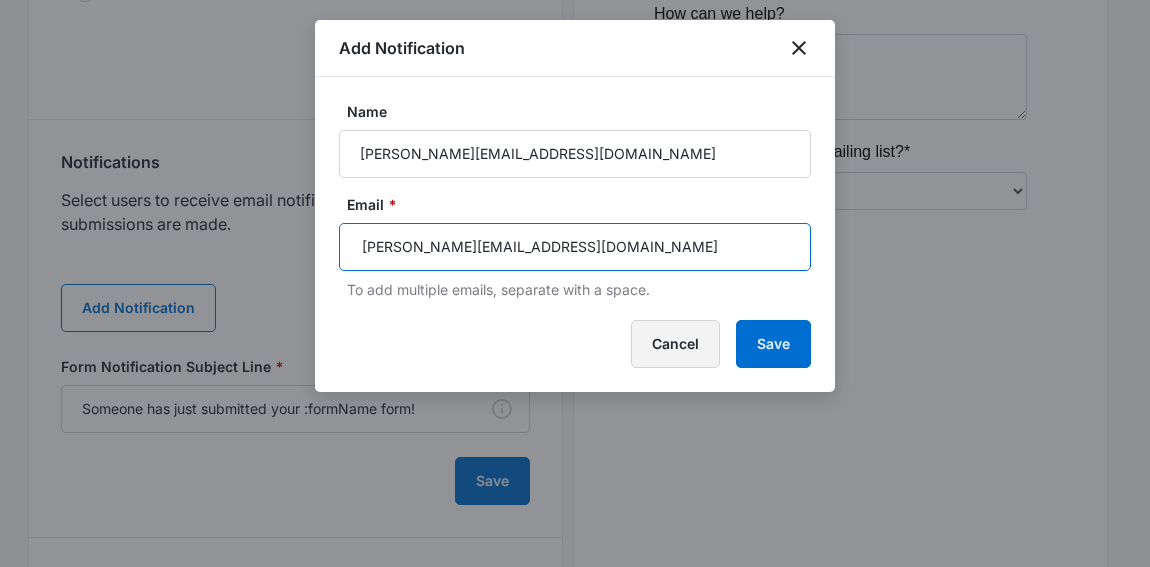 type on "dan@premierremodelingwi.com" 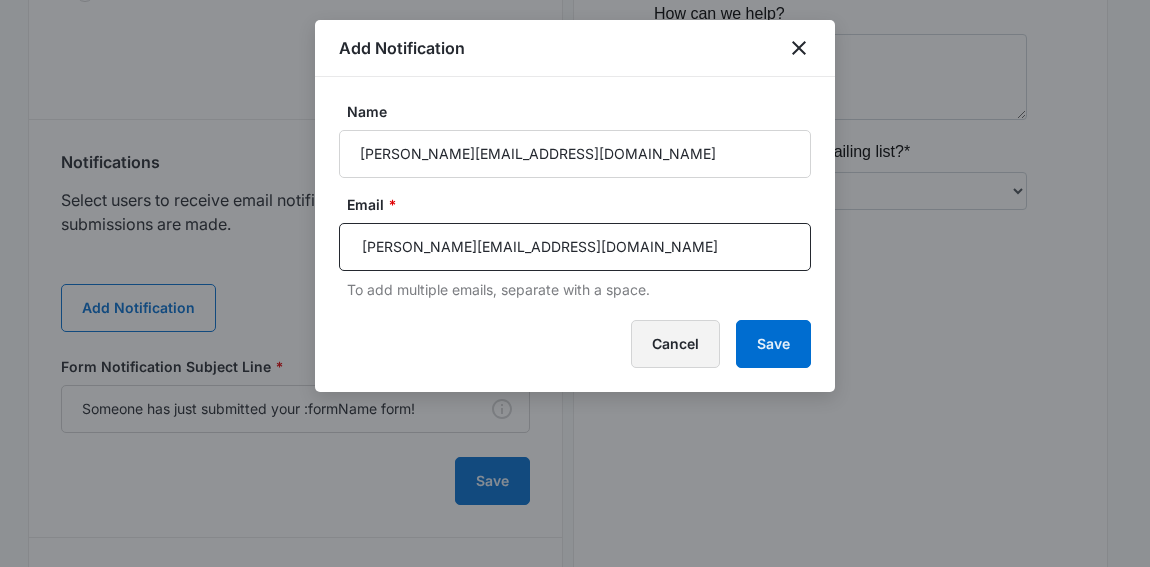 type 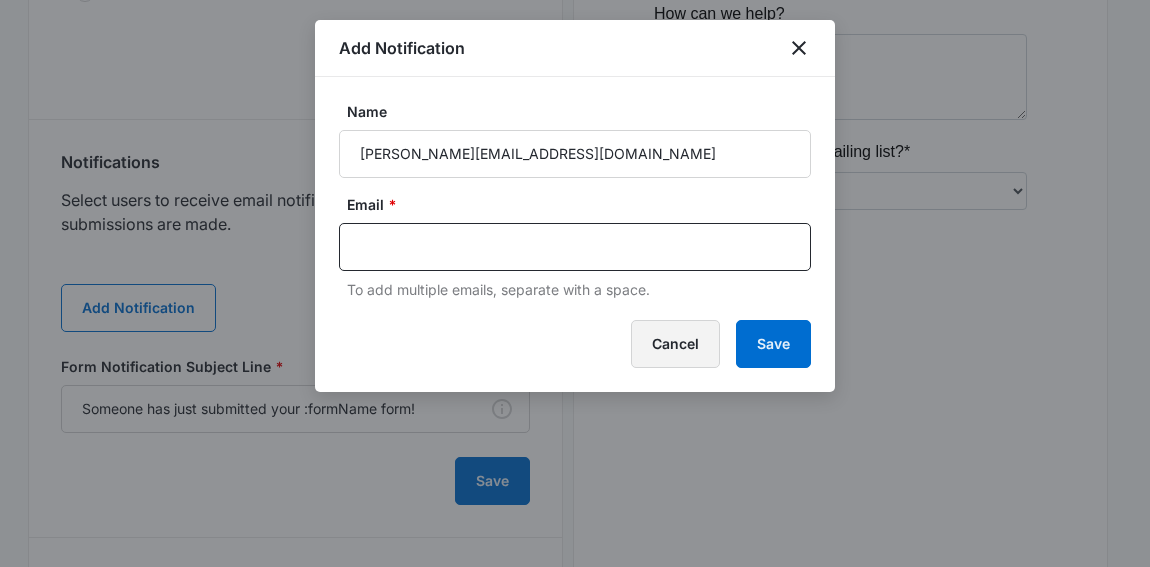 click on "Cancel" at bounding box center (675, 344) 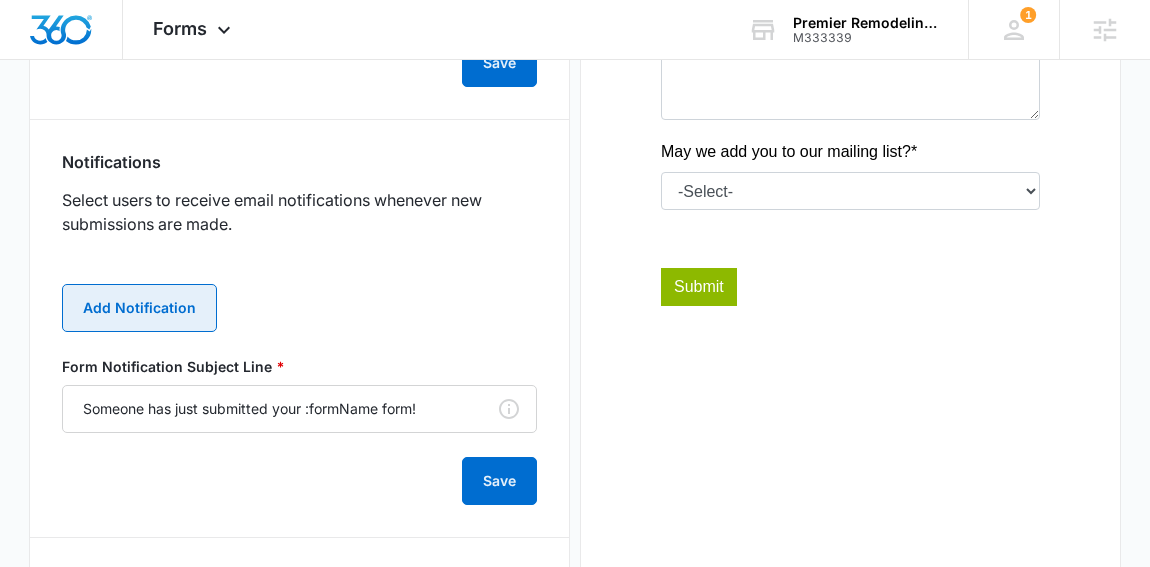 click on "Add Notification" at bounding box center [139, 308] 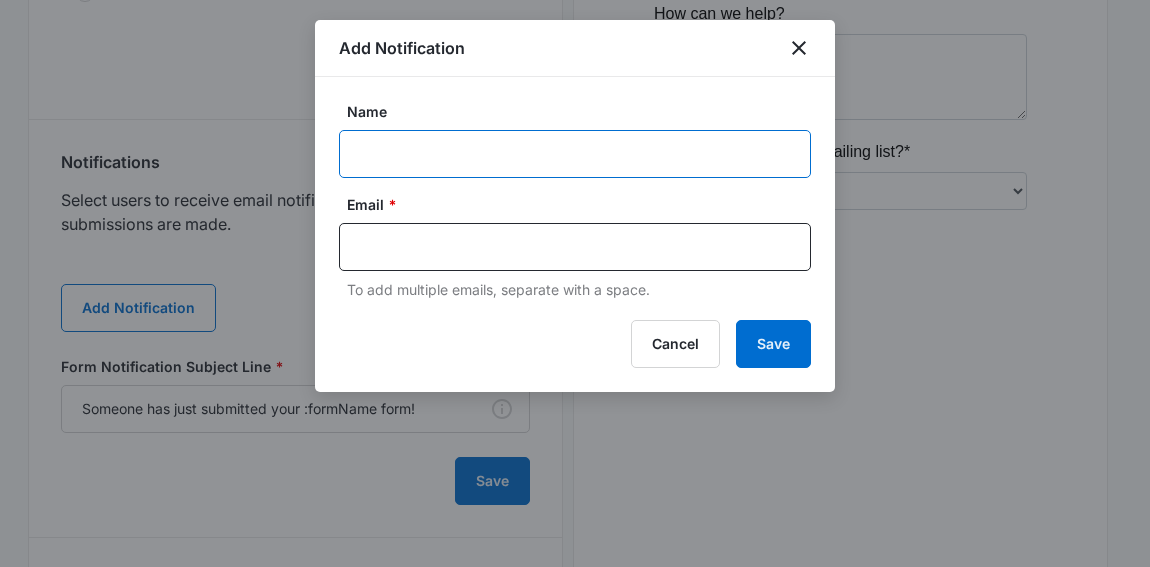 click on "Name" at bounding box center [575, 154] 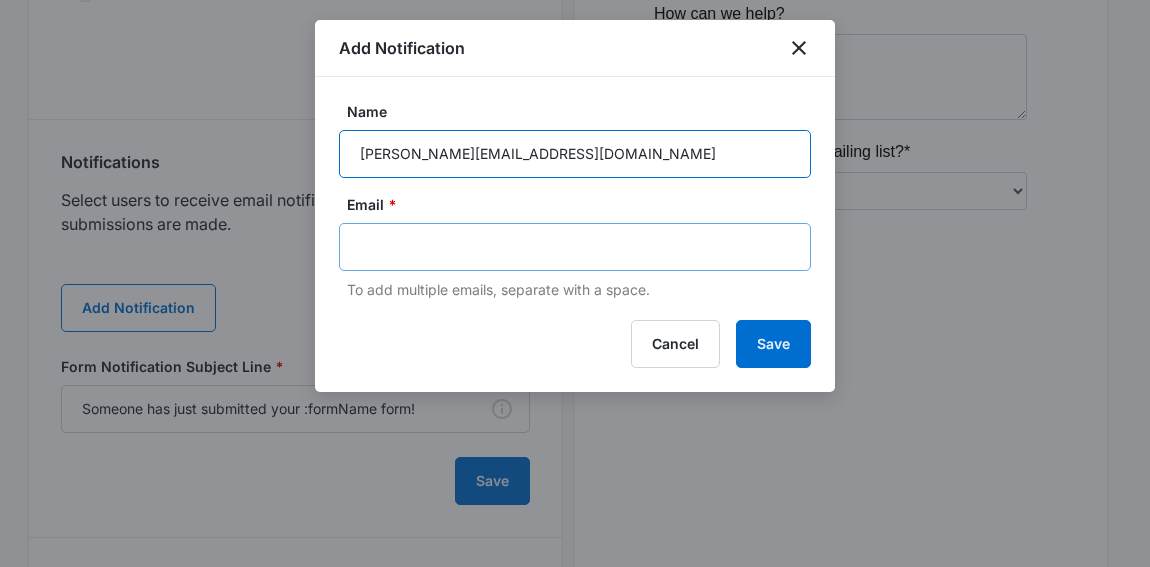 type on "dan@premierremodelingwi.com" 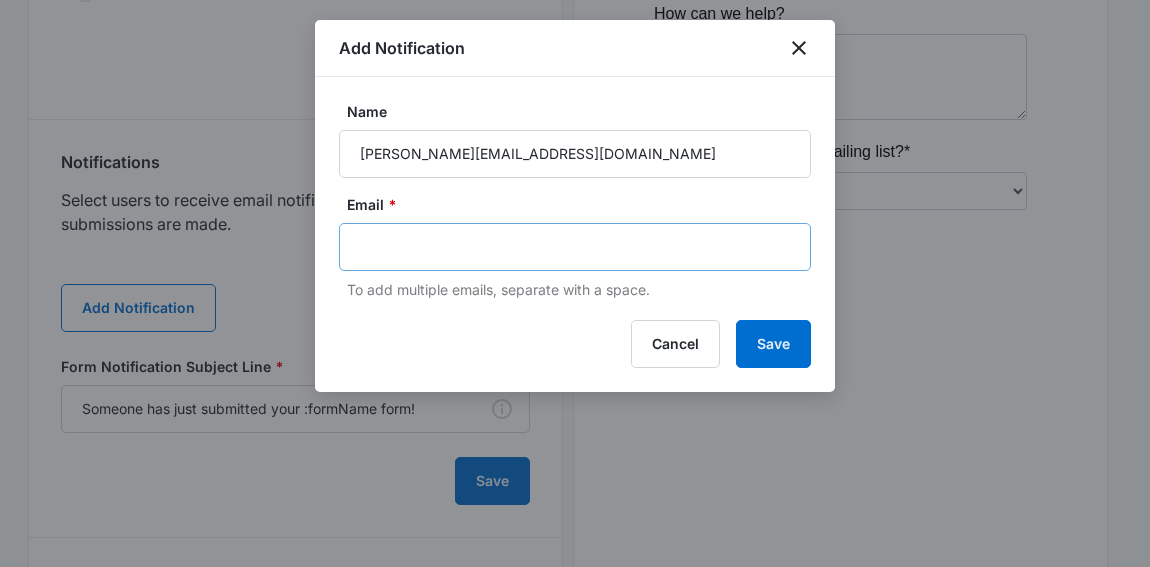 click at bounding box center (575, 247) 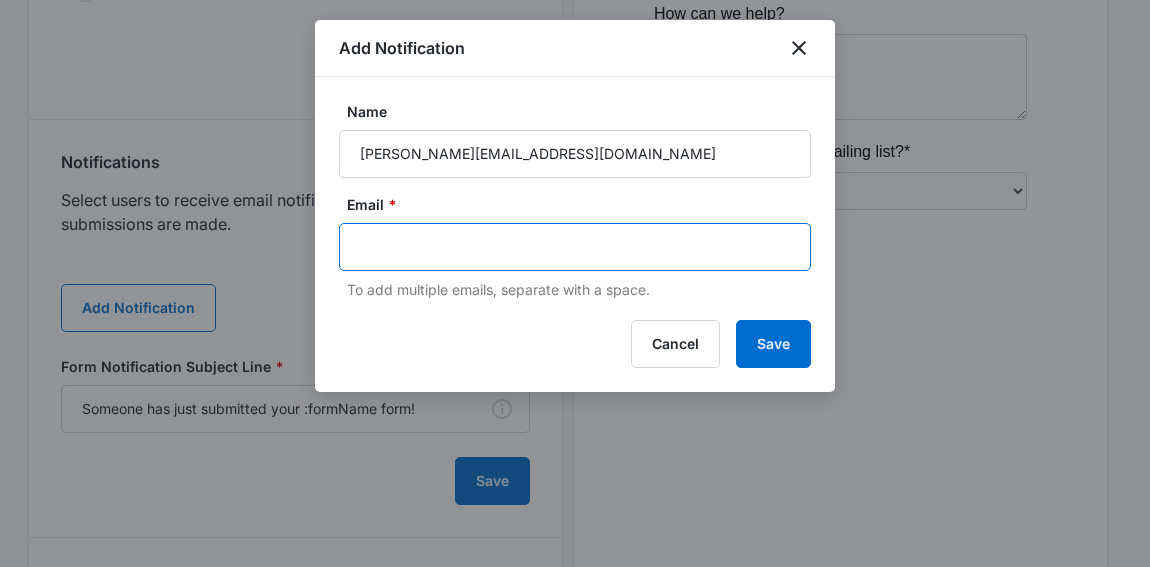 click at bounding box center (577, 247) 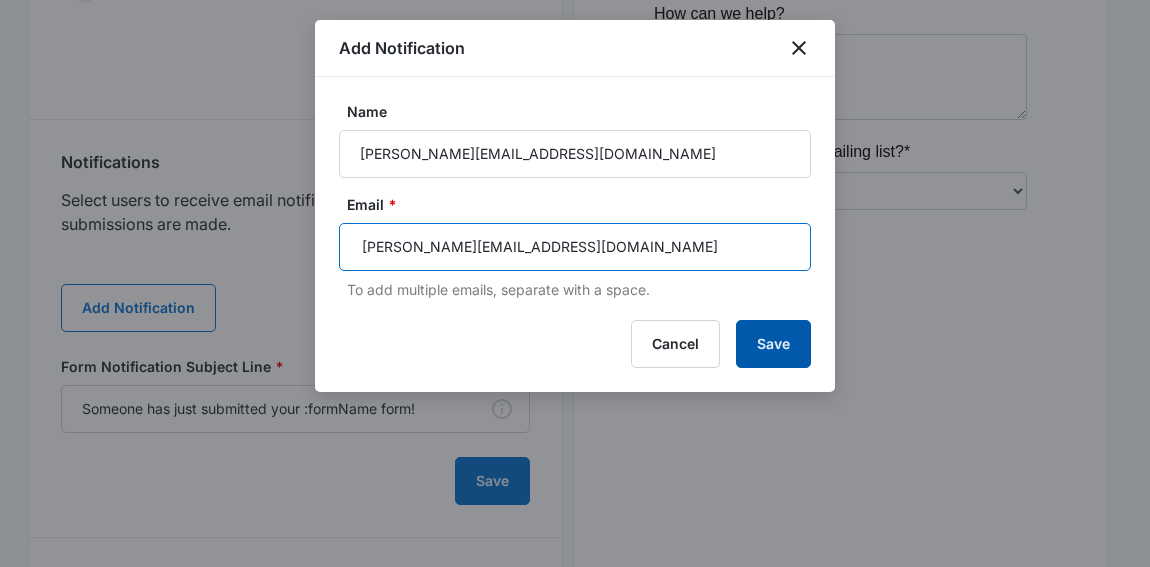 type on "dan@premierremodelingwi.com" 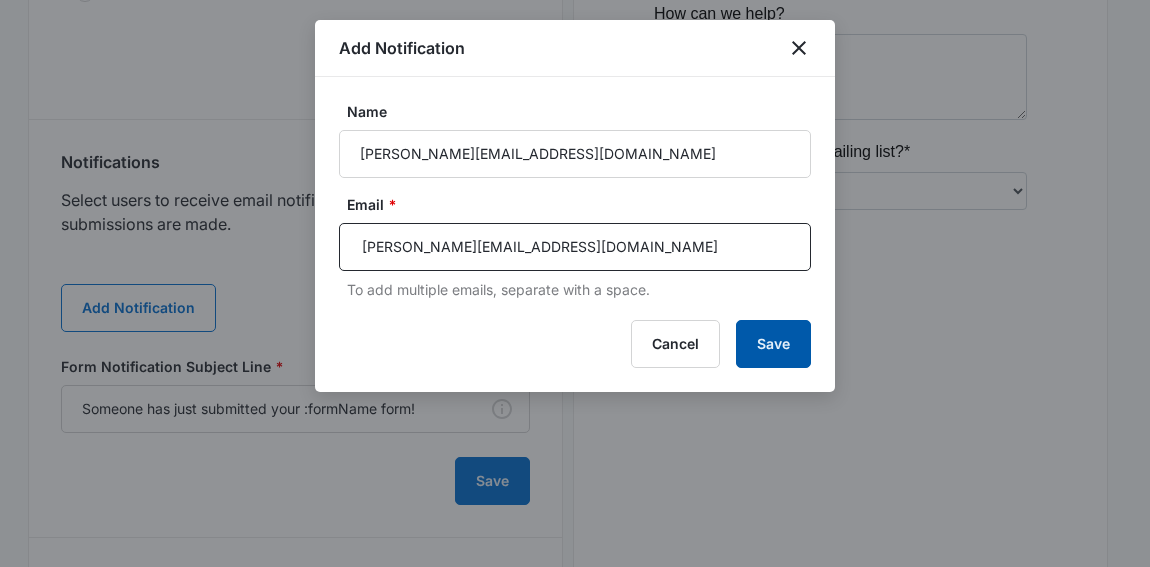 type 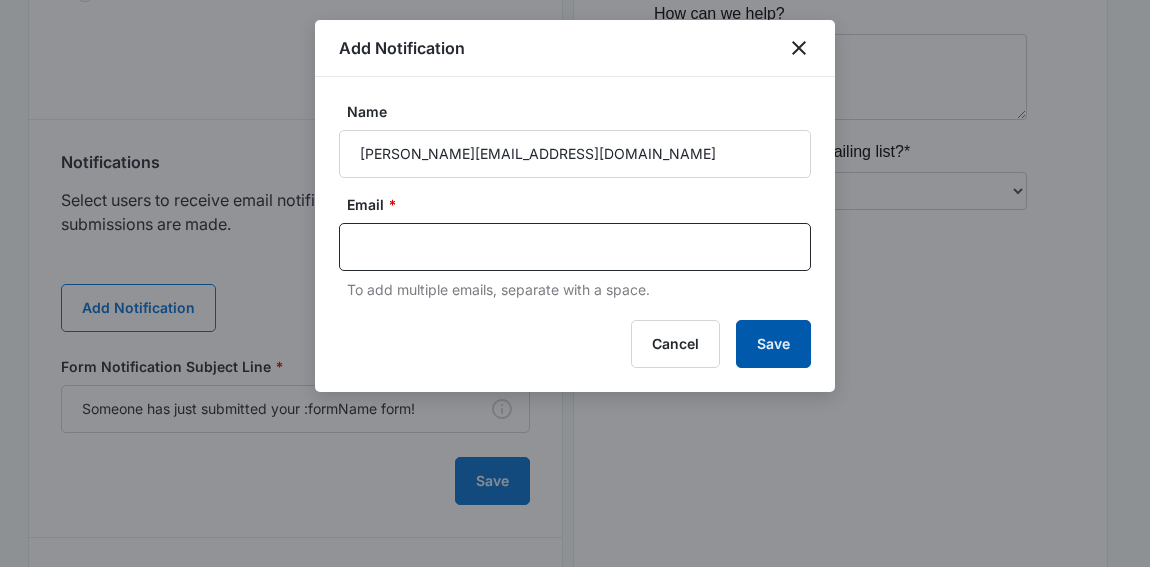 click on "Save" at bounding box center [773, 344] 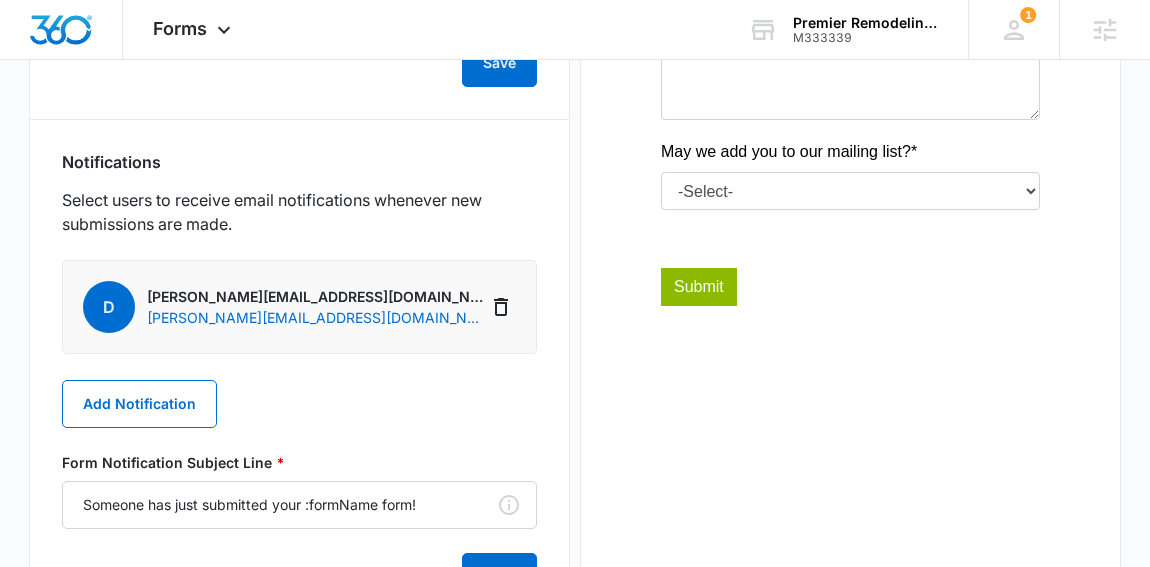 click on "d dan@premierremodelingwi.com dan@premierremodelingwi.com Add Notification Form Notification Subject Line * Someone has just submitted your :formName form! Save" at bounding box center (299, 430) 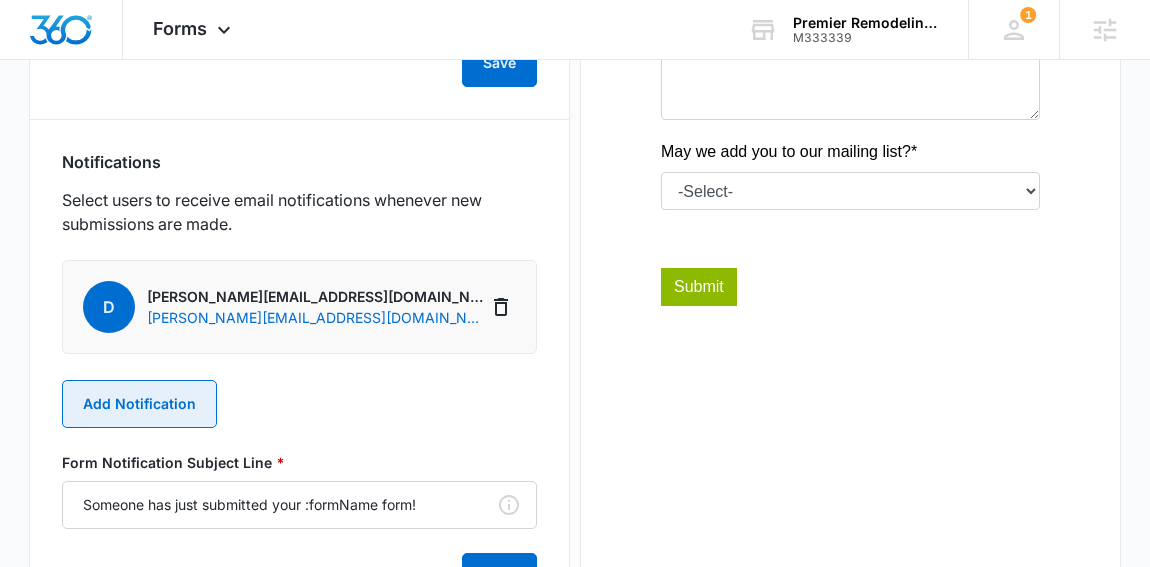 click on "Add Notification" at bounding box center [139, 404] 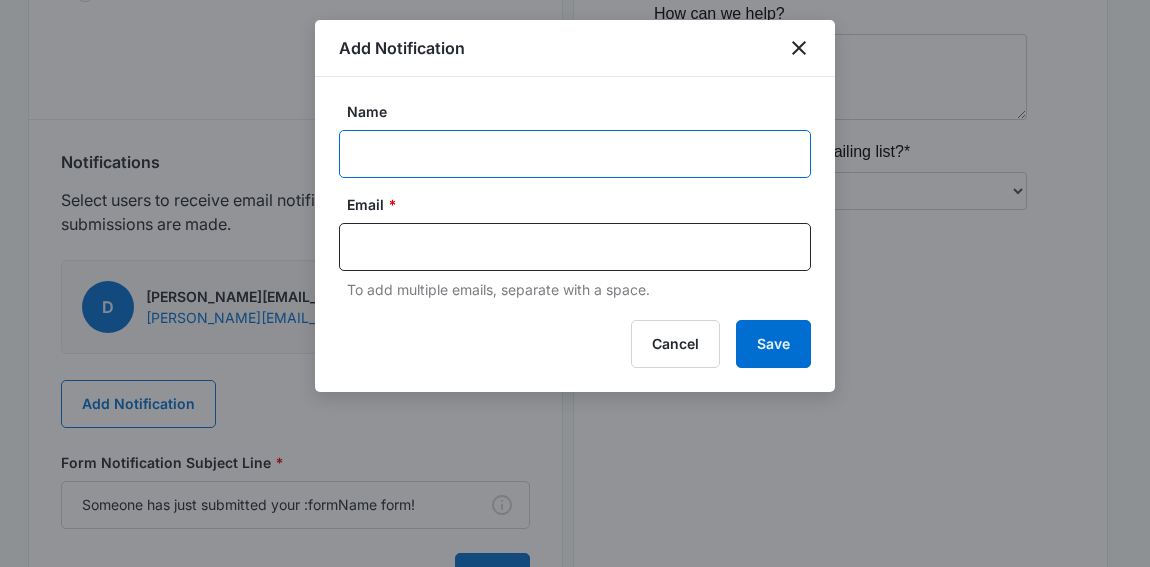 click on "Name" at bounding box center [575, 154] 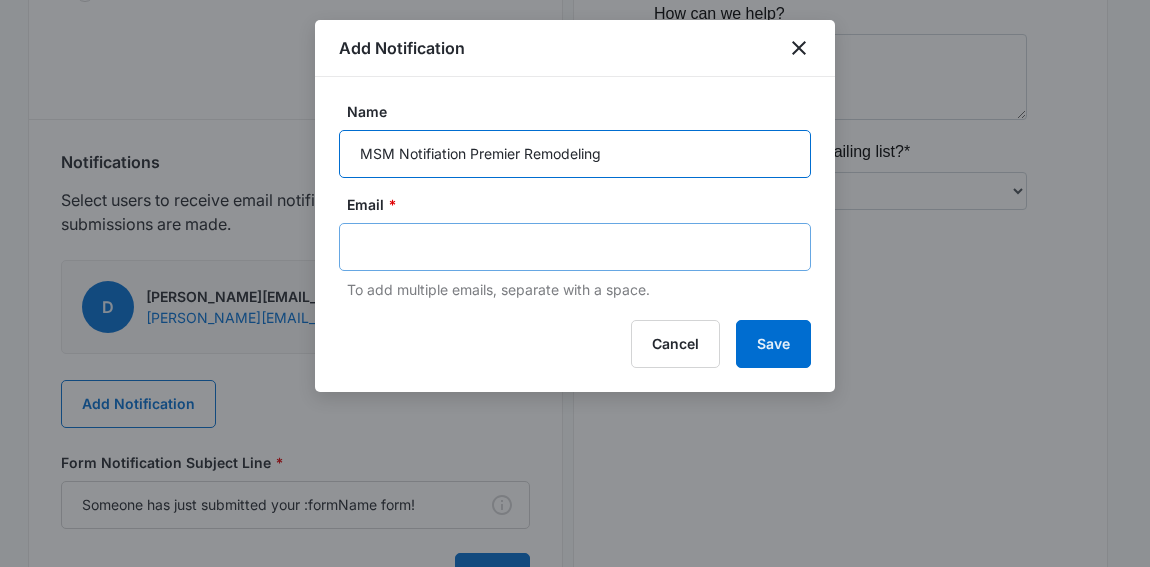 type on "MSM Notifiation Premier Remodeling" 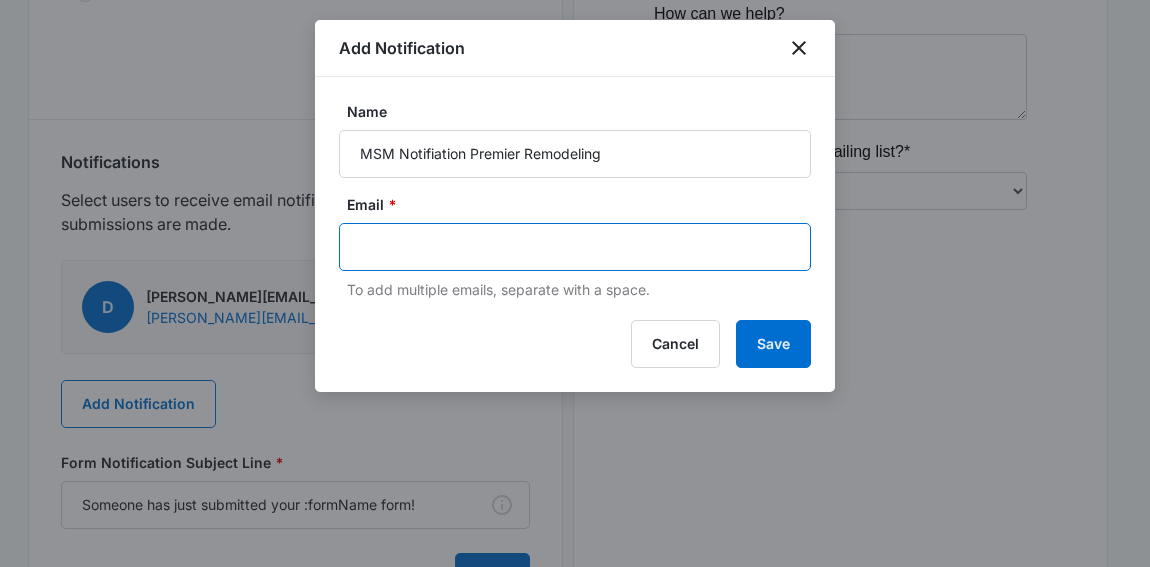 click at bounding box center [577, 247] 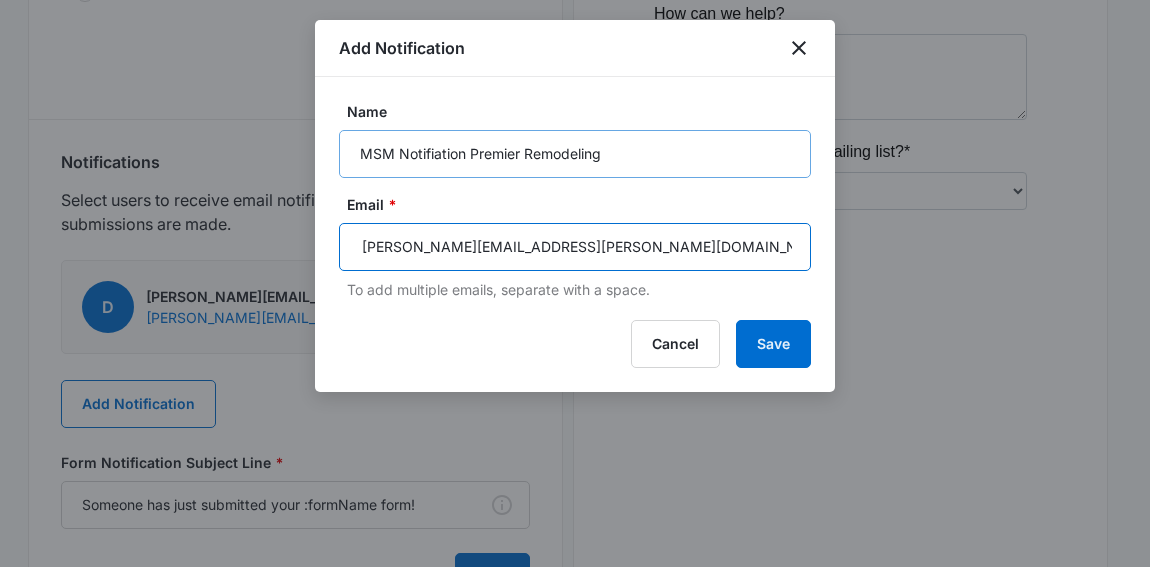 type on "jenna.freeman@madwire.com" 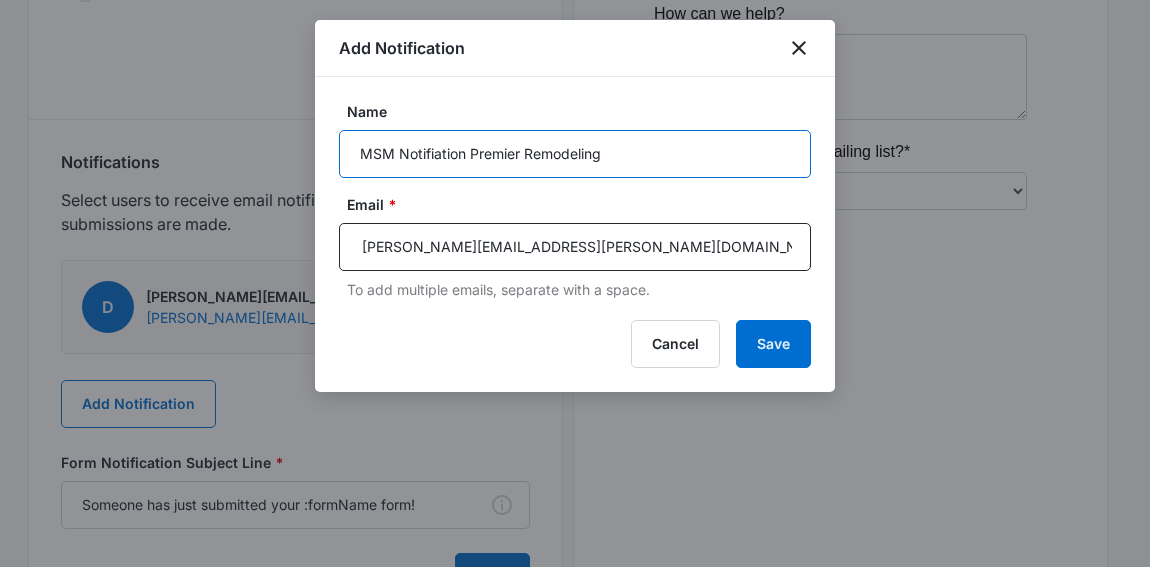 type 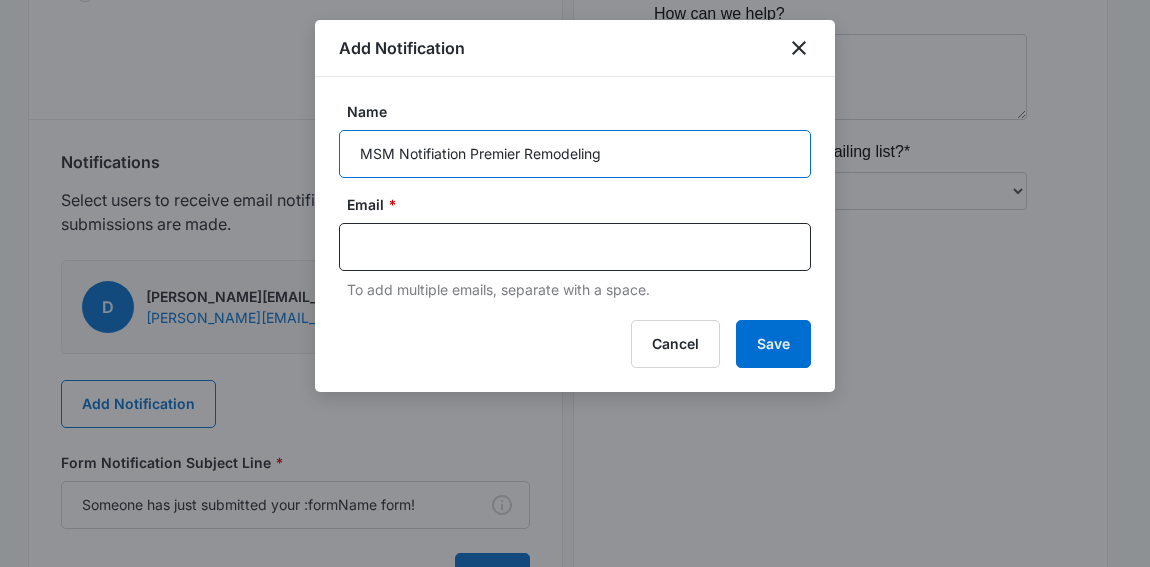 click on "MSM Notifiation Premier Remodeling" at bounding box center [575, 154] 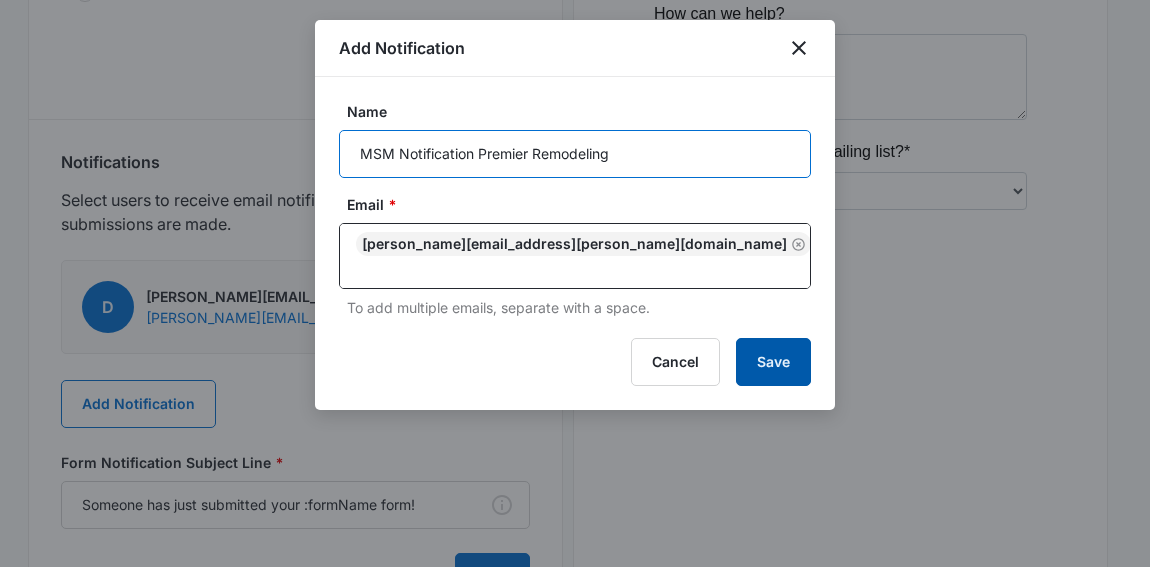 type on "MSM Notification Premier Remodeling" 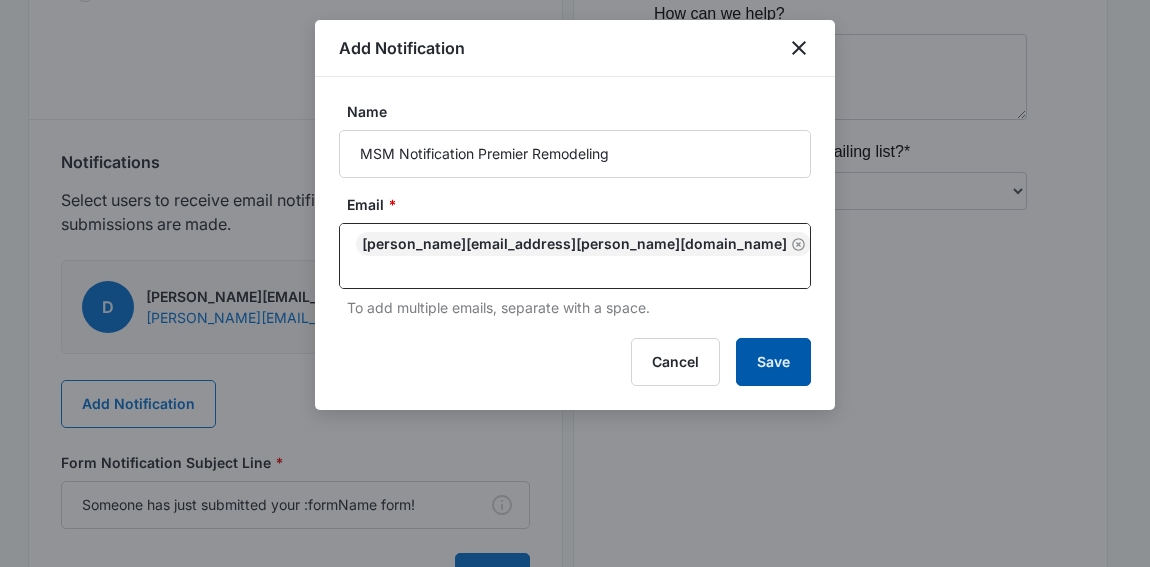 click on "Save" at bounding box center [773, 362] 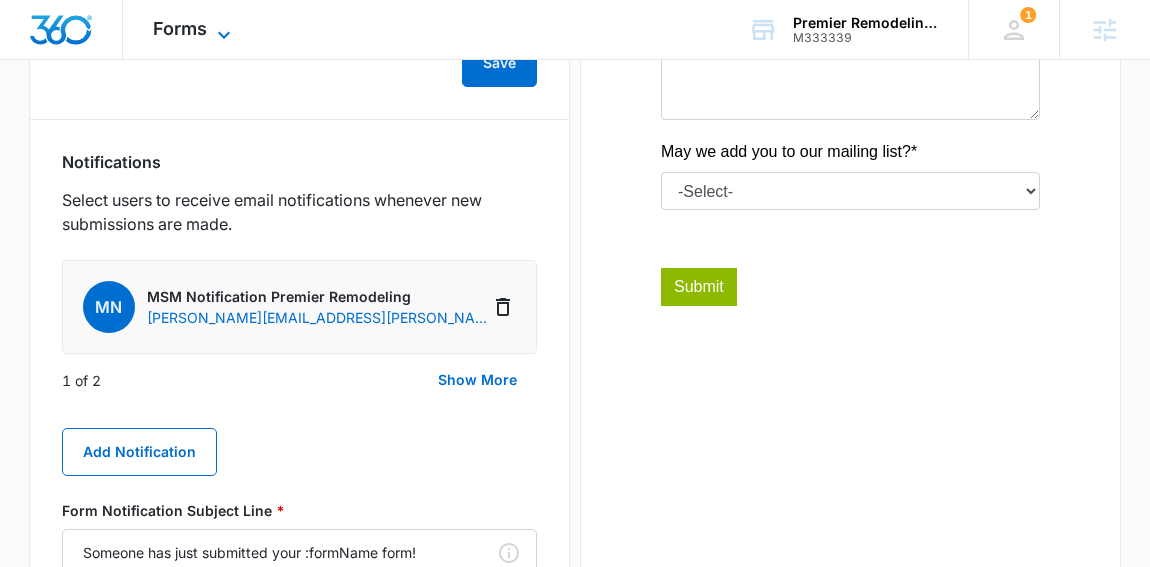 click on "Forms" at bounding box center (180, 28) 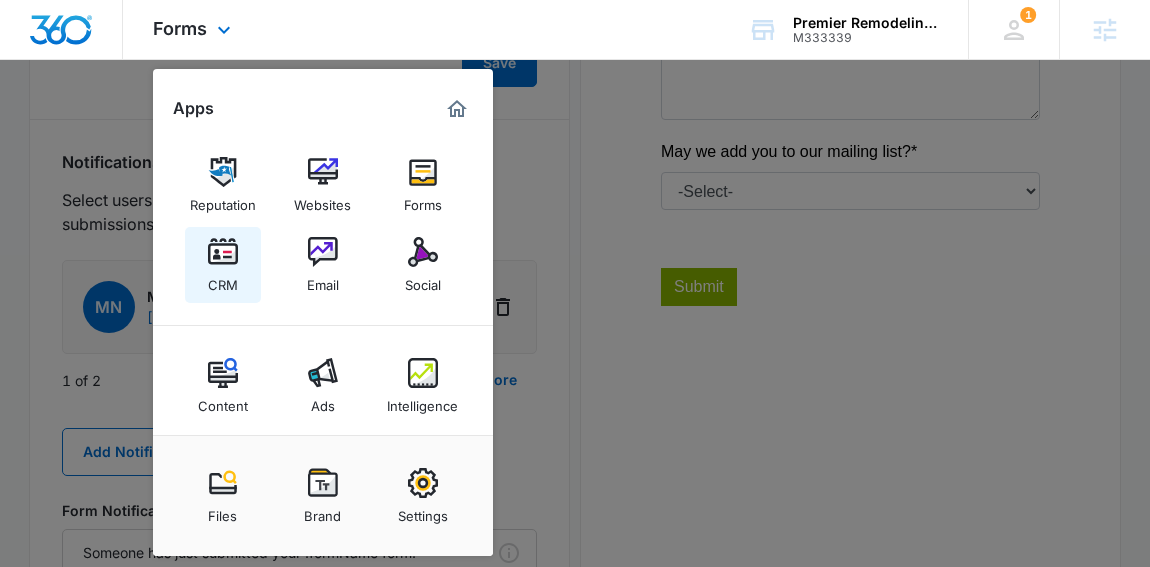click on "CRM" at bounding box center [223, 280] 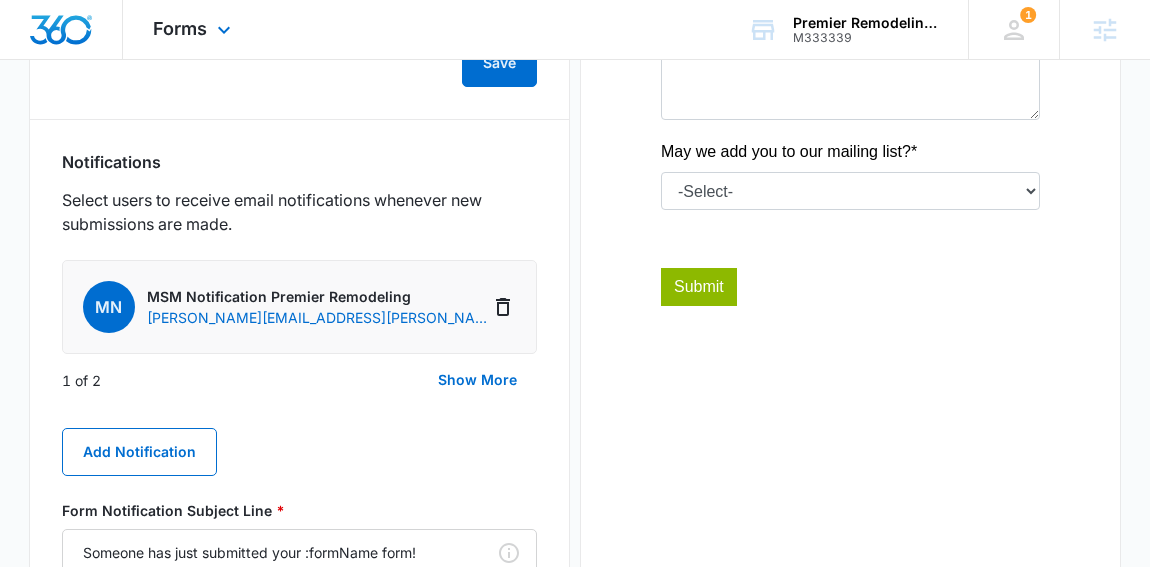scroll, scrollTop: 0, scrollLeft: 0, axis: both 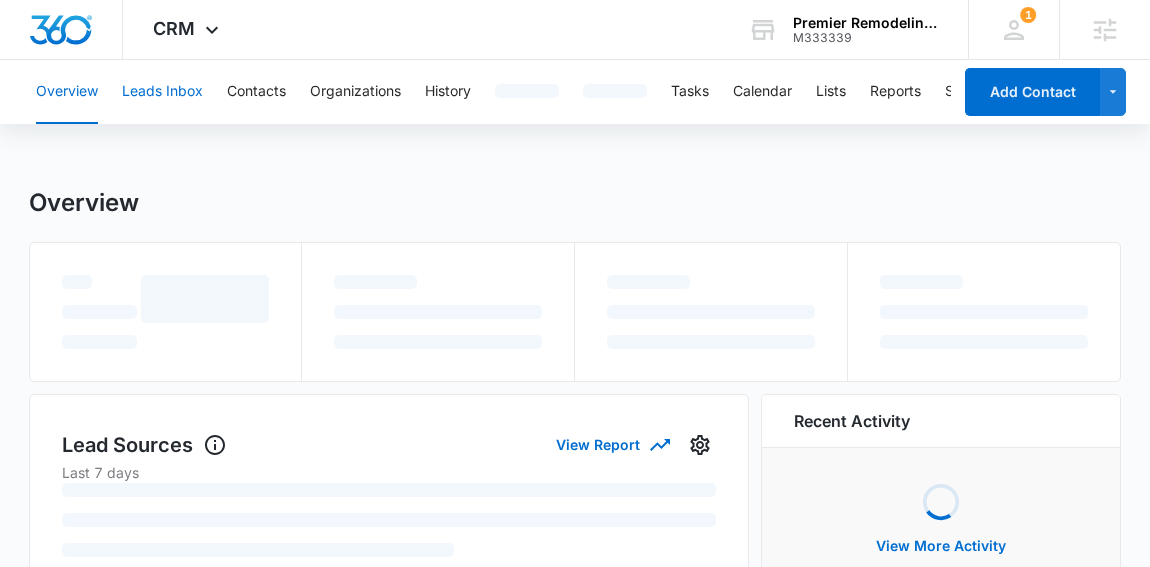 click on "Leads Inbox" at bounding box center [162, 92] 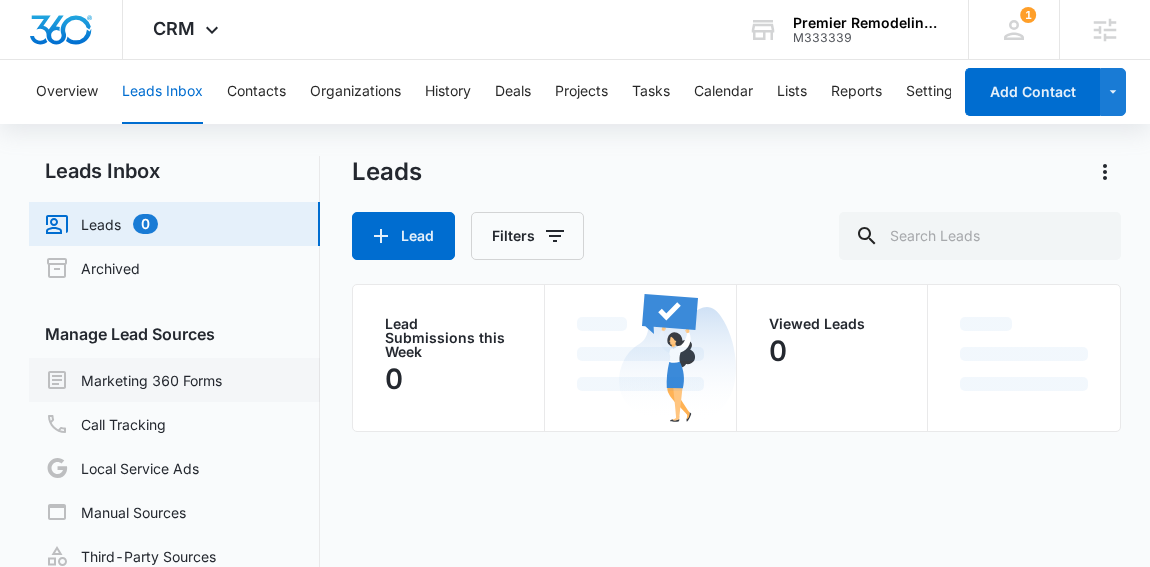 click on "Marketing 360 Forms" at bounding box center [133, 380] 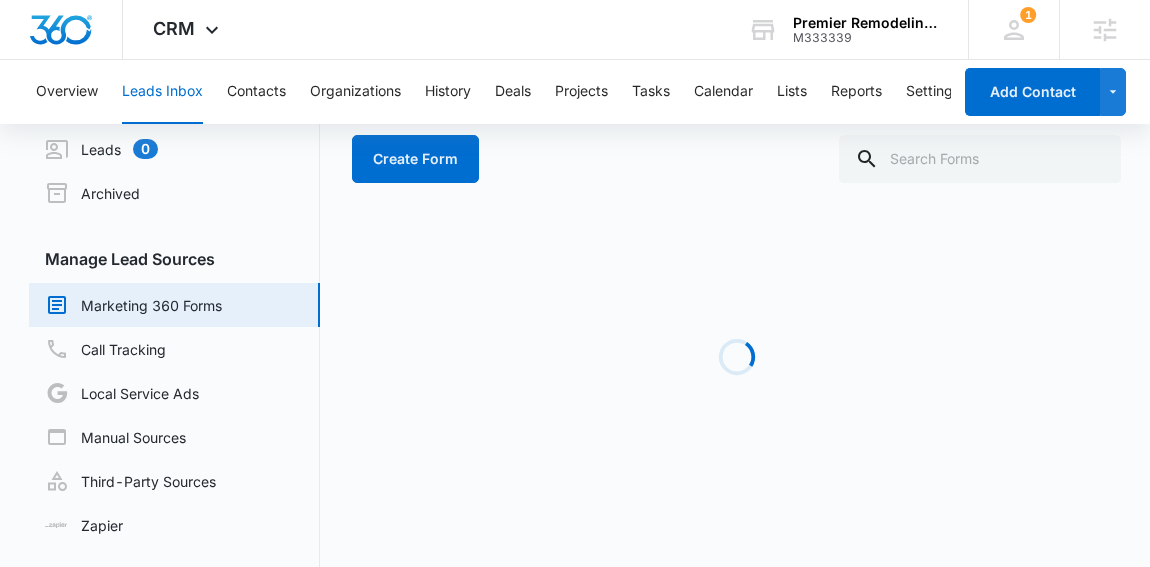 scroll, scrollTop: 102, scrollLeft: 0, axis: vertical 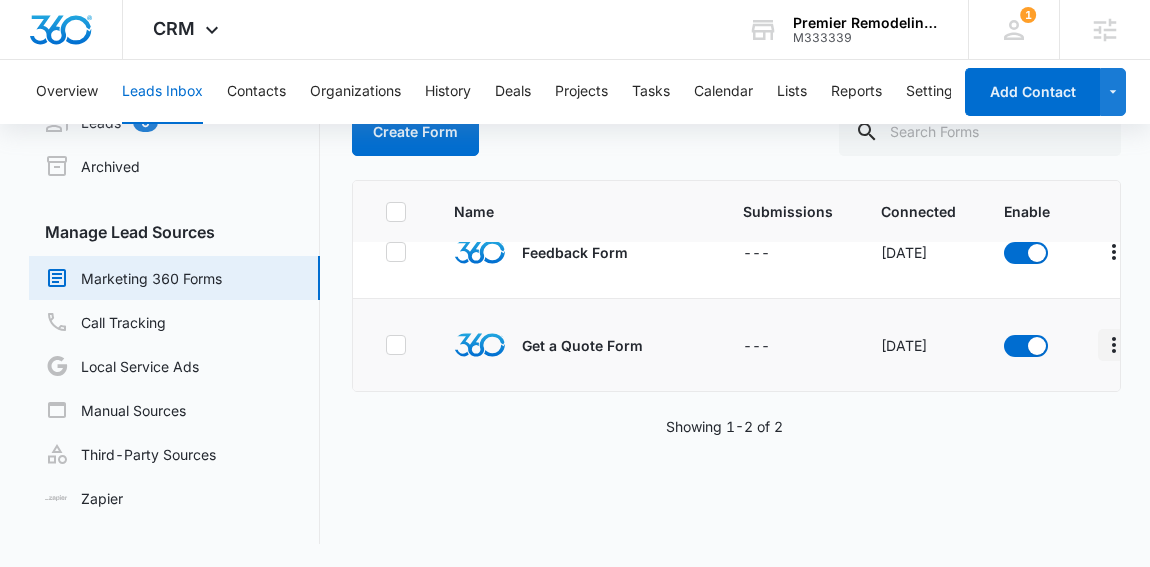 click 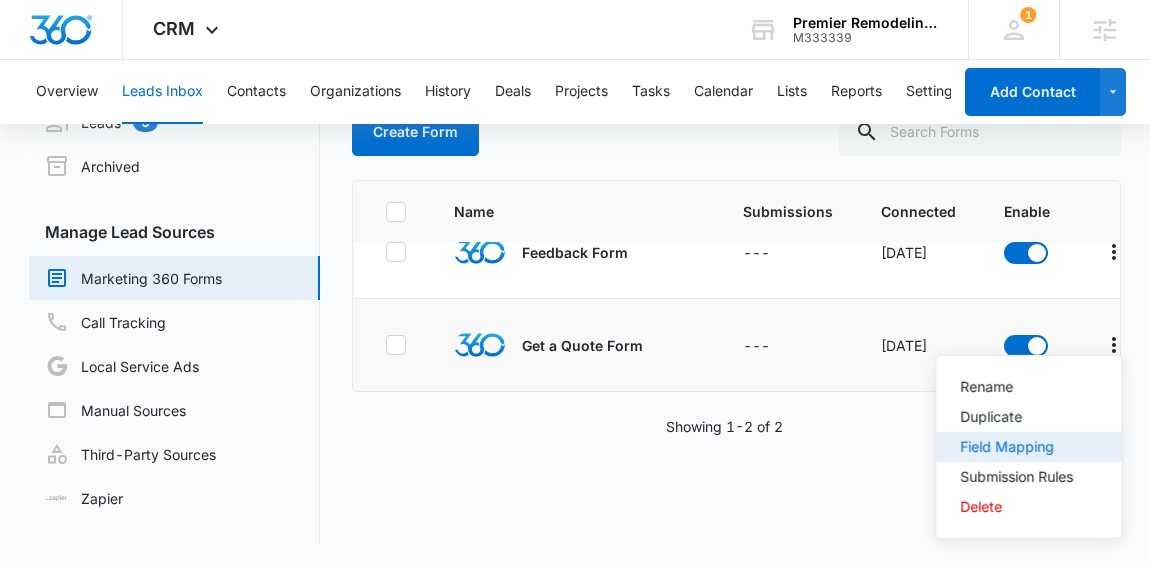 click on "Field Mapping" at bounding box center [1028, 447] 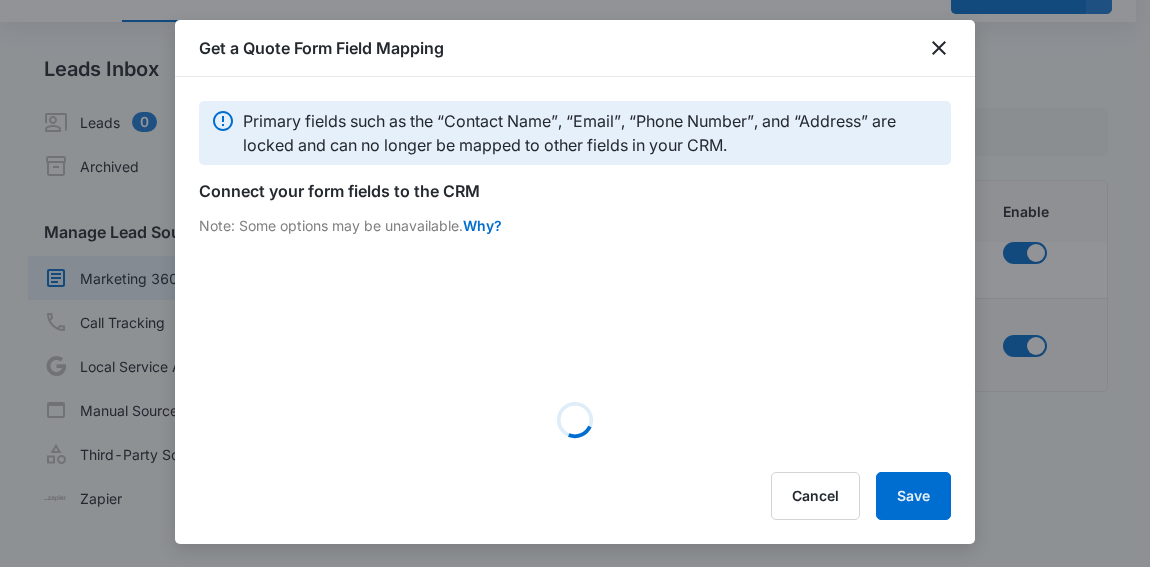click on "Get a Quote Form Field Mapping Primary fields such as the “Contact Name”, “Email”, “Phone Number”, and “Address” are locked and can no longer be mapped to other fields in your CRM. Connect your form fields to the CRM Note: Some options may be unavailable. Why? Loading Cancel Save" at bounding box center (575, 282) 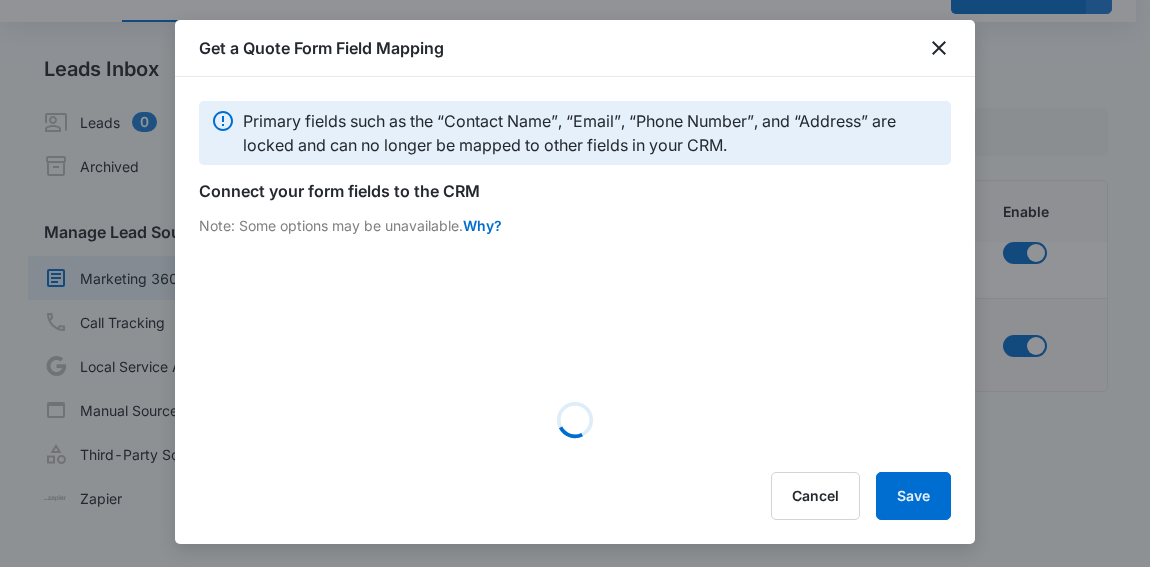scroll, scrollTop: 117, scrollLeft: 0, axis: vertical 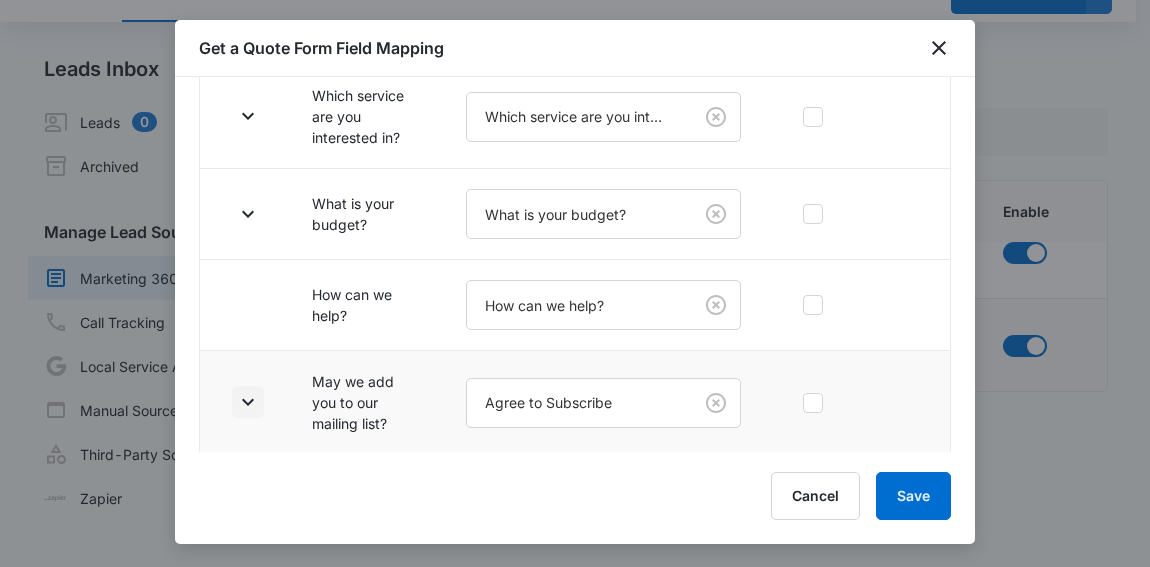 click 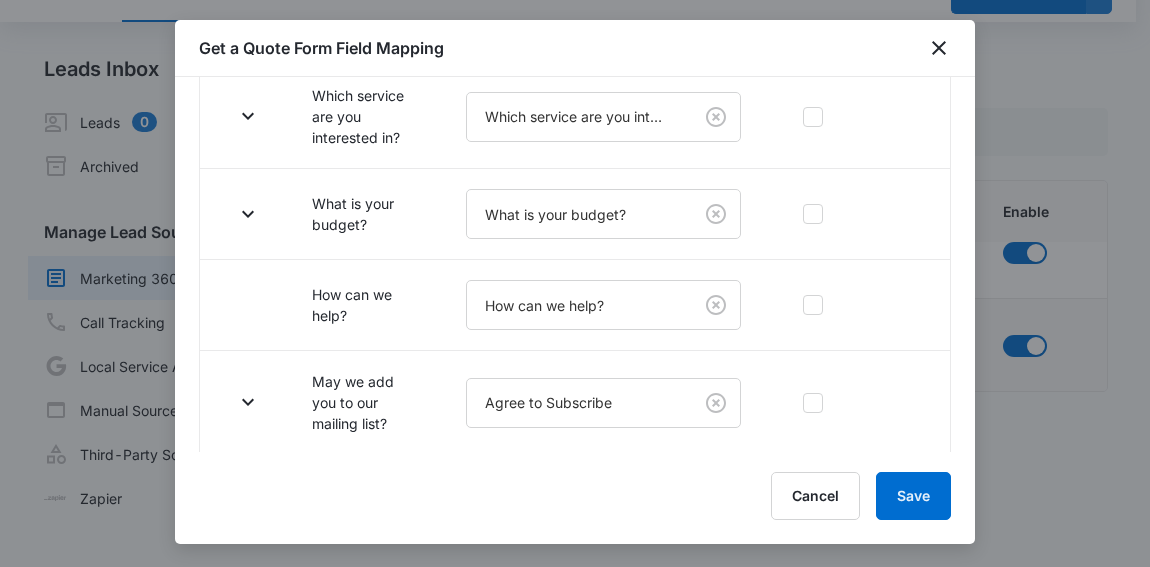 scroll, scrollTop: 701, scrollLeft: 0, axis: vertical 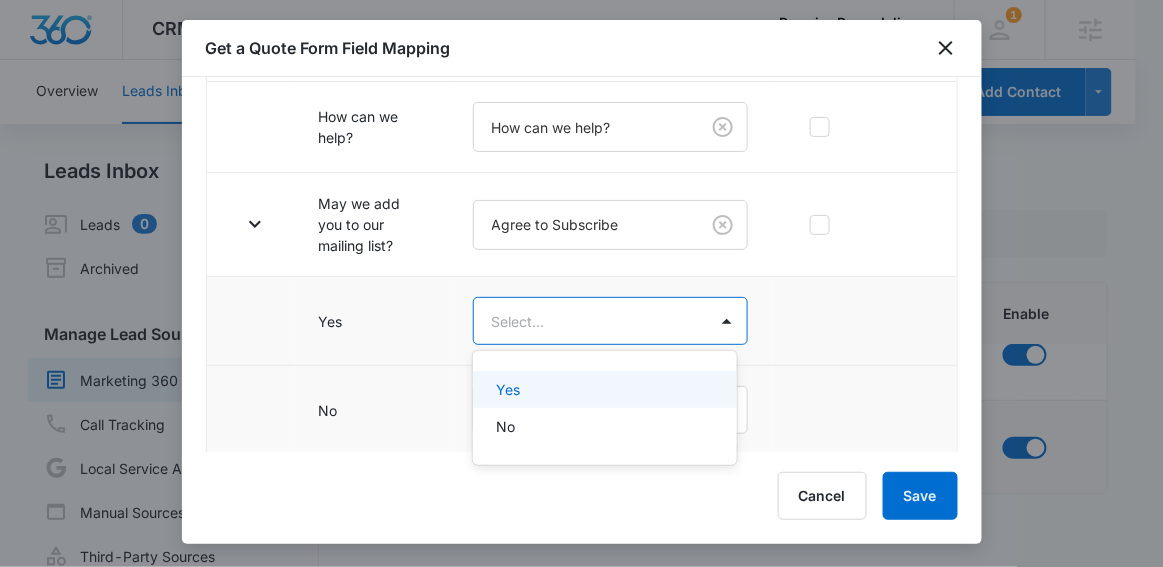click on "CRM Apps Reputation Websites Forms CRM Email Social Content Ads Intelligence Files Brand Settings Premier Remodeling and Repair Services LLC M333339 Your Accounts View All 1 LS Laura Streeter laura.streeter@madwire.com My Profile 1 Notifications Support Logout Terms & Conditions   •   Privacy Policy Agencies Overview Leads Inbox Contacts Organizations History Deals Projects Tasks Calendar Lists Reports Settings Add Contact Leads Inbox Leads 0 Archived Manage Lead Sources Marketing 360 Forms Call Tracking Local Service Ads Manual Sources Third-Party Sources Zapier Marketing 360 Forms Create Form Name   Submissions Connected Enable   Feedback Form --- Oct 12, 2022 Get a Quote Form --- Oct 12, 2022 Showing   1-2   of   2 Premier Remodeling and Repair Services LLC - CRM Manage Marketing 360 Forms - Marketing 360®
Get a Quote Form Field Mapping Connect your form fields to the CRM Note: Some options may be unavailable. Why?   Form Field CRM Field Prevent duplicates Name Contact Name Email Email No" at bounding box center (581, 283) 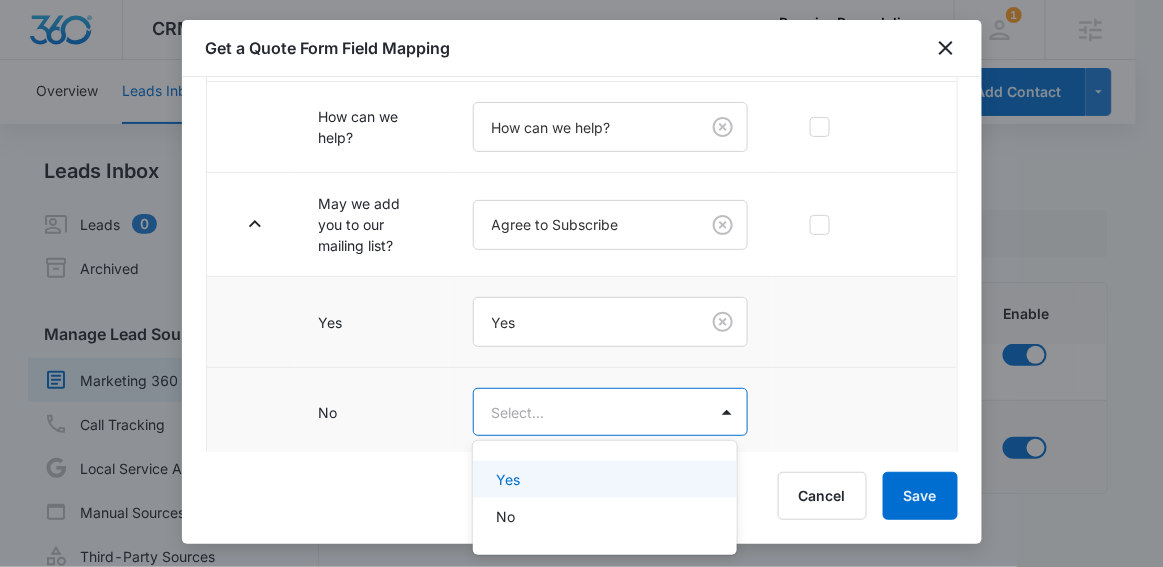 click on "CRM Apps Reputation Websites Forms CRM Email Social Content Ads Intelligence Files Brand Settings Premier Remodeling and Repair Services LLC M333339 Your Accounts View All 1 LS Laura Streeter laura.streeter@madwire.com My Profile 1 Notifications Support Logout Terms & Conditions   •   Privacy Policy Agencies Overview Leads Inbox Contacts Organizations History Deals Projects Tasks Calendar Lists Reports Settings Add Contact Leads Inbox Leads 0 Archived Manage Lead Sources Marketing 360 Forms Call Tracking Local Service Ads Manual Sources Third-Party Sources Zapier Marketing 360 Forms Create Form Name   Submissions Connected Enable   Feedback Form --- Oct 12, 2022 Get a Quote Form --- Oct 12, 2022 Showing   1-2   of   2 Premier Remodeling and Repair Services LLC - CRM Manage Marketing 360 Forms - Marketing 360®
Get a Quote Form Field Mapping Connect your form fields to the CRM Note: Some options may be unavailable. Why?   Form Field CRM Field Prevent duplicates Name Contact Name Email Email No" at bounding box center [581, 283] 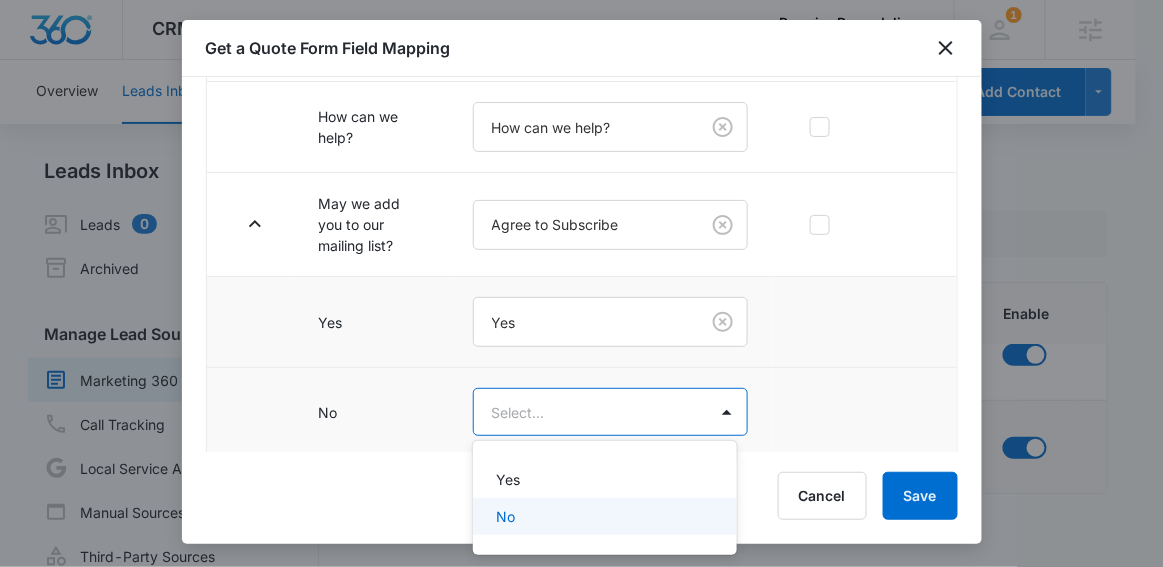 click on "No" at bounding box center (603, 516) 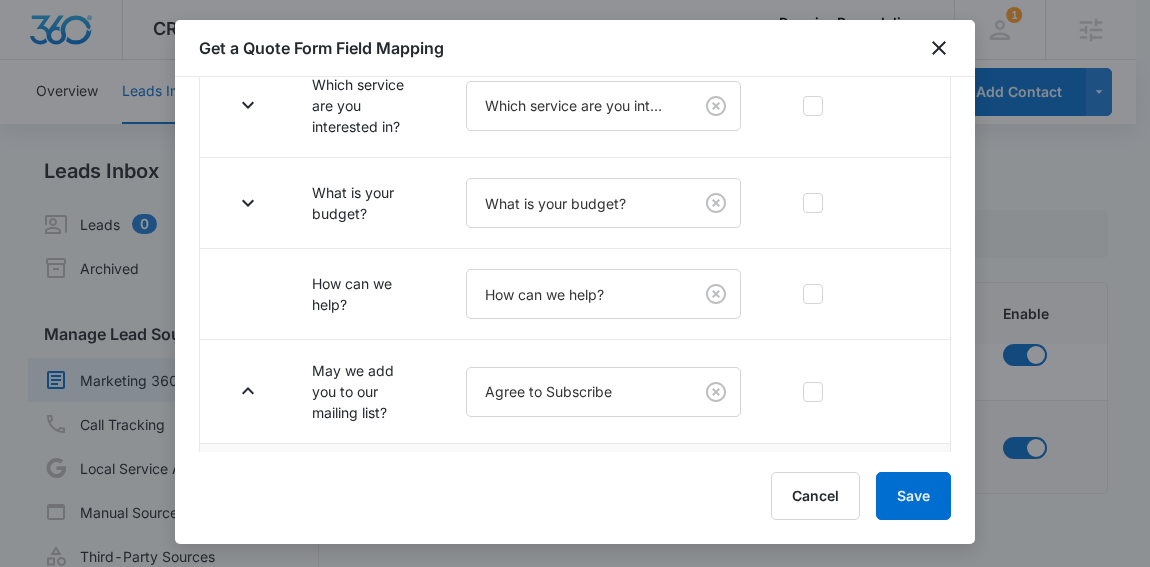 scroll, scrollTop: 516, scrollLeft: 0, axis: vertical 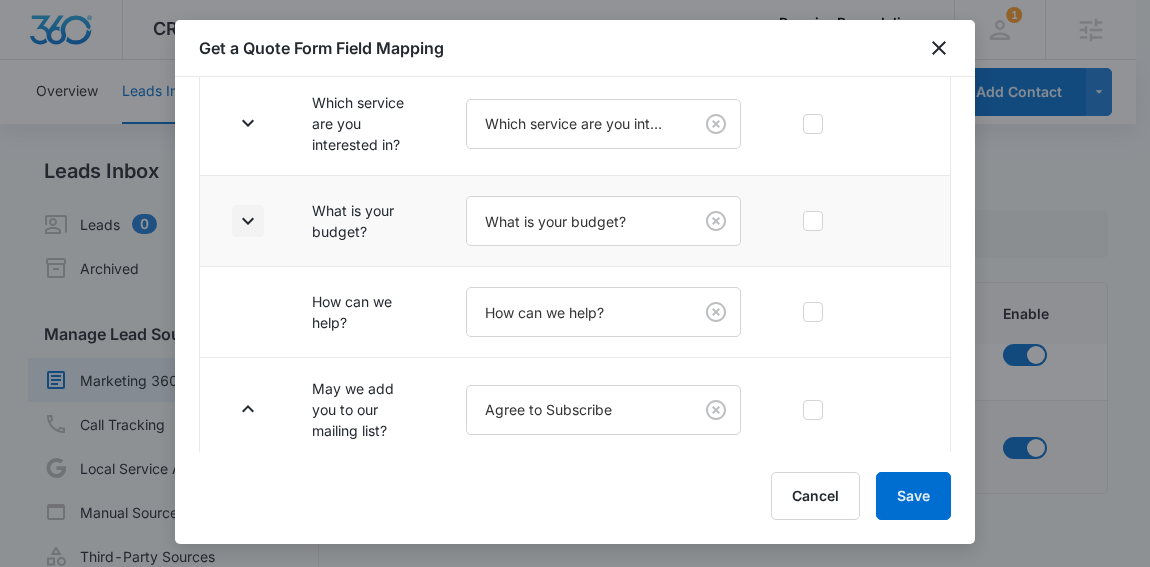click 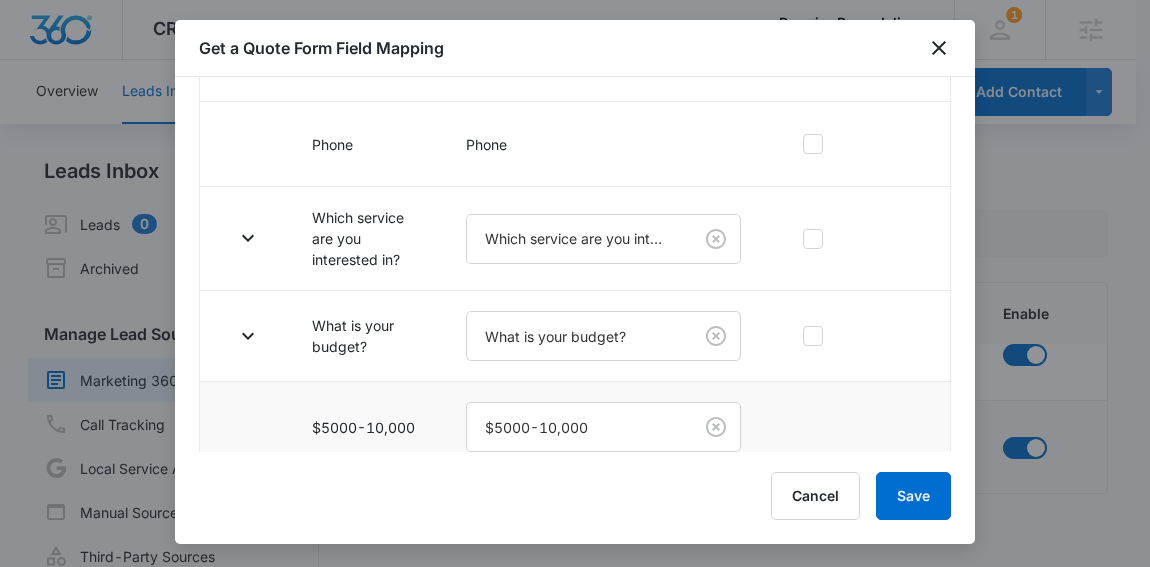 scroll, scrollTop: 367, scrollLeft: 0, axis: vertical 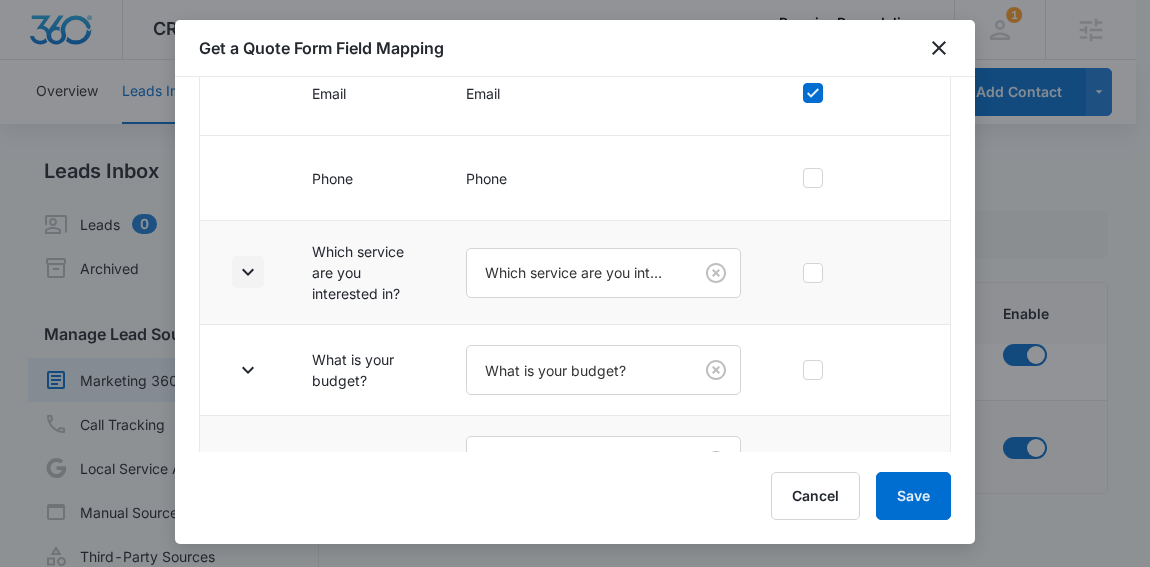 click 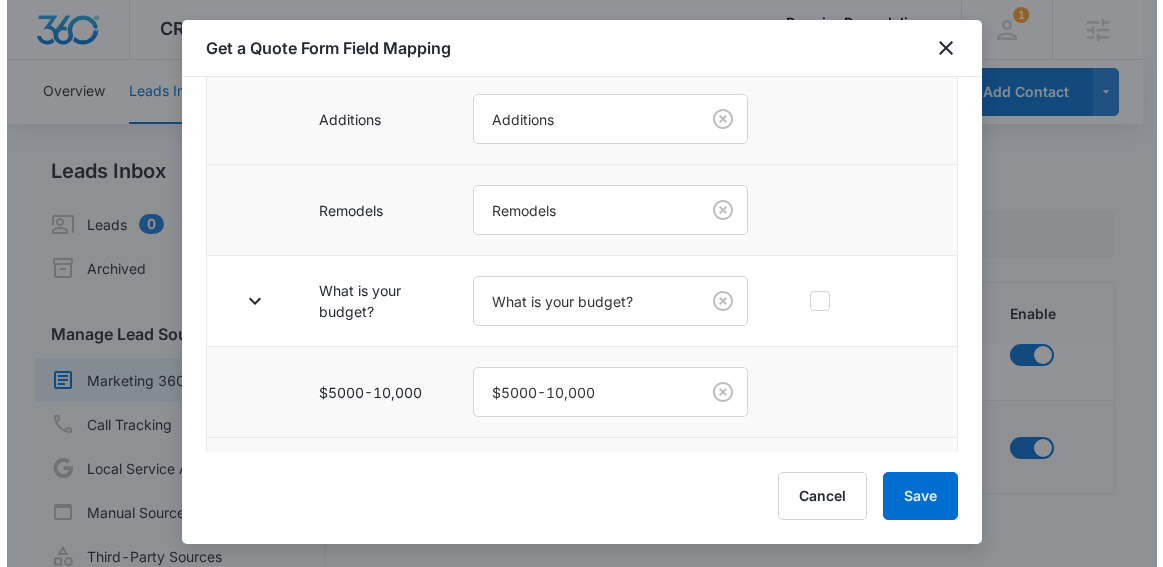 scroll, scrollTop: 756, scrollLeft: 0, axis: vertical 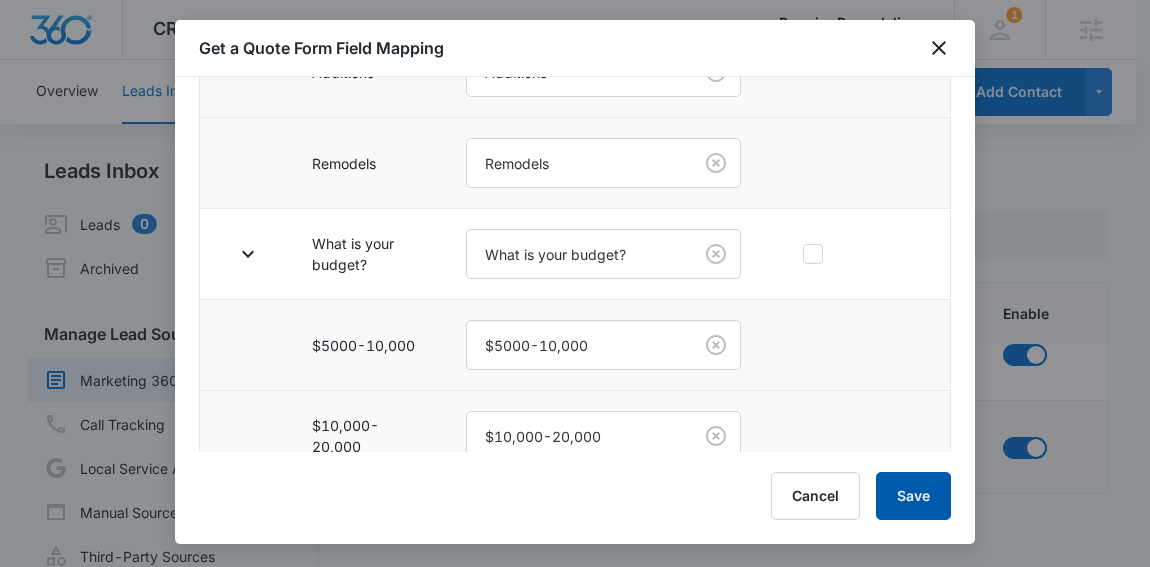 click on "Save" at bounding box center (913, 496) 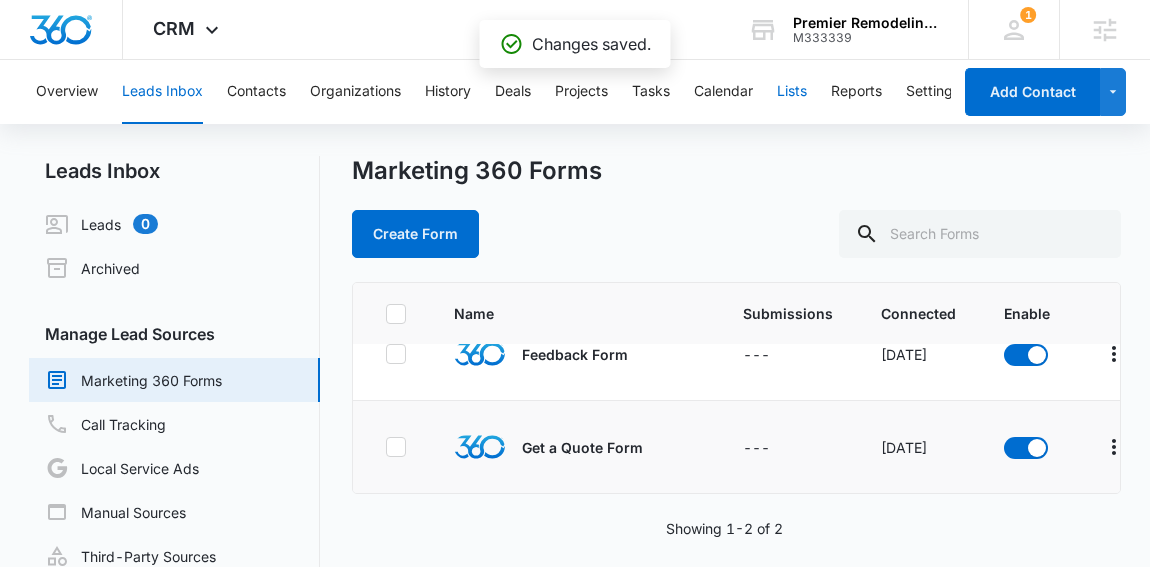 click on "Lists" at bounding box center [792, 92] 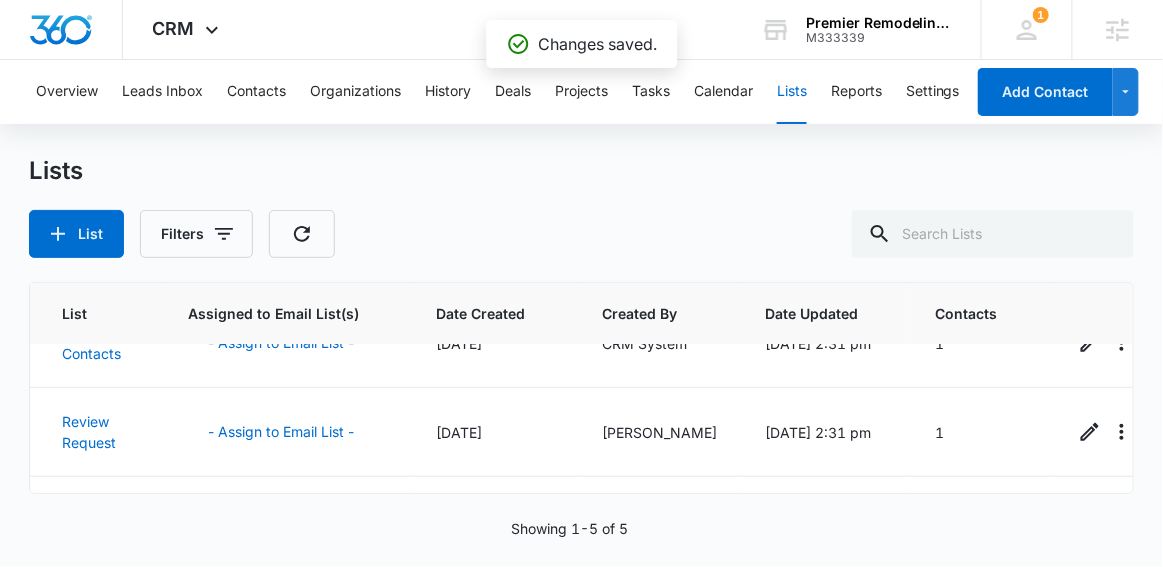 scroll, scrollTop: 243, scrollLeft: 0, axis: vertical 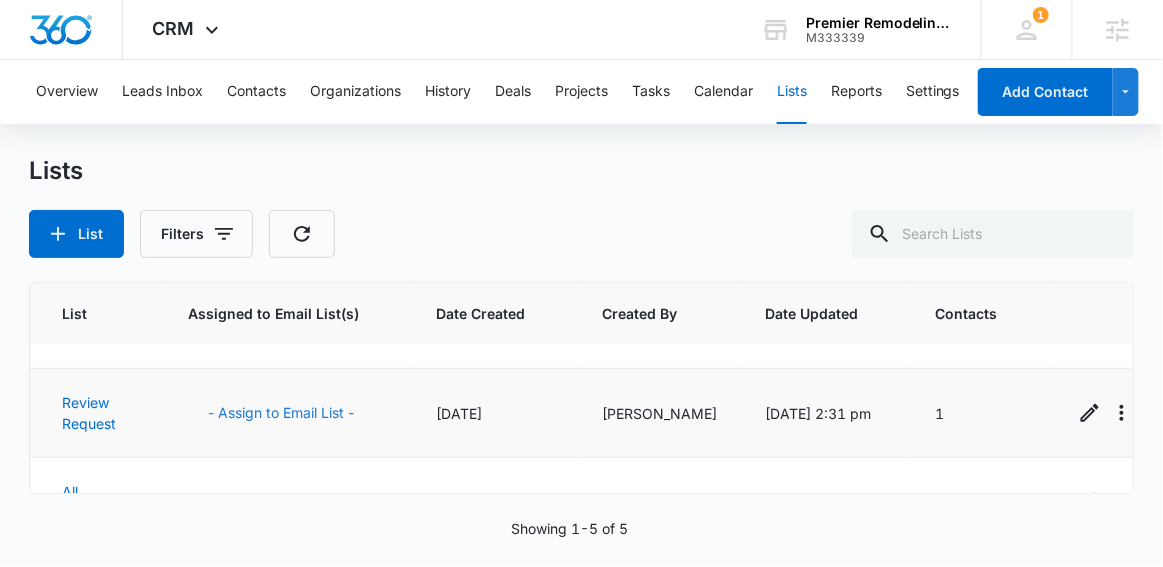 click on "- Assign to Email List -" at bounding box center (281, 413) 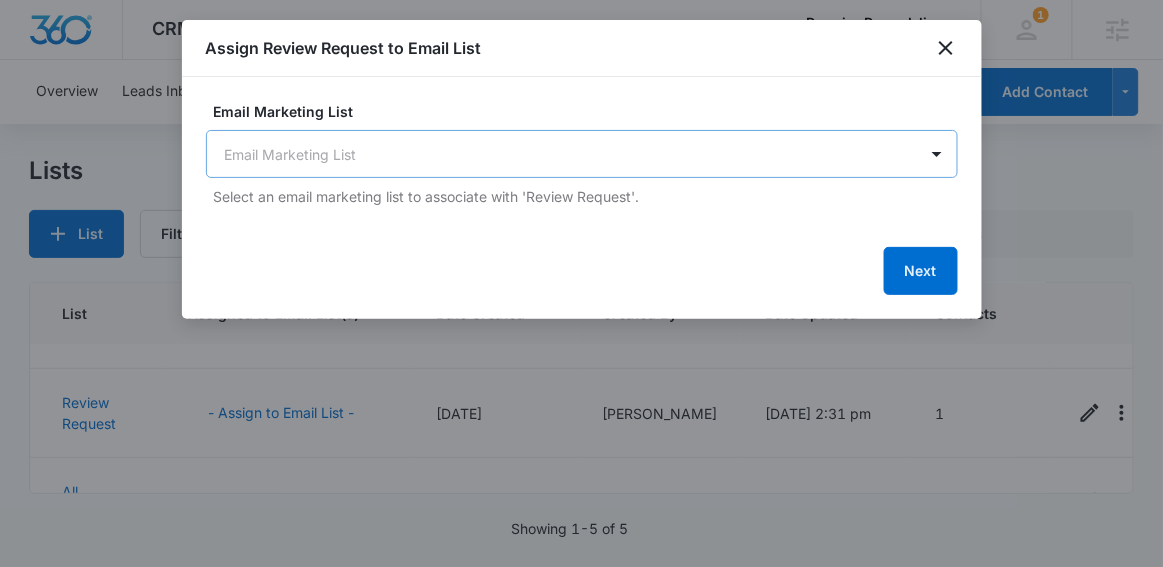 click on "CRM Apps Reputation Websites Forms CRM Email Social Content Ads Intelligence Files Brand Settings Premier Remodeling and Repair Services LLC M333339 Your Accounts View All 1 LS Laura Streeter laura.streeter@madwire.com My Profile 1 Notifications Support Logout Terms & Conditions   •   Privacy Policy Agencies Overview Leads Inbox Contacts Organizations History Deals Projects Tasks Calendar Lists Reports Settings Add Contact Lists List Filters List Assigned to Email List(s) Date Created Created By Date Updated Contacts All Leads All Leads 04/20/2020 CRM System 08/30/2021 @ 2:22 pm 0 All Customers - Assign to Email List - 04/20/2020 CRM System 06/23/2023 @ 12:11 pm 0 All Contacts - Assign to Email List - 02/15/2021 CRM System 04/11/2025 @ 2:31 pm 1 Review Request - Assign to Email List - 09/26/2024 Jeni Dean 04/11/2025 @ 2:31 pm 1 All Subscribers - Assign to Email List - 11/26/2024 Dave Bettger 04/11/2025 @ 2:32 pm 0 Showing   1-5   of   5
Assign Review Request to Email List Email Marketing List" at bounding box center (581, 283) 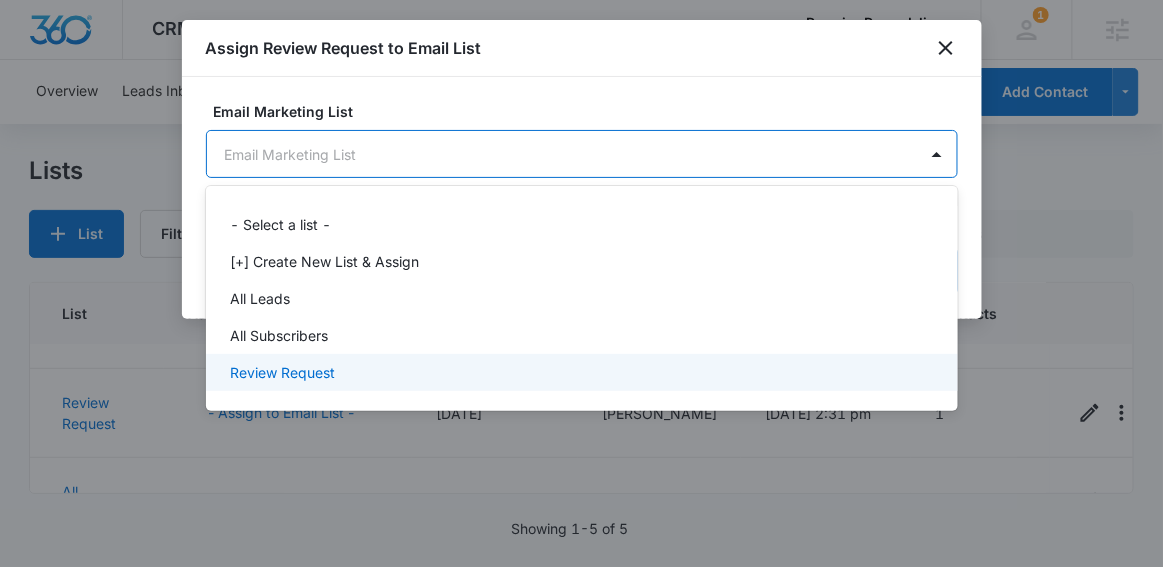 click on "Review Request" at bounding box center [580, 372] 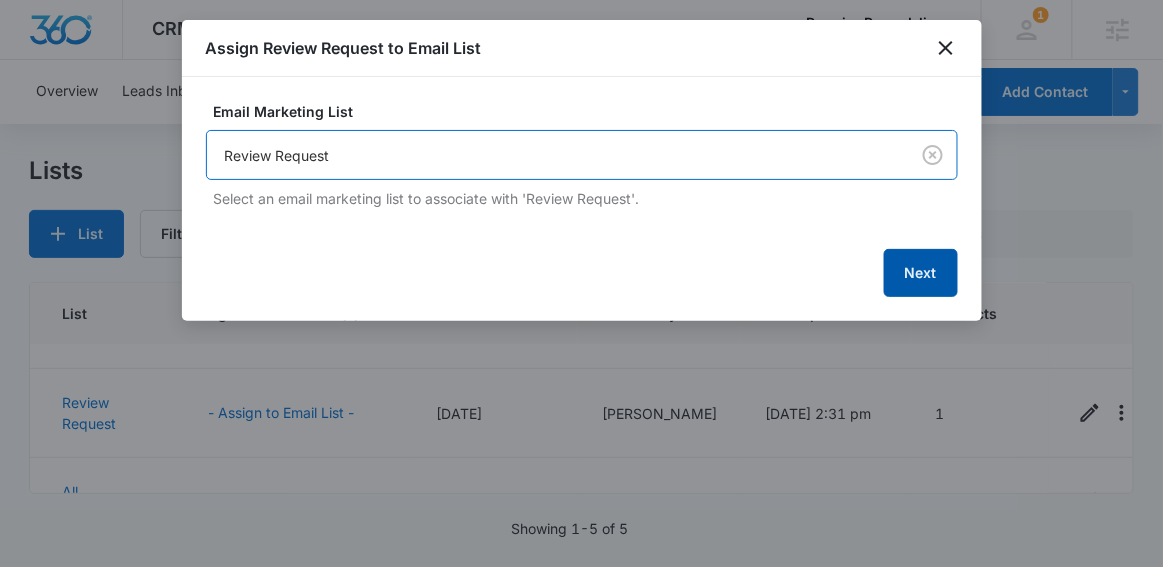 click on "Next" at bounding box center [921, 273] 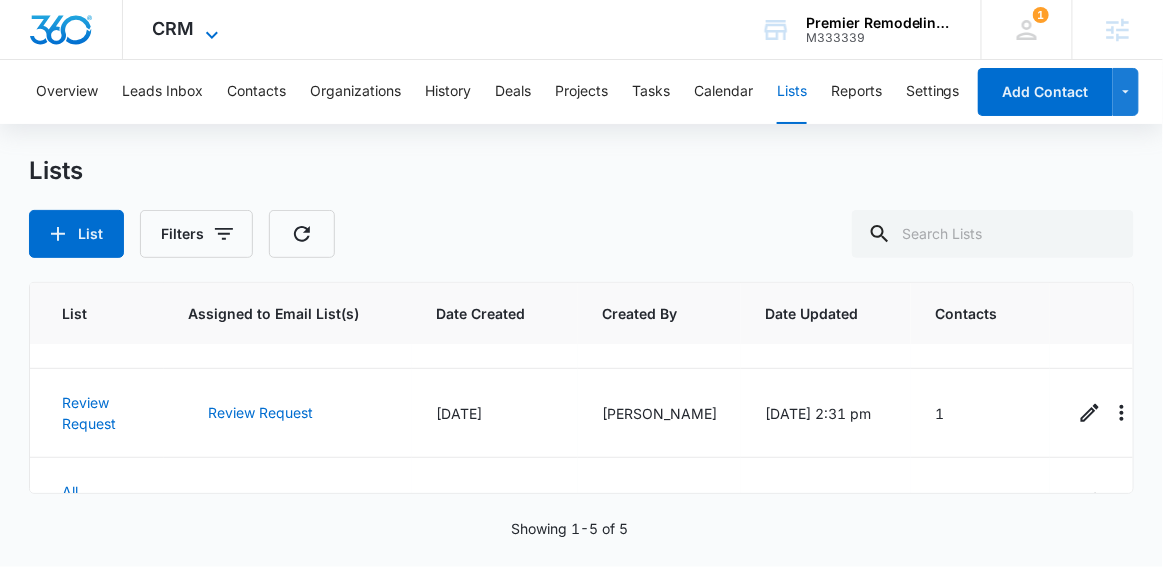 click 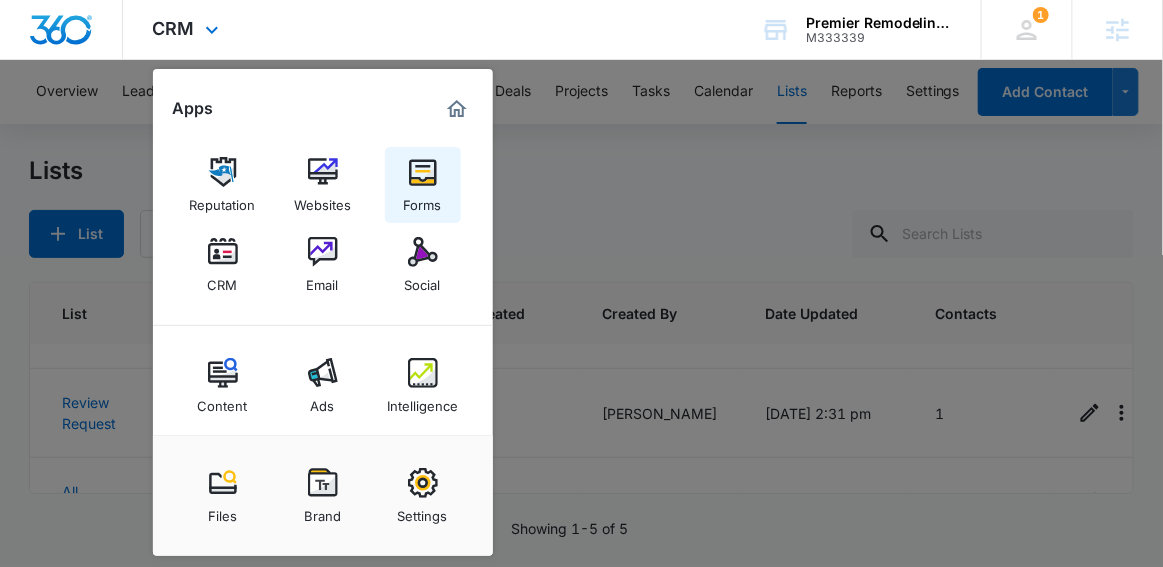 click at bounding box center [423, 172] 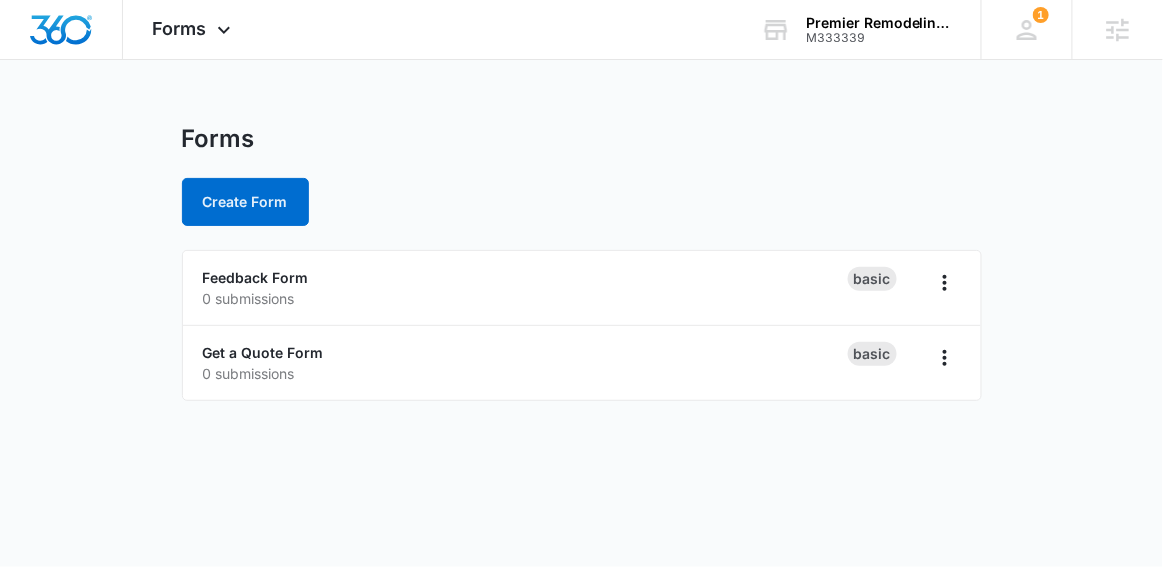 click on "Forms" at bounding box center [582, 139] 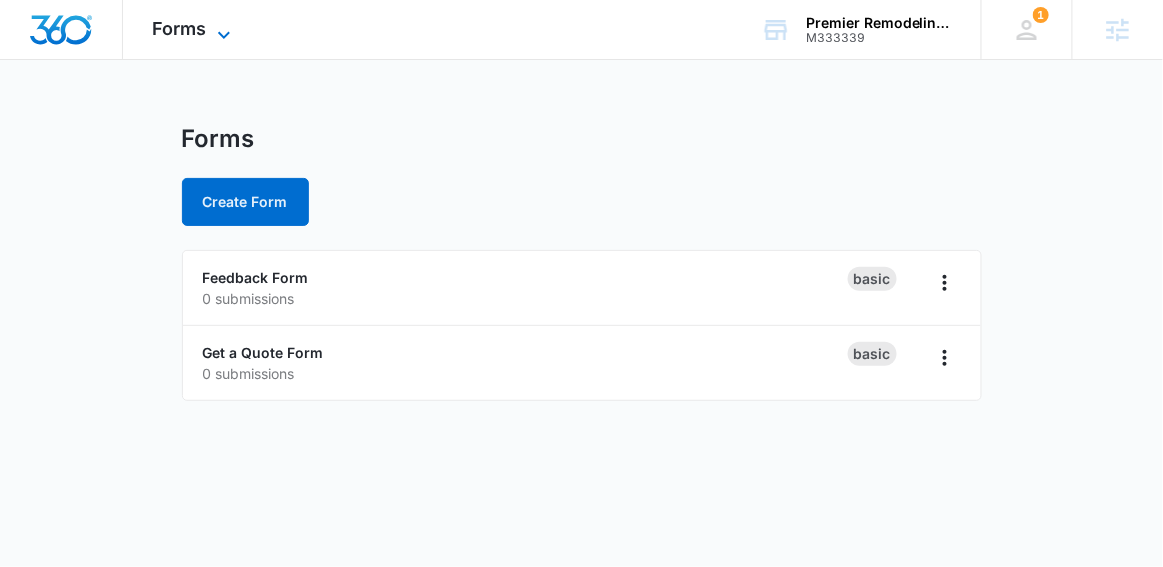 click 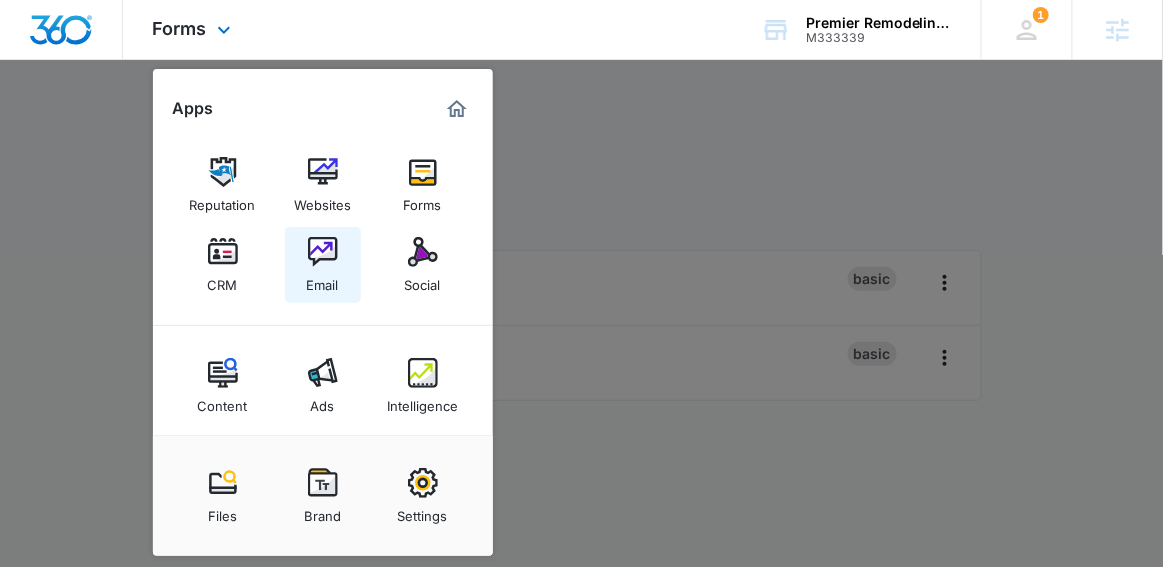 click at bounding box center [323, 252] 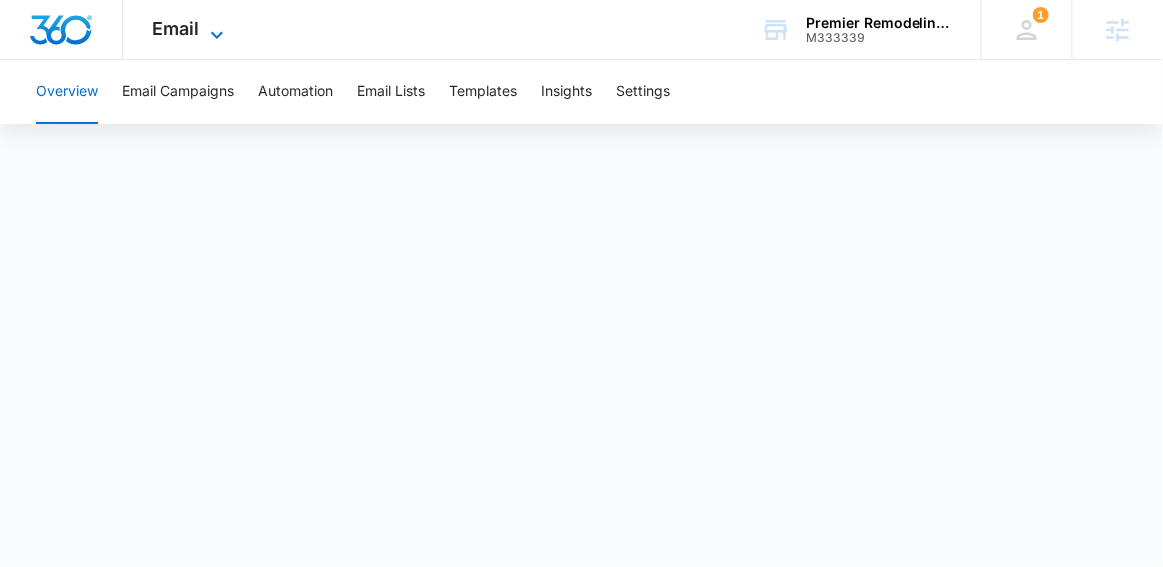 click on "Email" at bounding box center (176, 28) 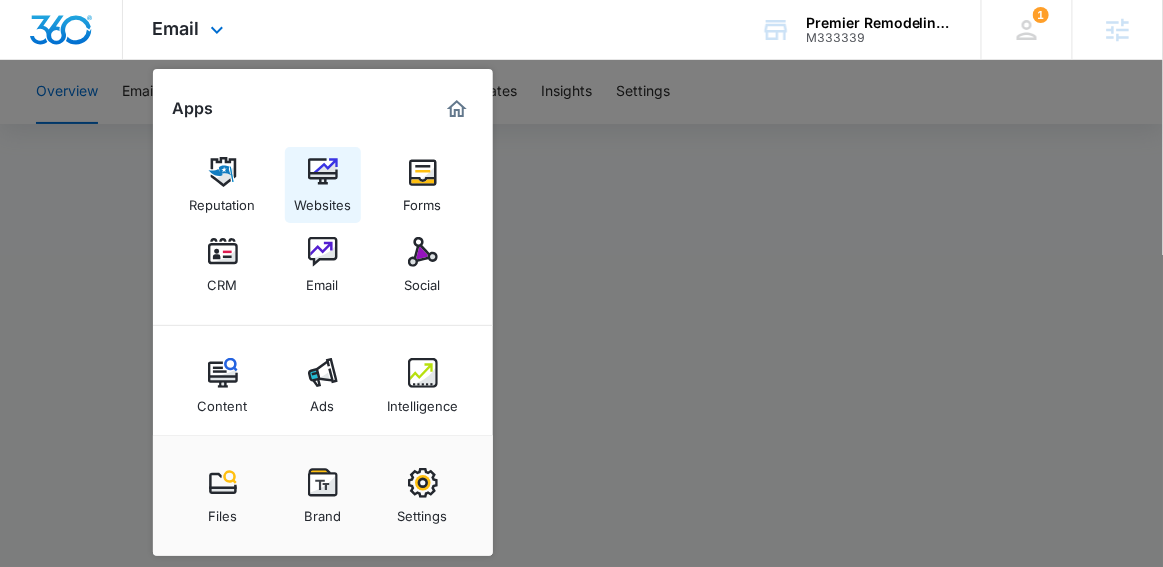 click at bounding box center (323, 172) 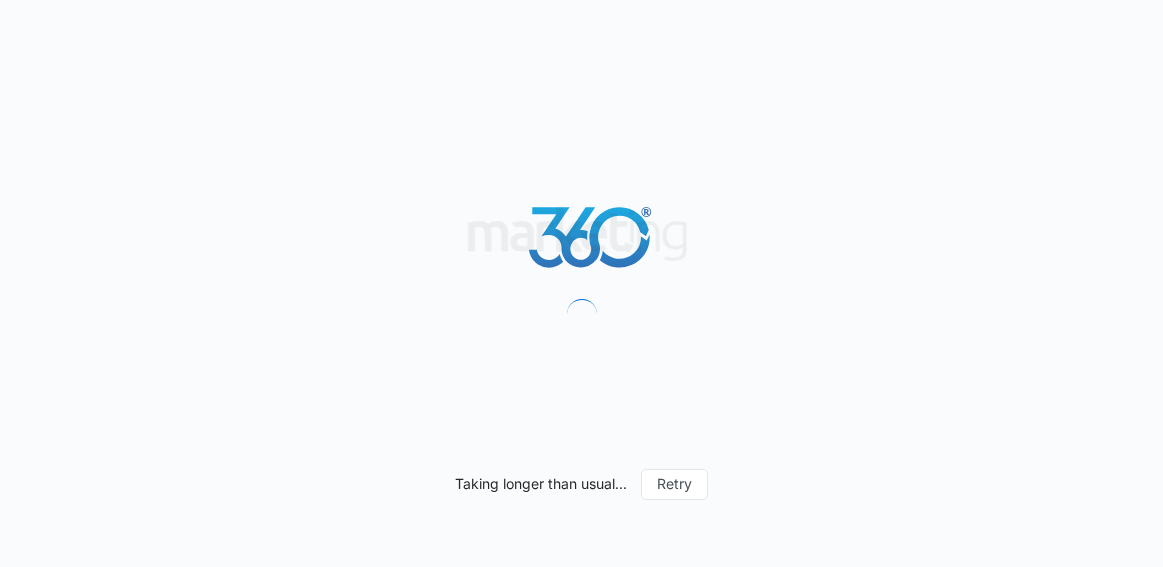 scroll, scrollTop: 0, scrollLeft: 0, axis: both 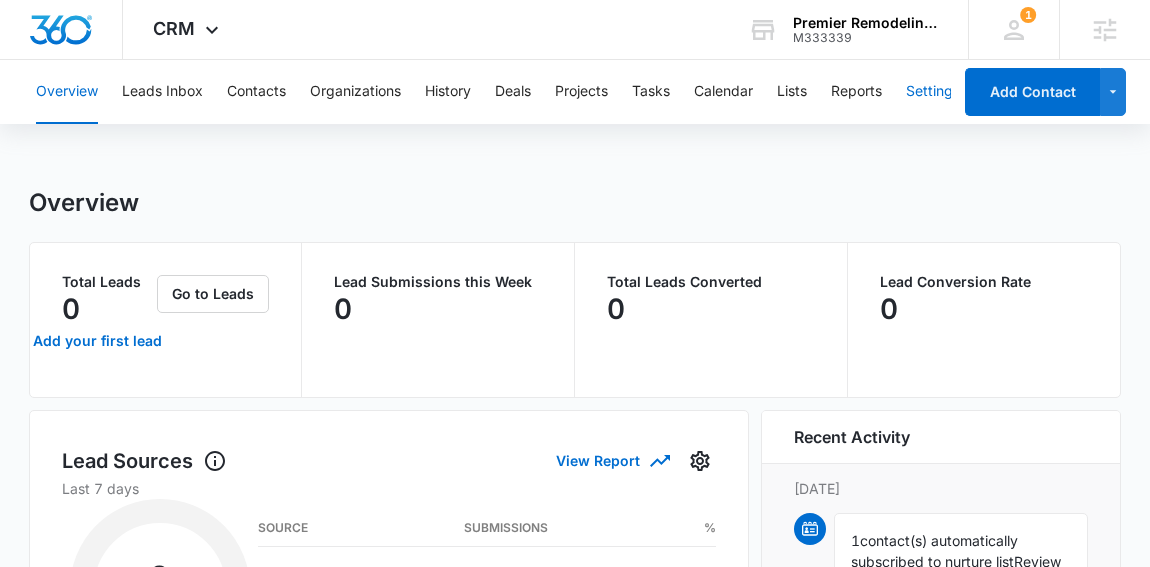 click on "Settings" at bounding box center [933, 92] 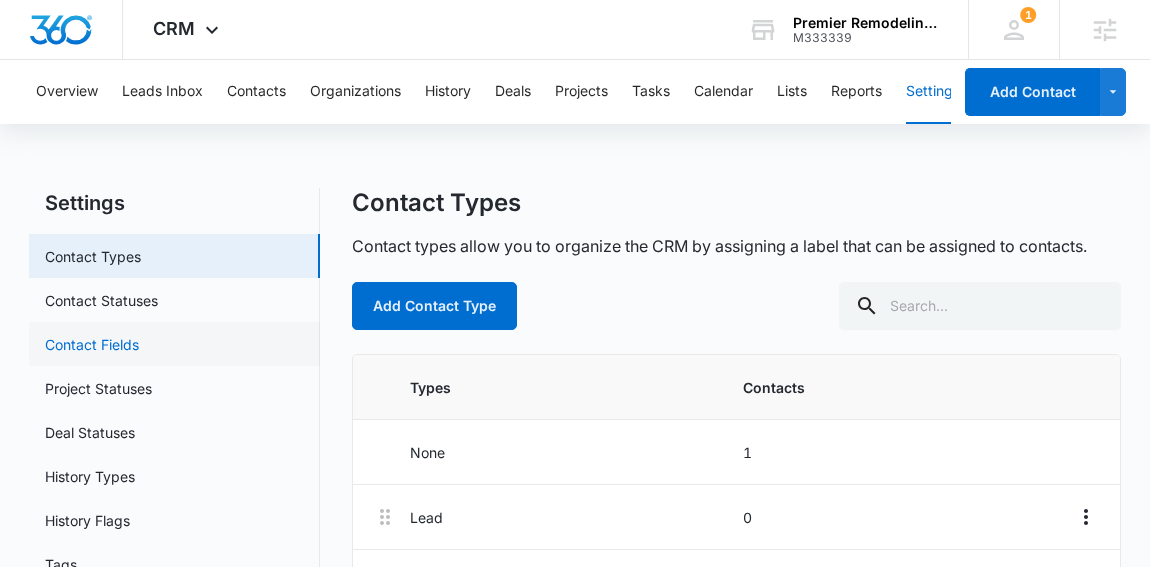 click on "Contact Fields" at bounding box center (92, 344) 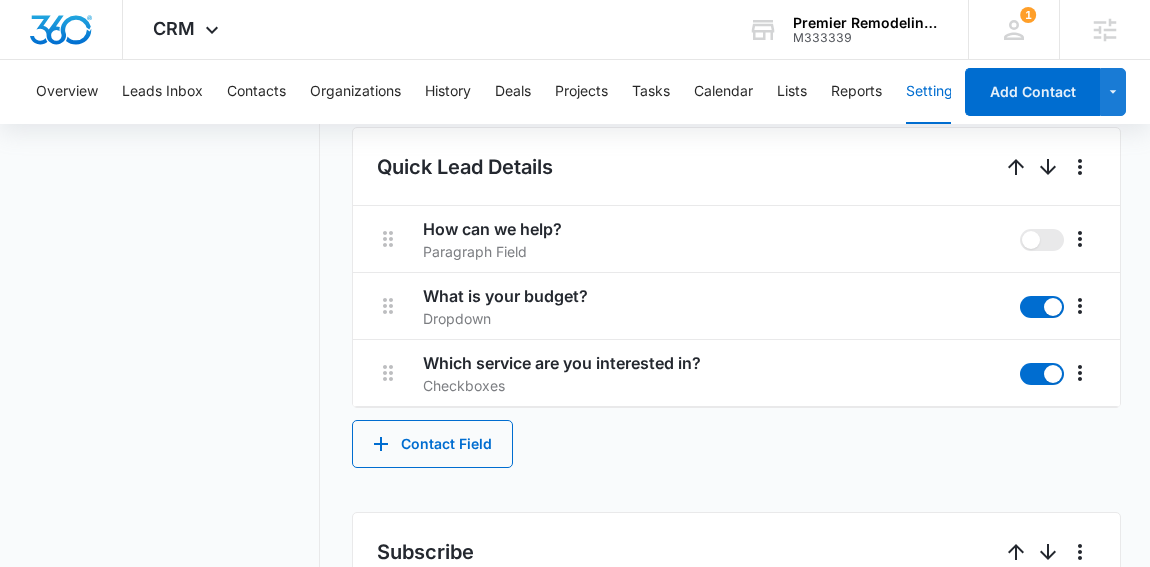 scroll, scrollTop: 1215, scrollLeft: 0, axis: vertical 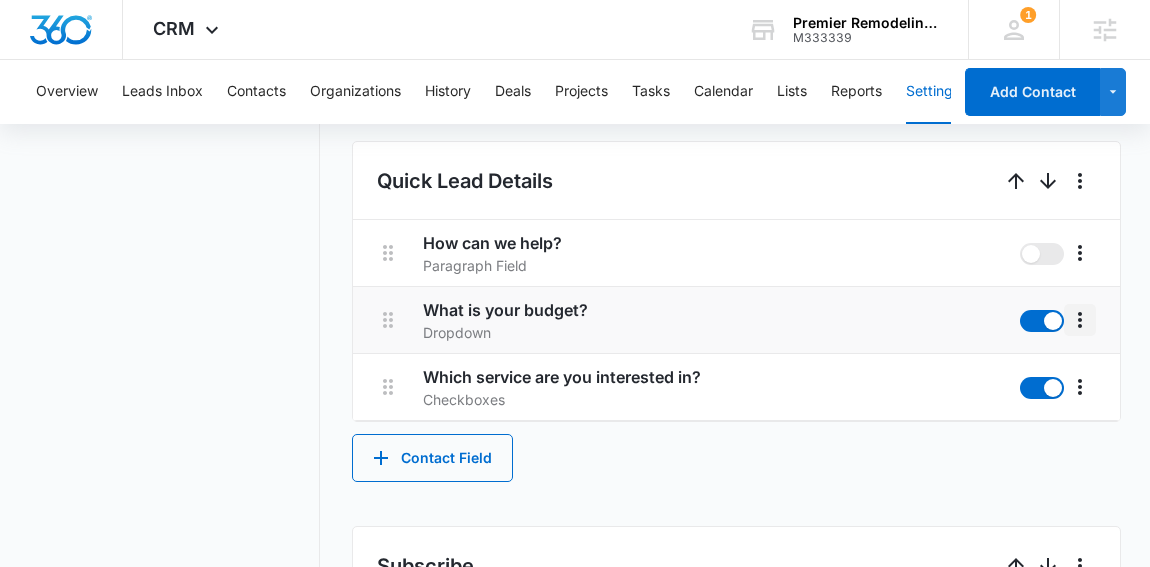 click at bounding box center (1080, 320) 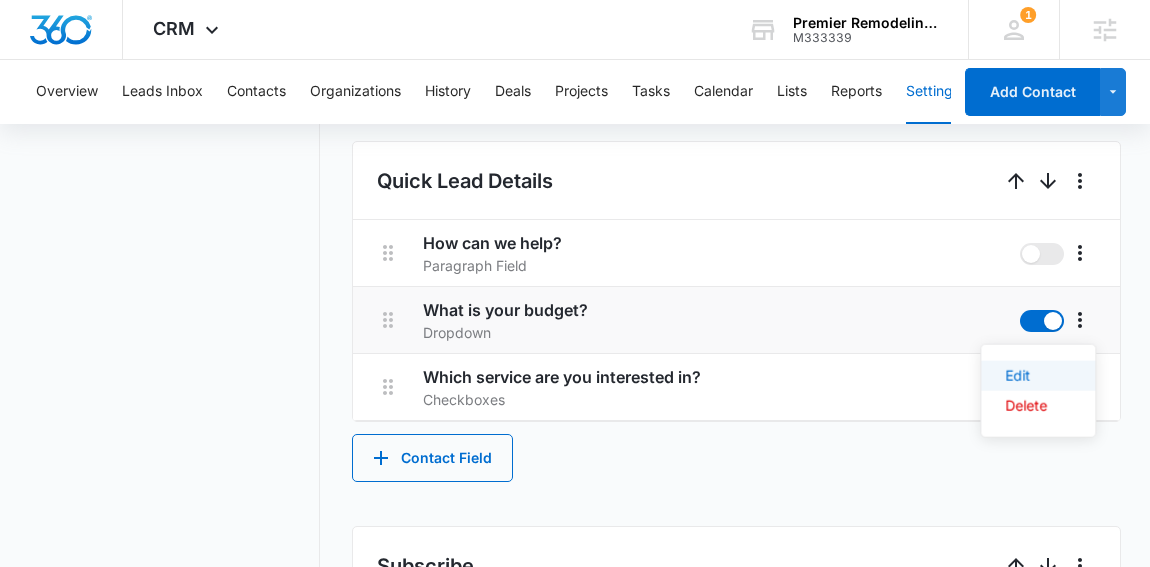 click on "Edit" at bounding box center (1038, 376) 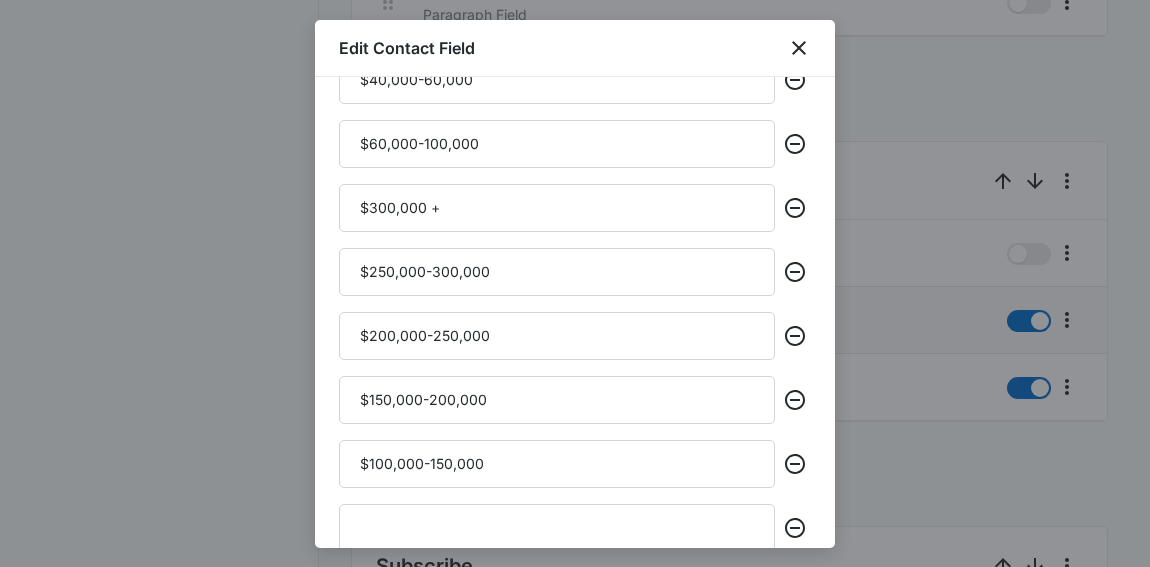 scroll, scrollTop: 726, scrollLeft: 0, axis: vertical 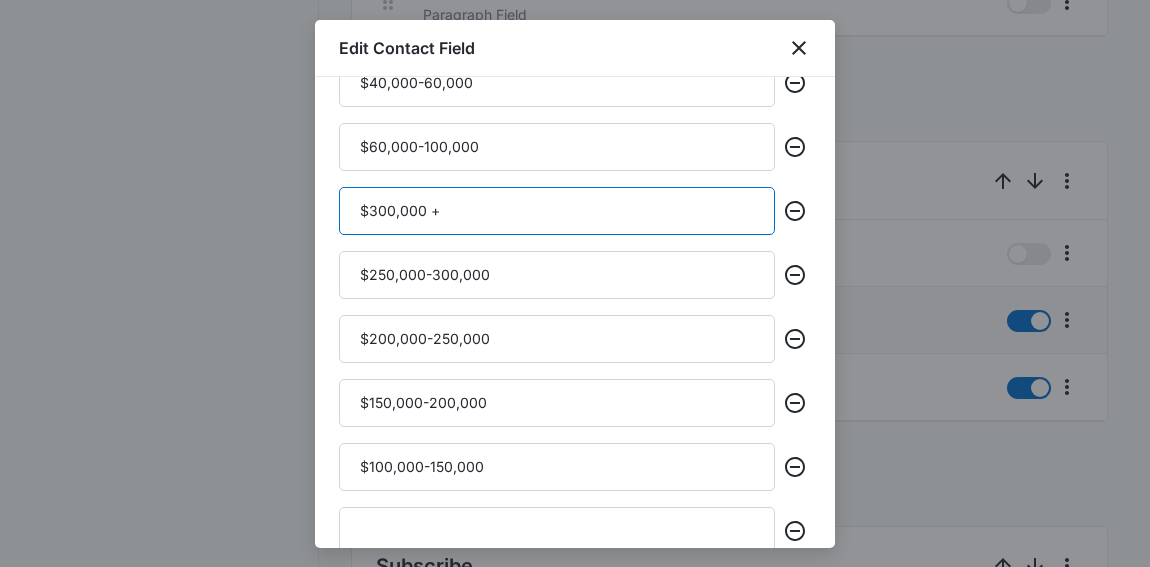 click on "$300,000 +" at bounding box center [557, 211] 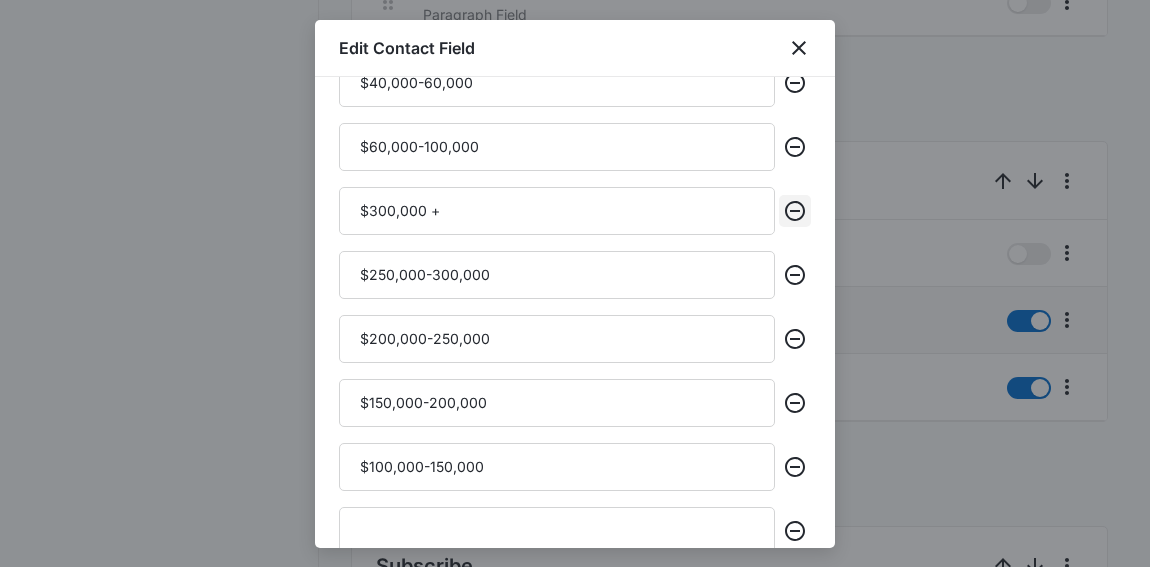 click 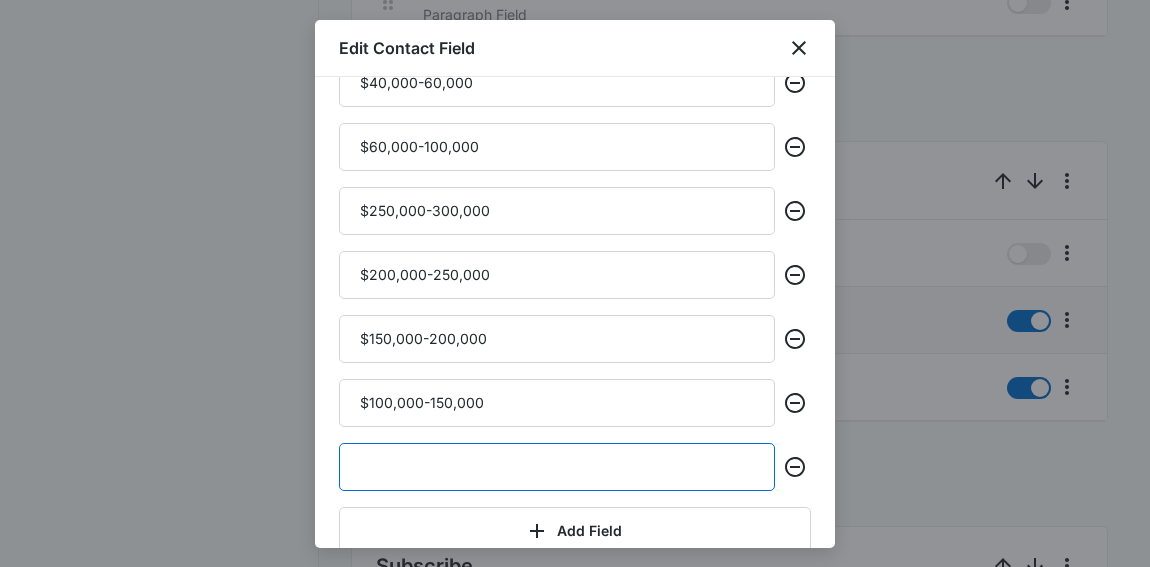click at bounding box center [557, 467] 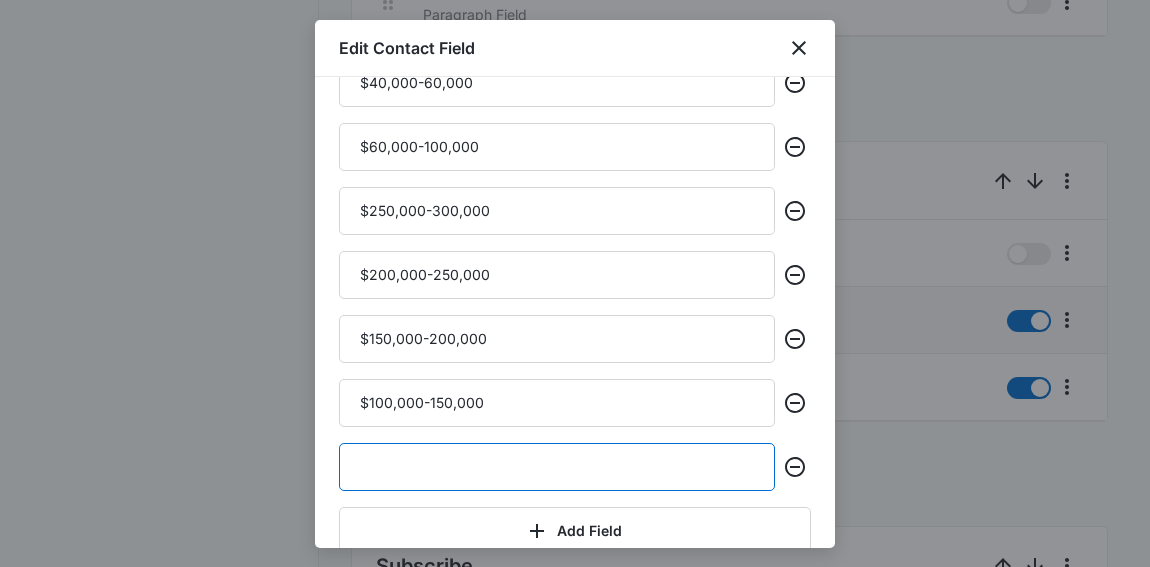 type on "#" 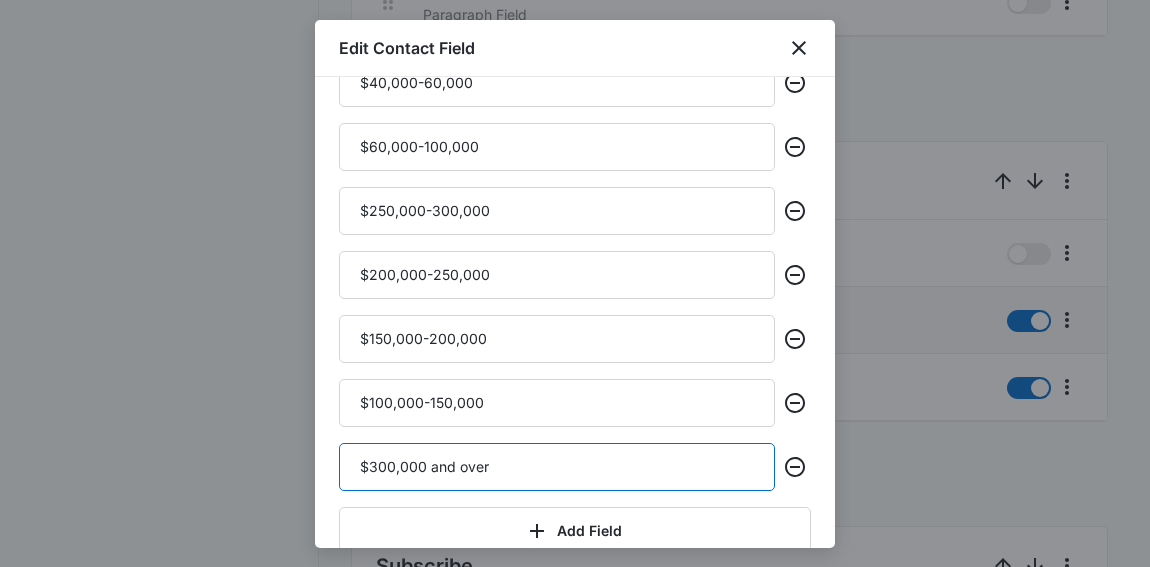type on "$300,000 and over" 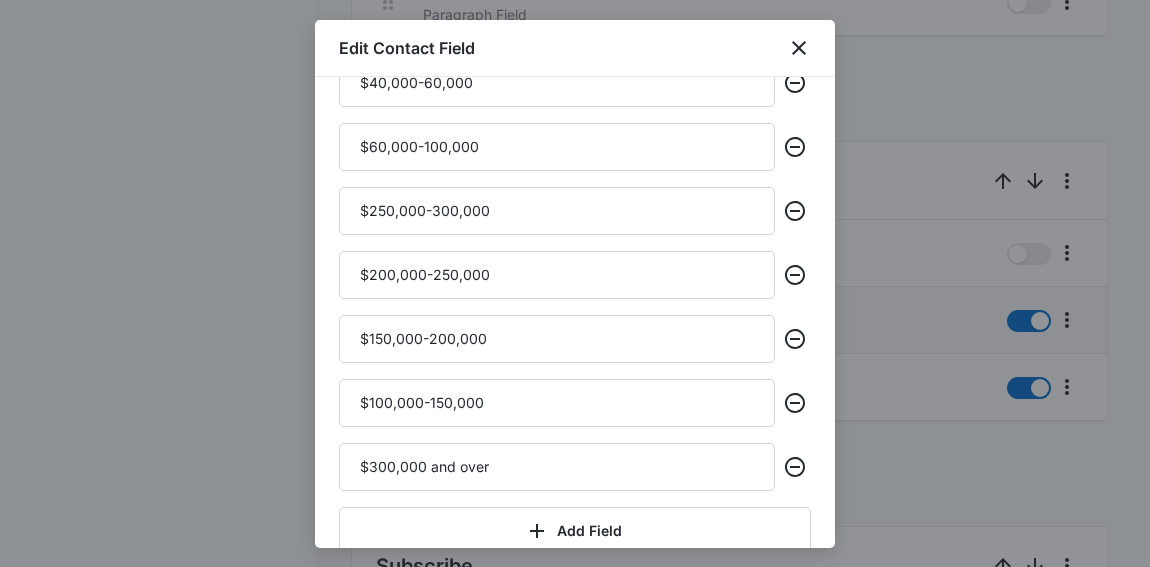 scroll, scrollTop: 828, scrollLeft: 0, axis: vertical 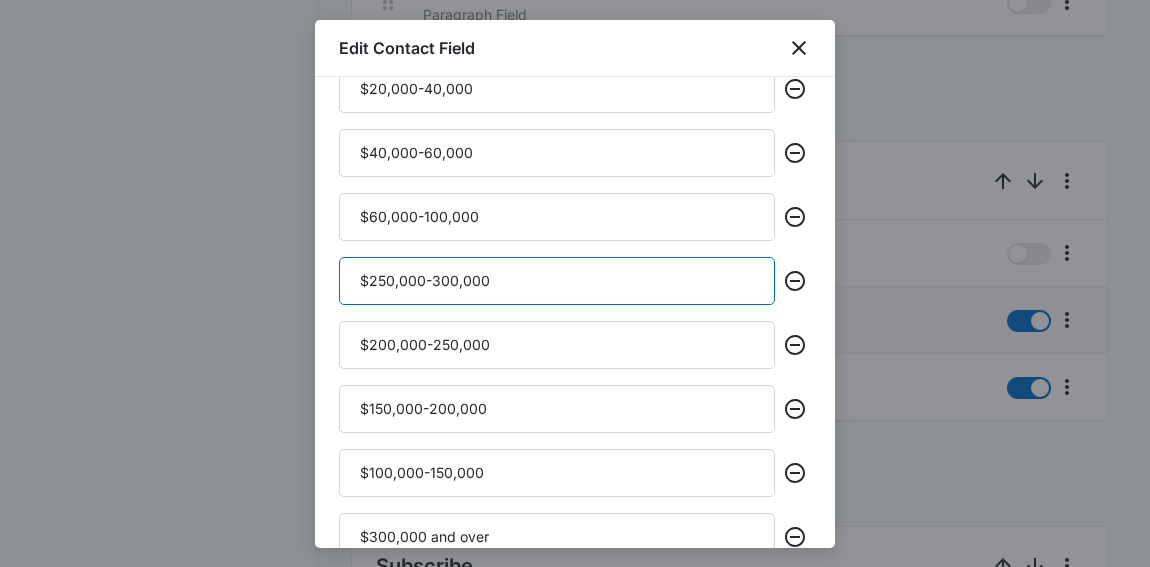 click on "$250,000-300,000" at bounding box center (557, 281) 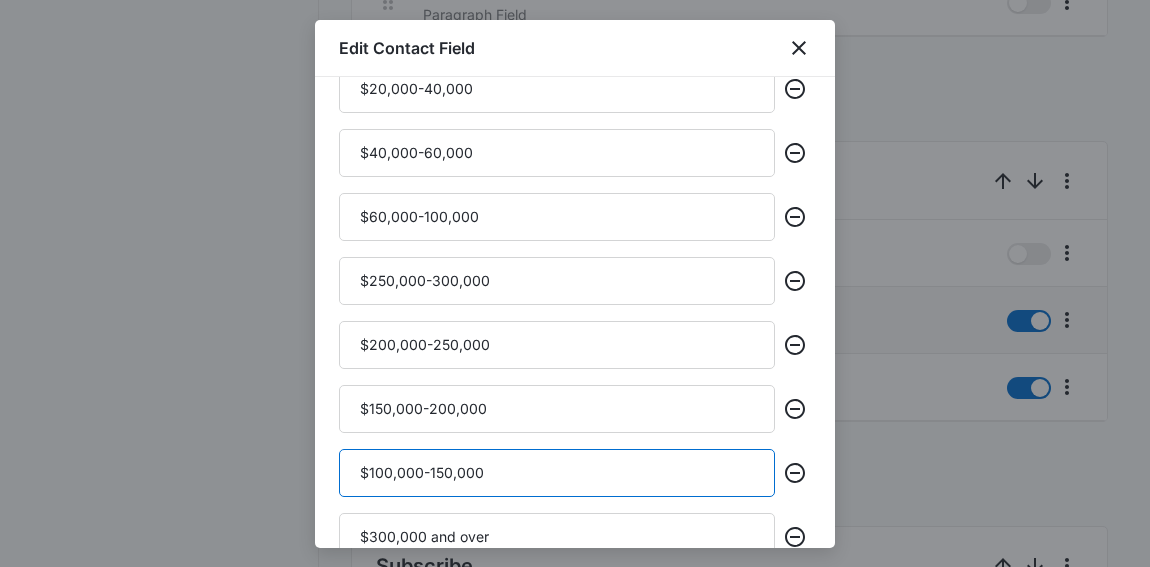 click on "$100,000-150,000" at bounding box center [557, 473] 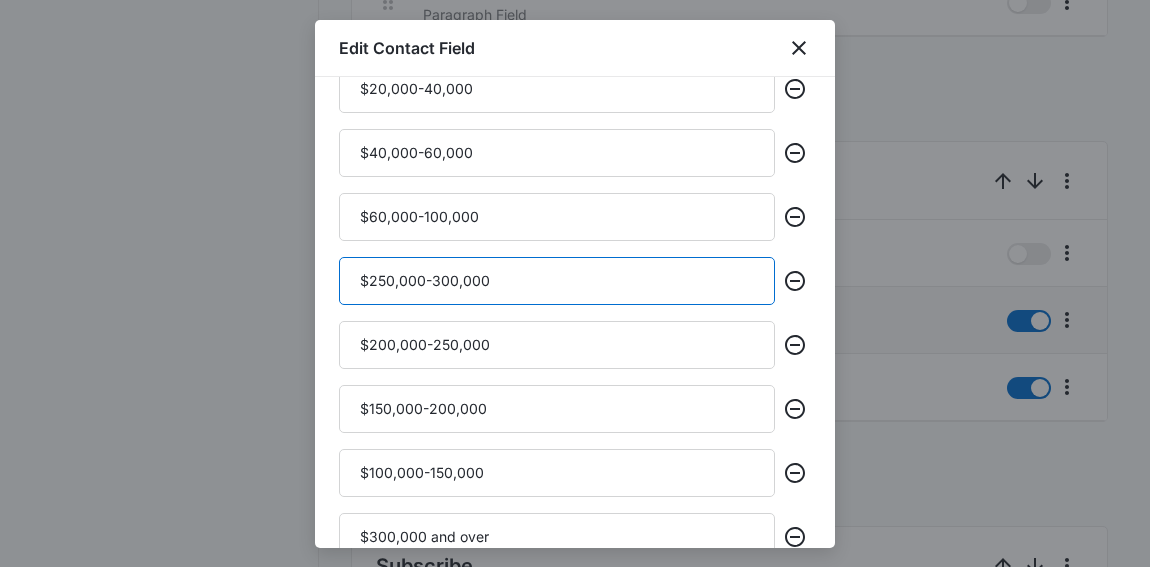click on "$250,000-300,000" at bounding box center (557, 281) 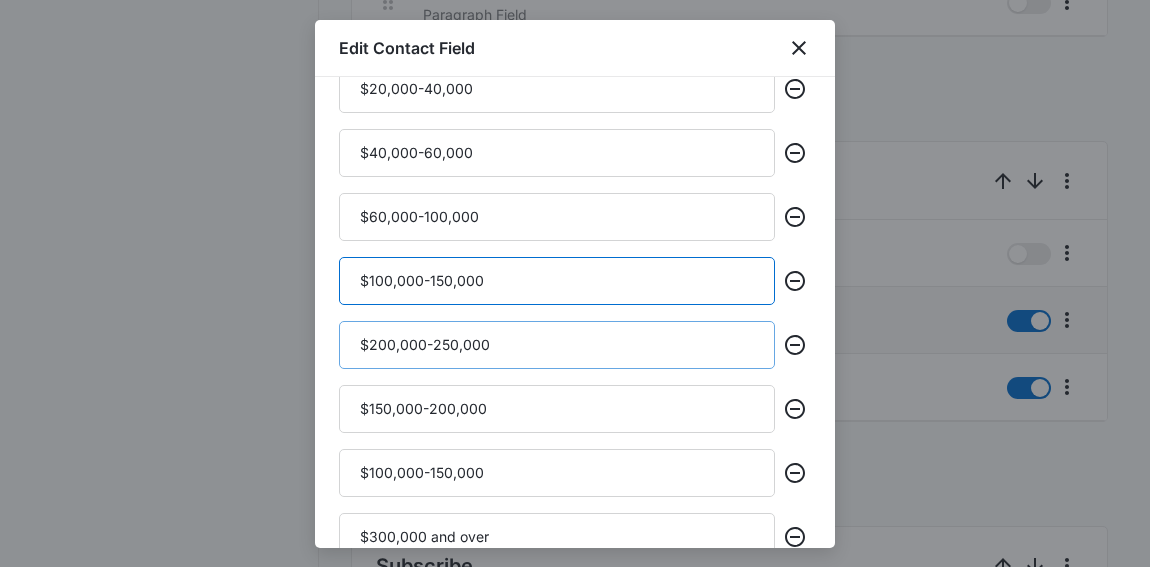 type on "$100,000-150,000" 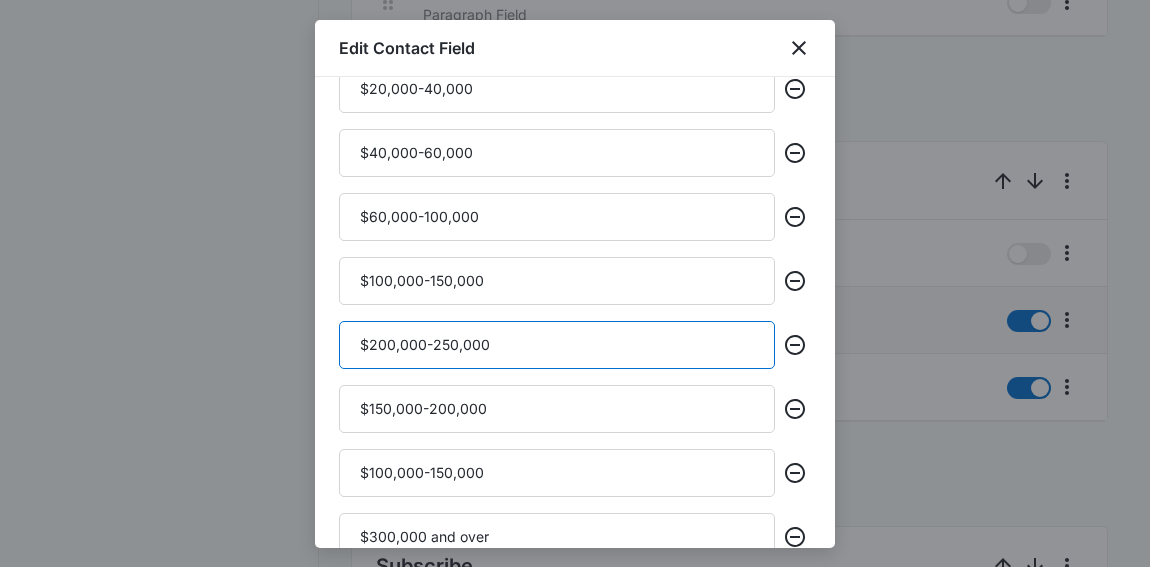 click on "$200,000-250,000" at bounding box center (557, 345) 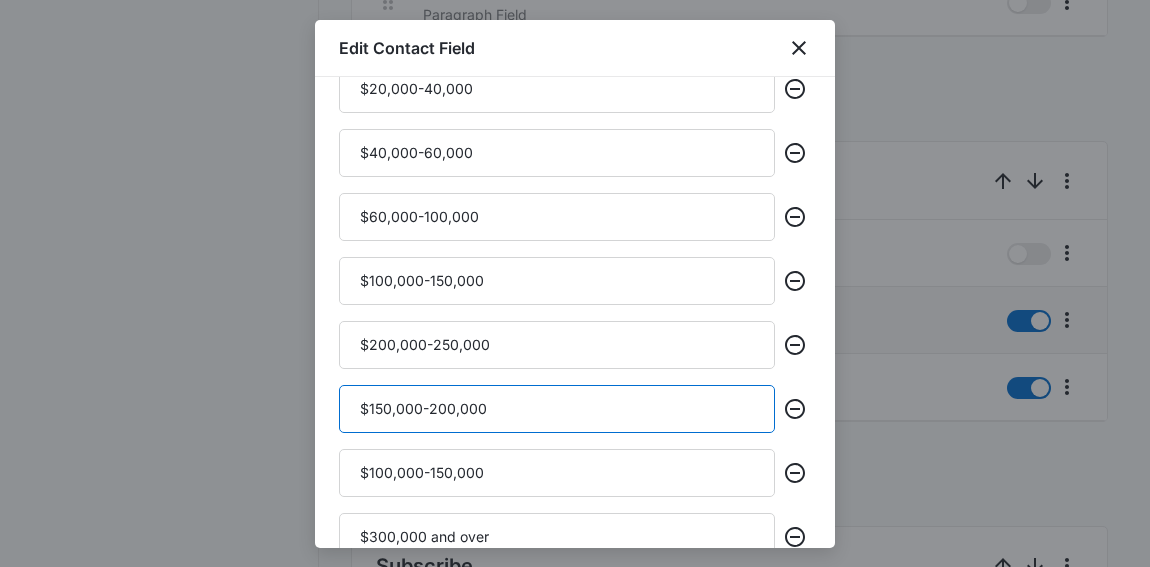 click on "$150,000-200,000" at bounding box center (557, 409) 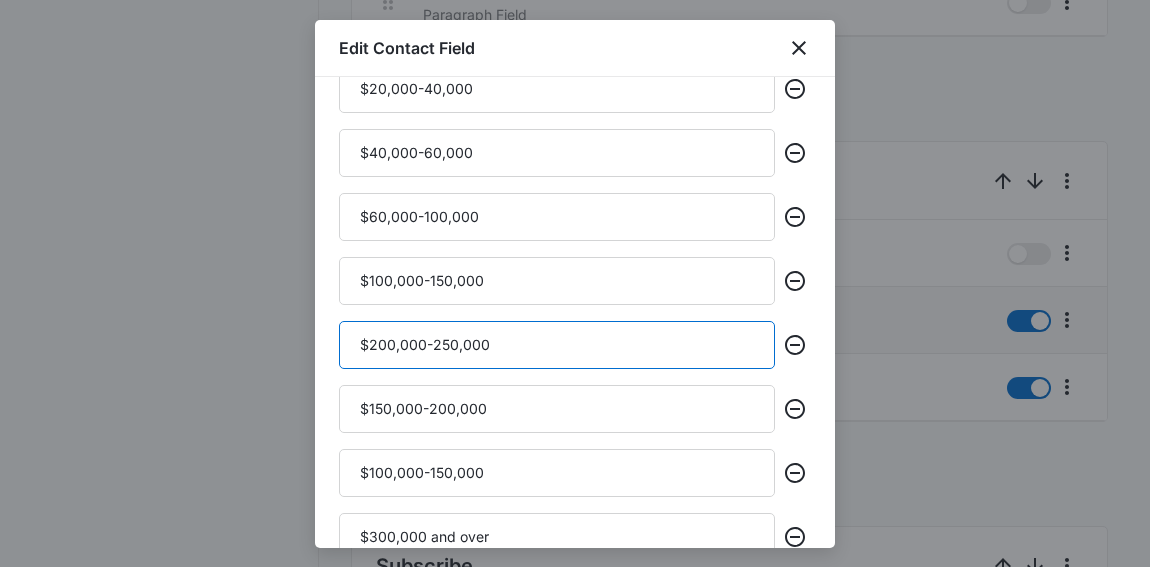 click on "$200,000-250,000" at bounding box center [557, 345] 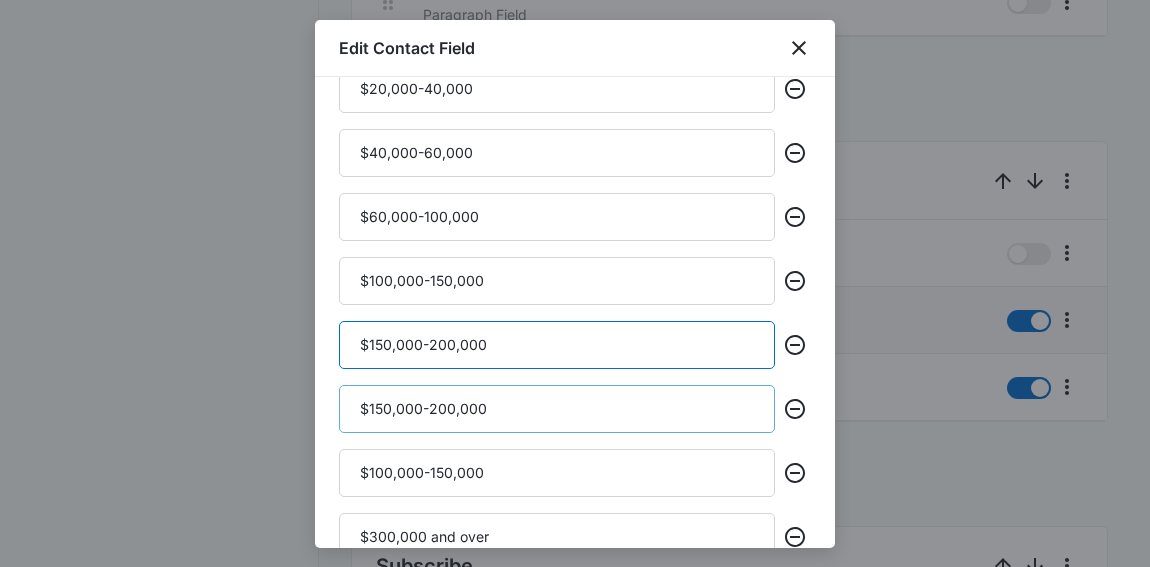 type on "$150,000-200,000" 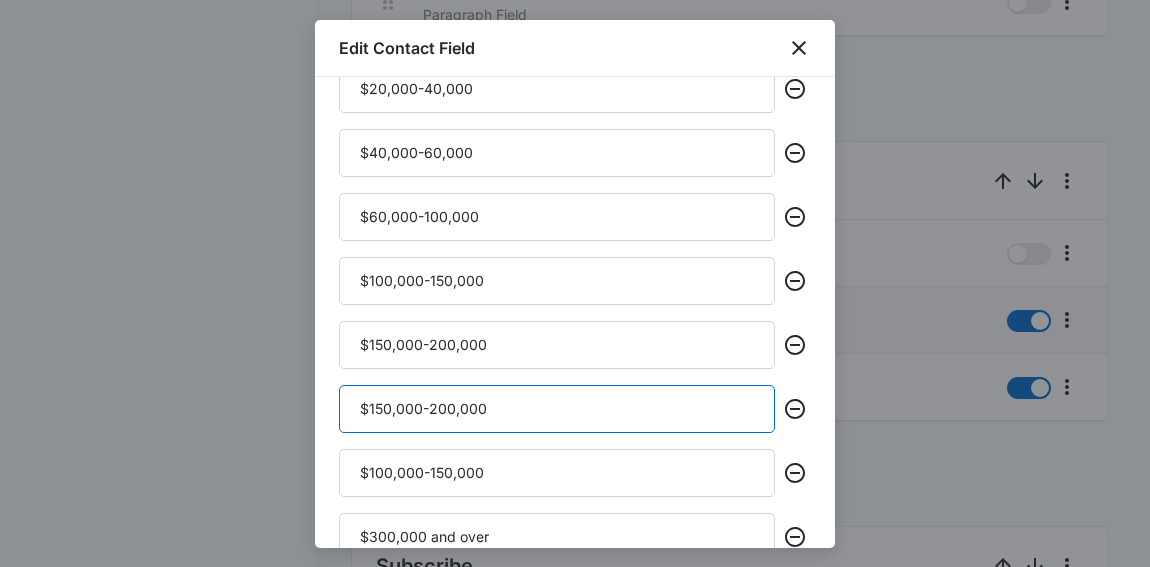 click on "$150,000-200,000" at bounding box center (557, 409) 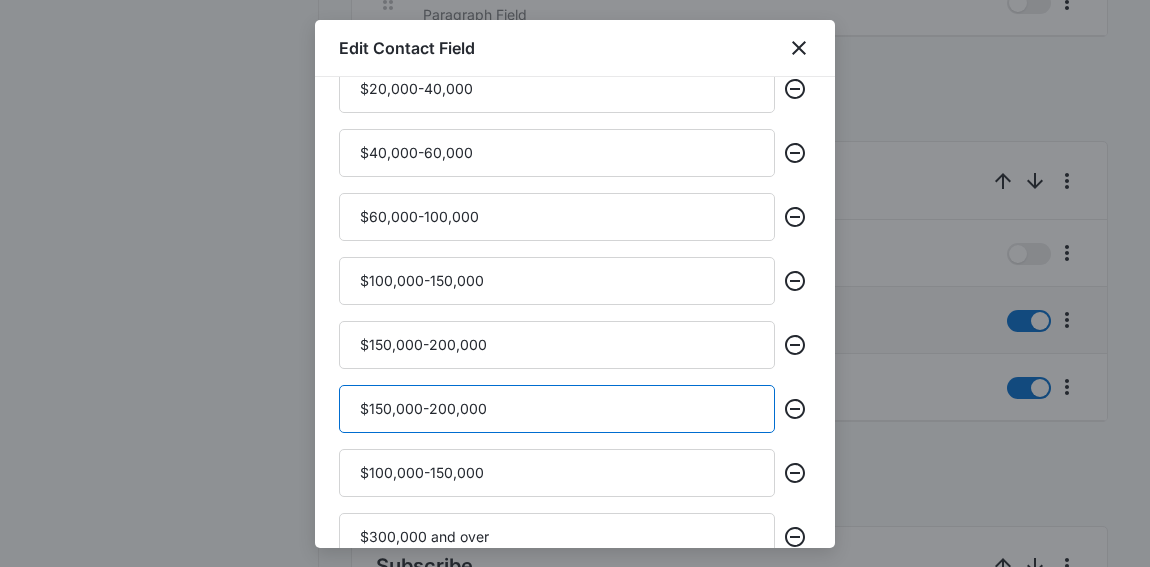 type on "@" 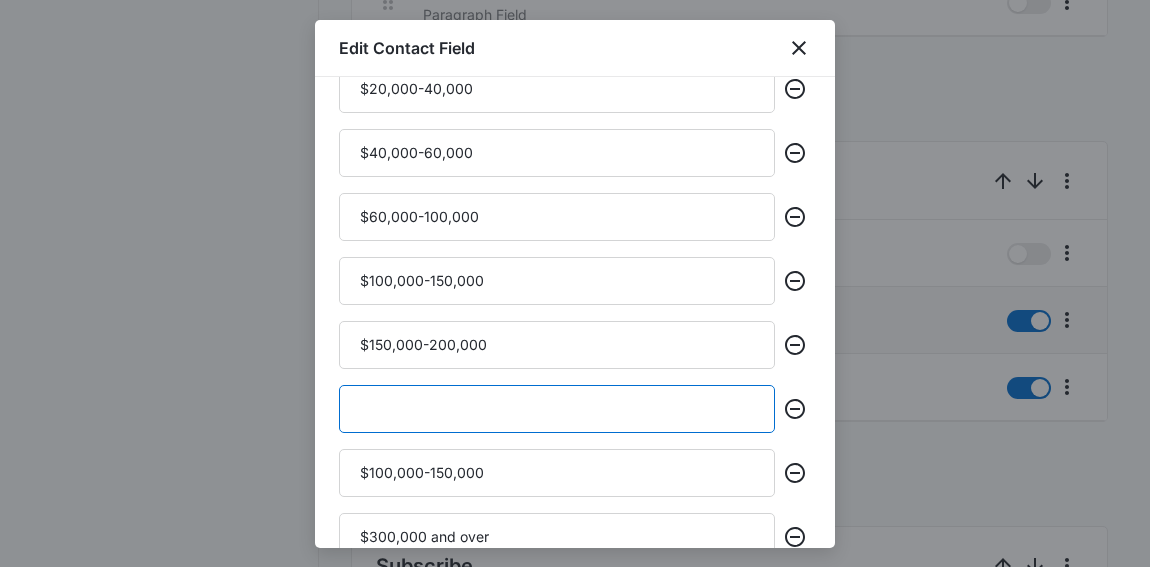 type on "#" 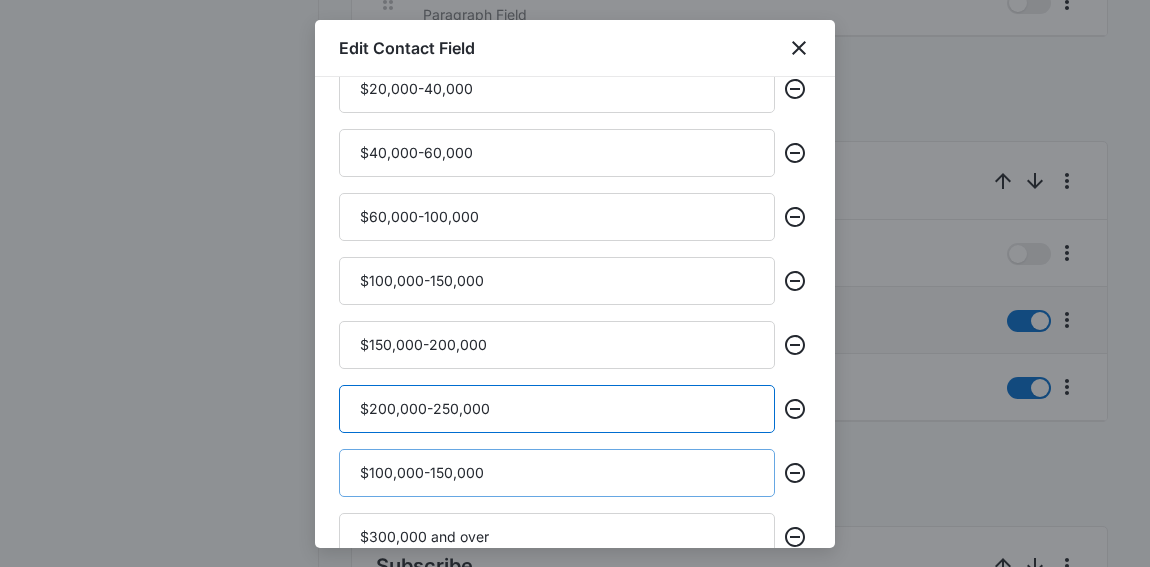 type on "$200,000-250,000" 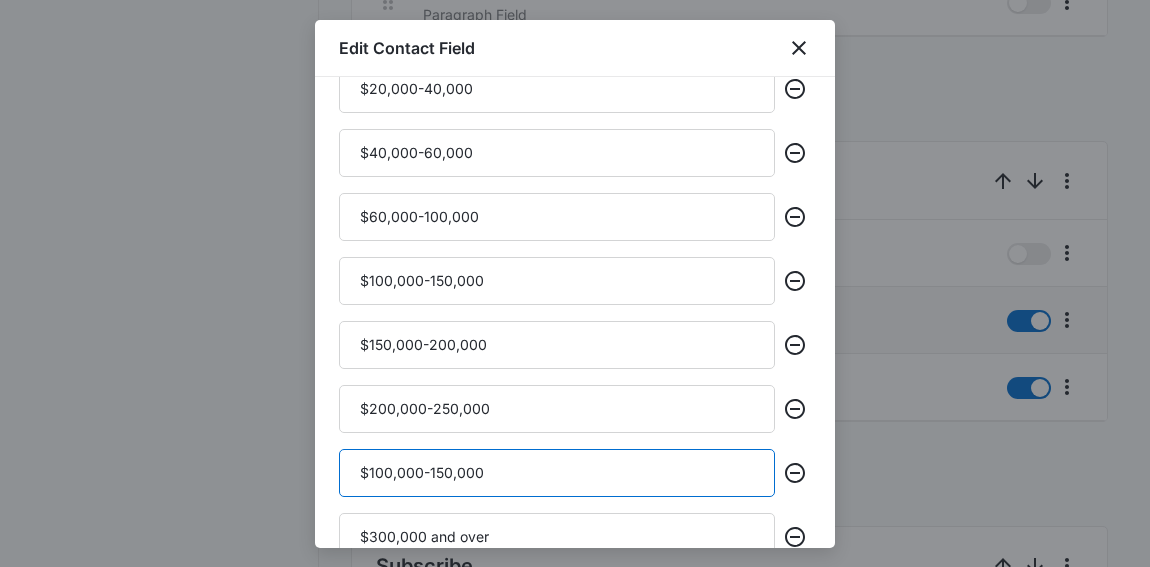 click on "$100,000-150,000" at bounding box center [557, 473] 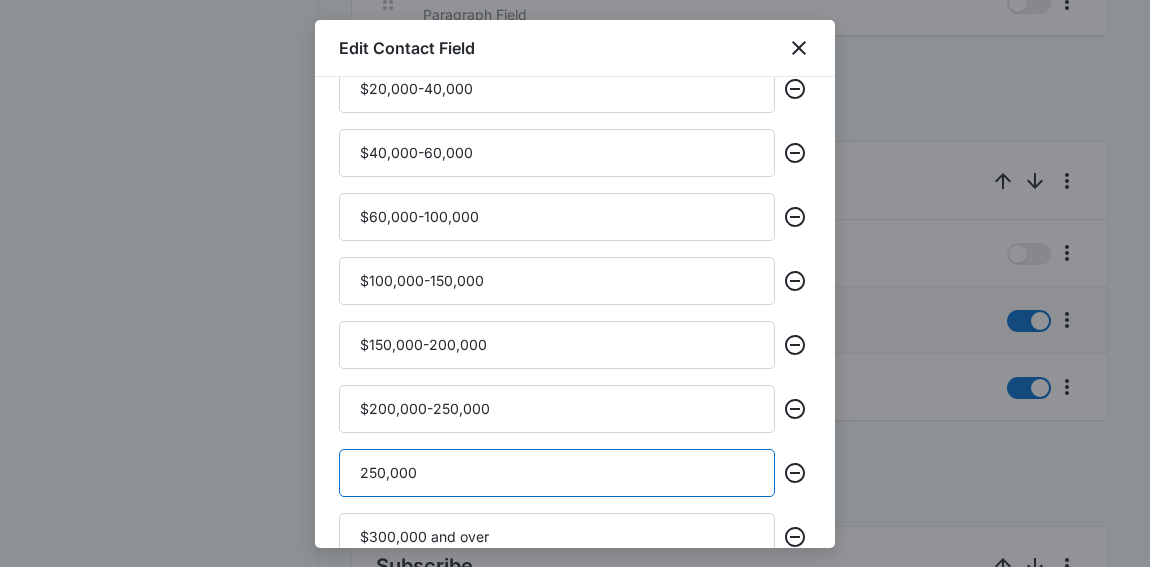click on "250,000" at bounding box center (557, 473) 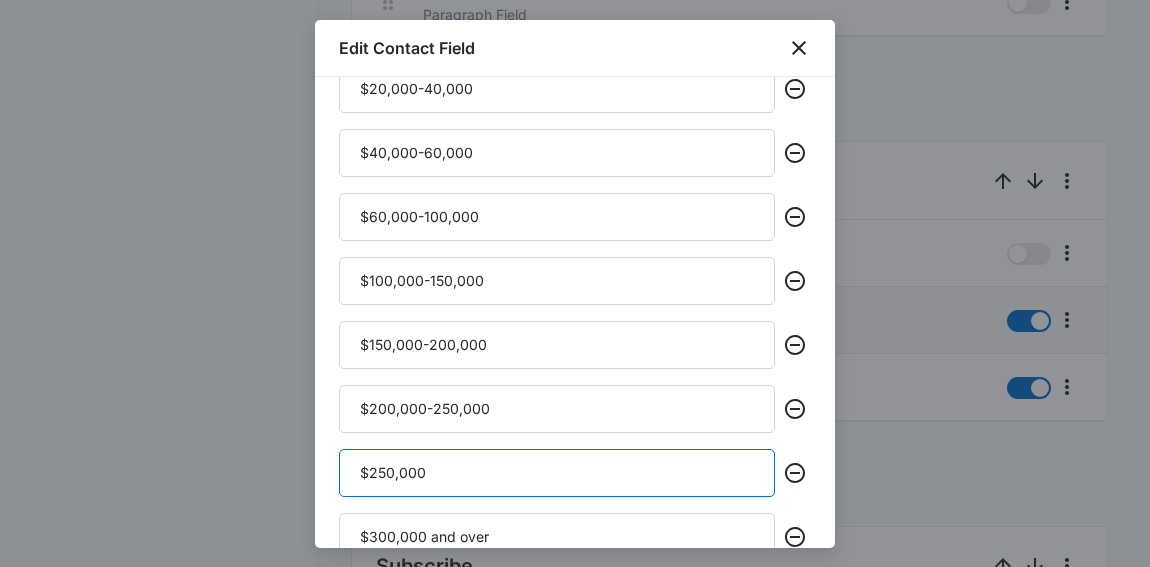 click on "$250,000" at bounding box center (557, 473) 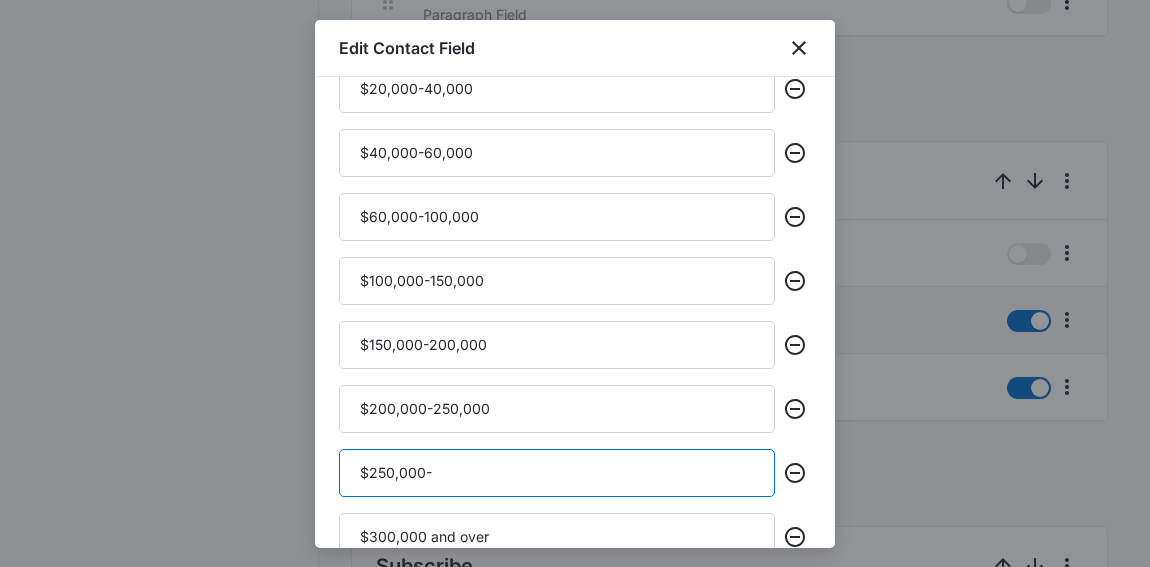 type on "$250,000-300,000" 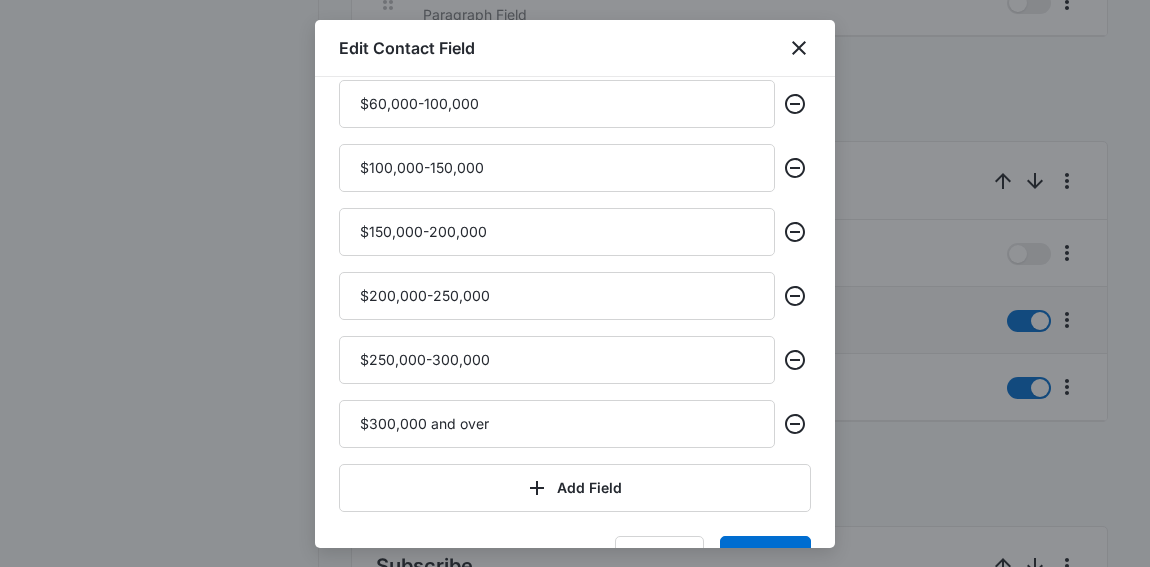scroll, scrollTop: 780, scrollLeft: 0, axis: vertical 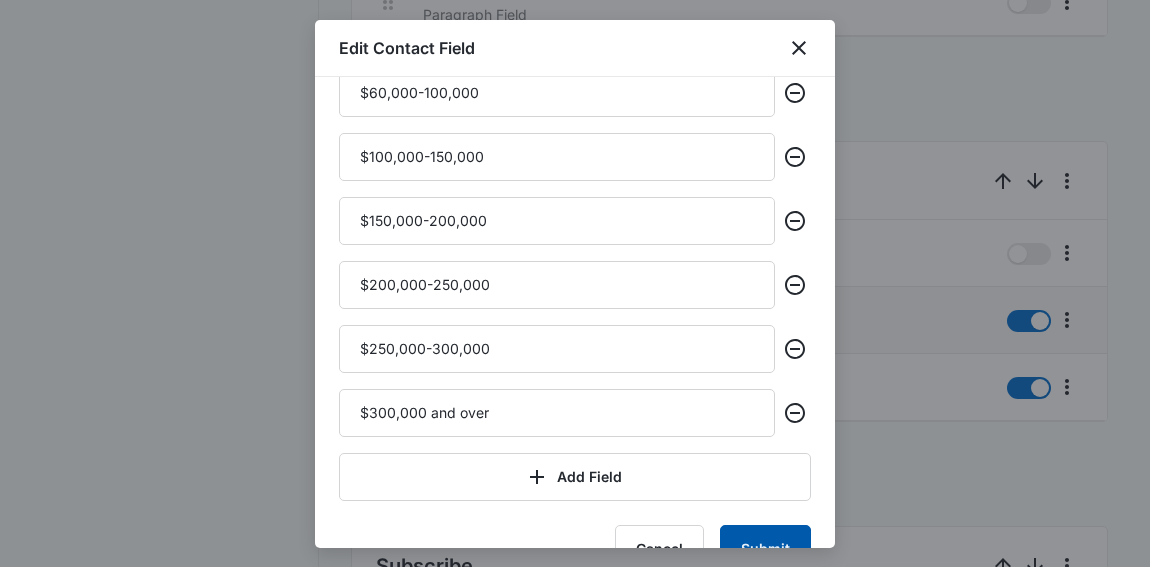 click on "Submit" at bounding box center (765, 549) 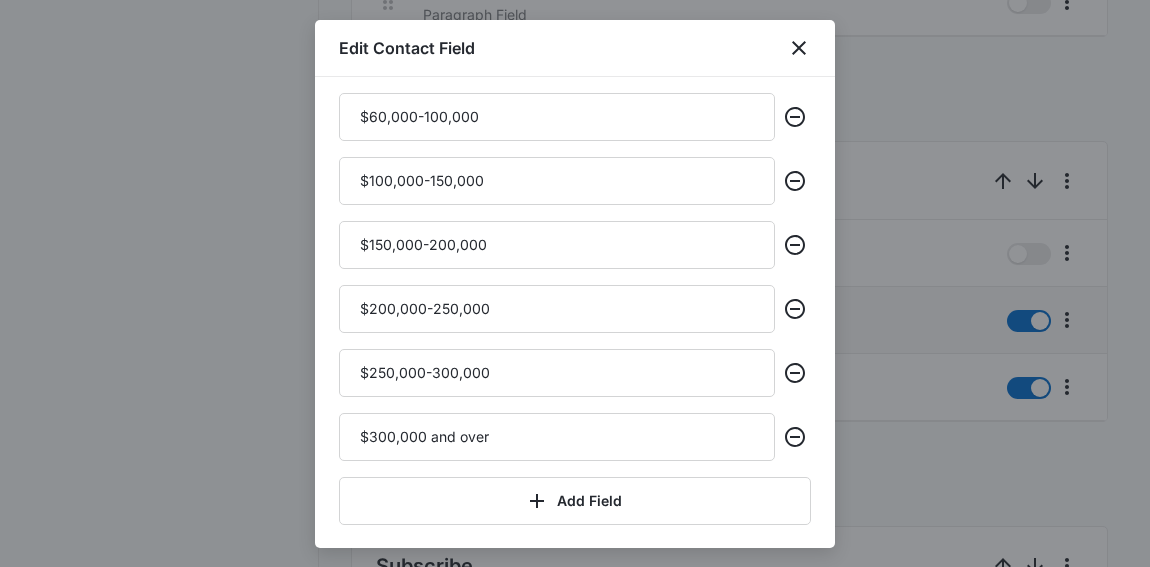 scroll, scrollTop: 828, scrollLeft: 0, axis: vertical 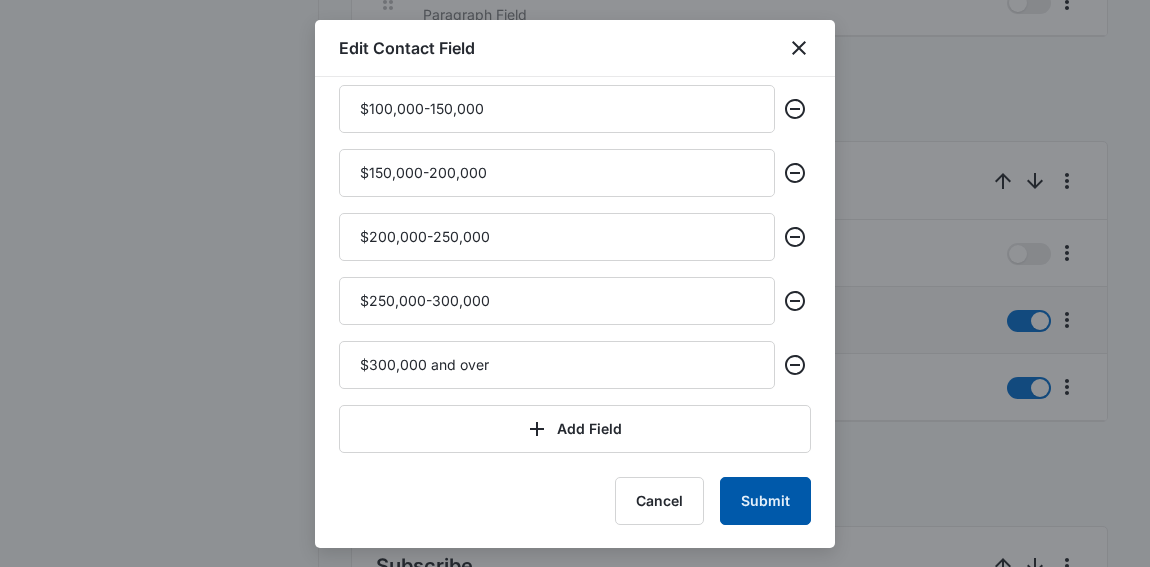 click on "Submit" at bounding box center [765, 501] 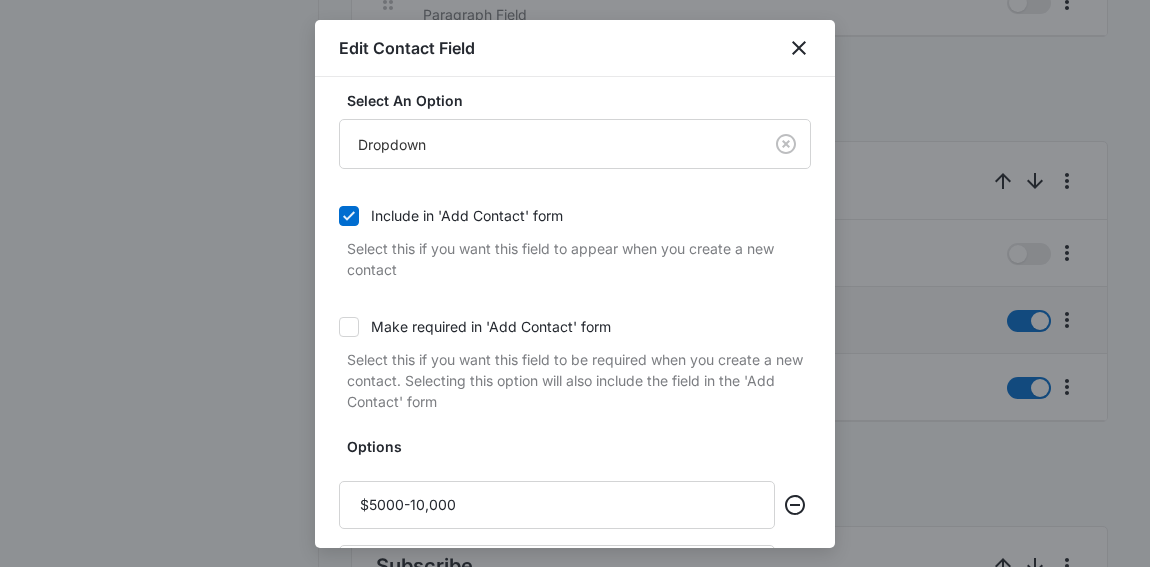 scroll, scrollTop: 0, scrollLeft: 0, axis: both 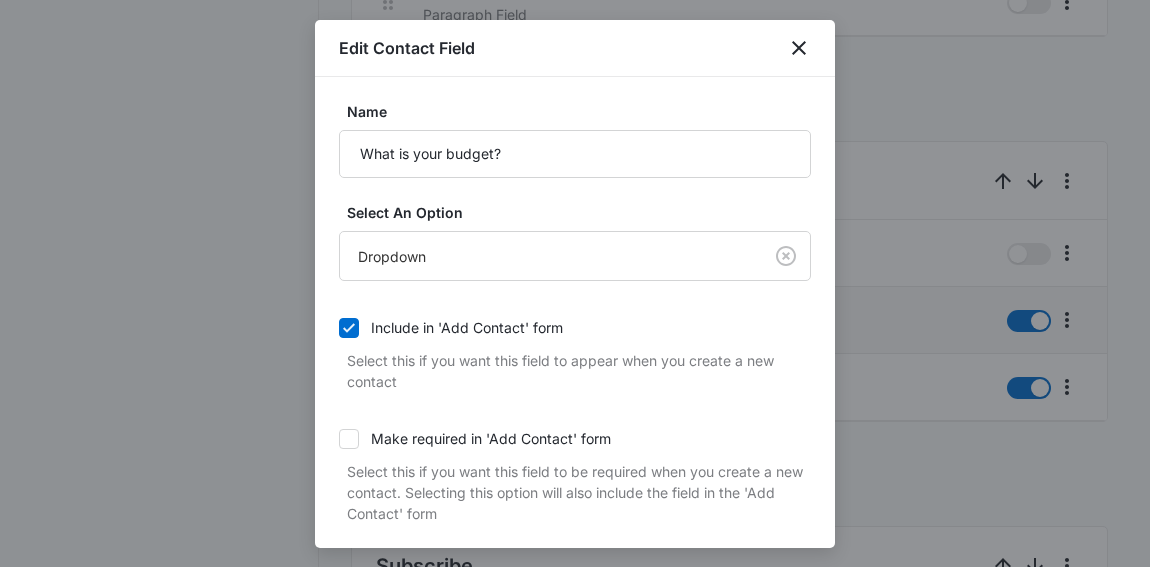 click on "Make required in 'Add Contact' form" at bounding box center [491, 438] 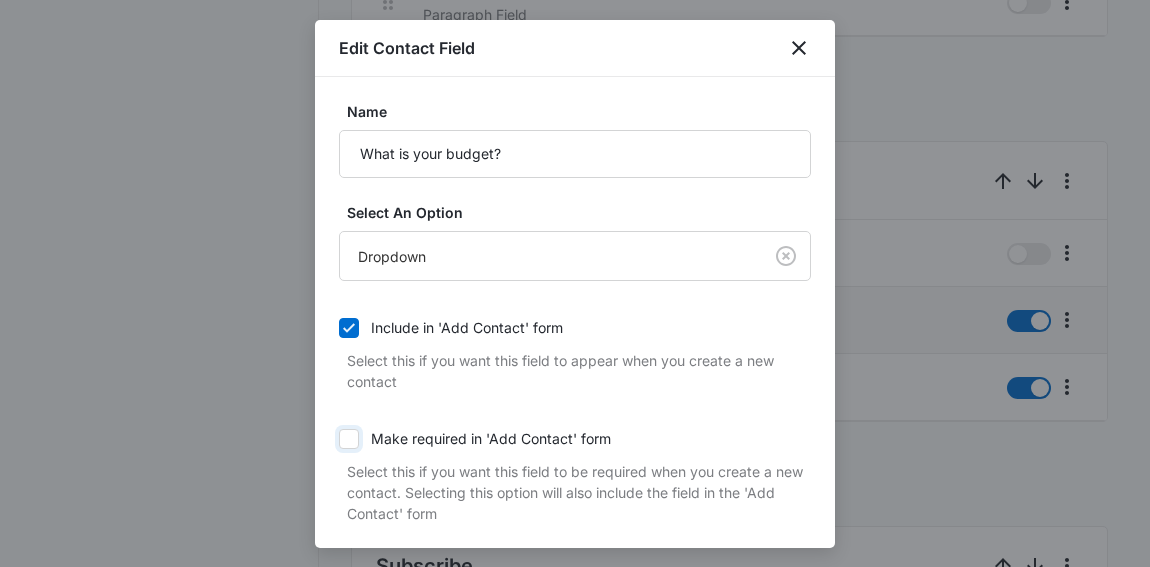 click on "Make required in 'Add Contact' form" at bounding box center [339, 439] 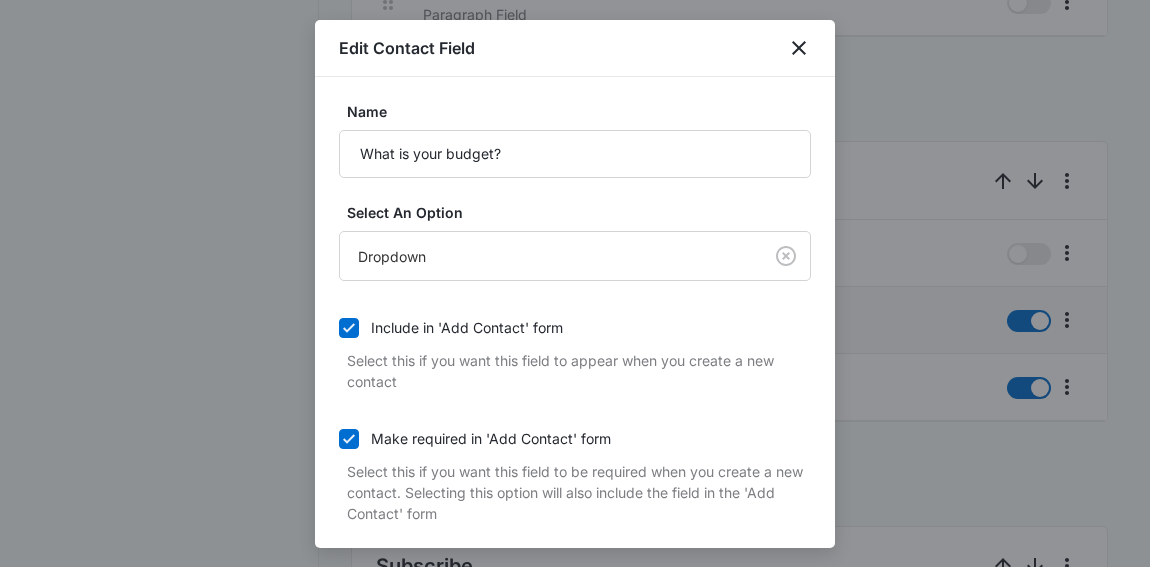 click at bounding box center [575, 283] 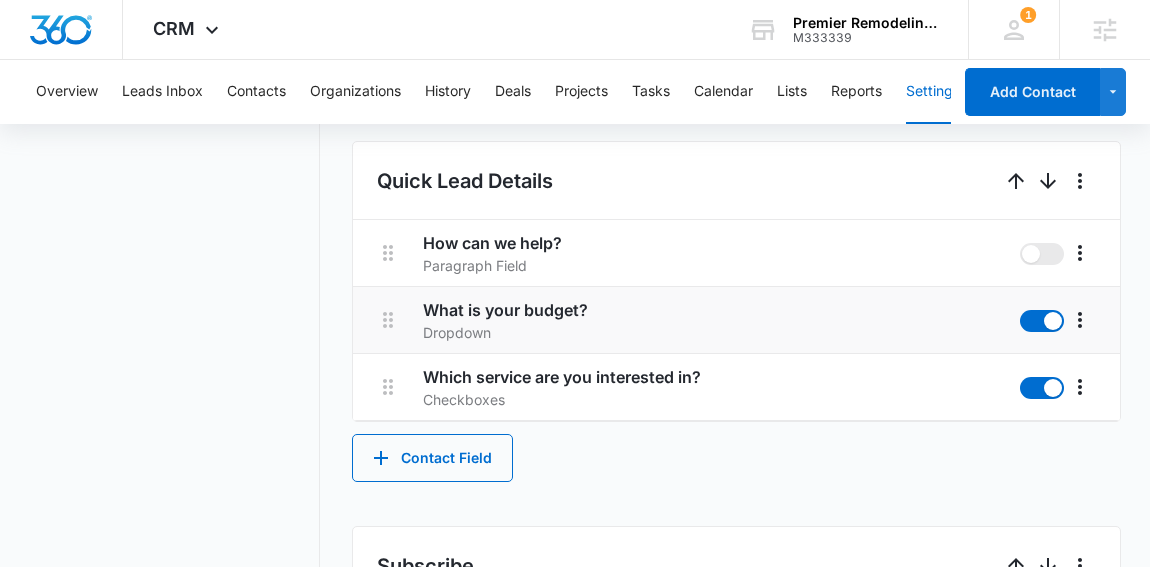 click on "Quick Lead Details How can we help?  Paragraph Field What is your budget? Dropdown Which service are you interested in? Checkboxes Contact Field" at bounding box center (737, 311) 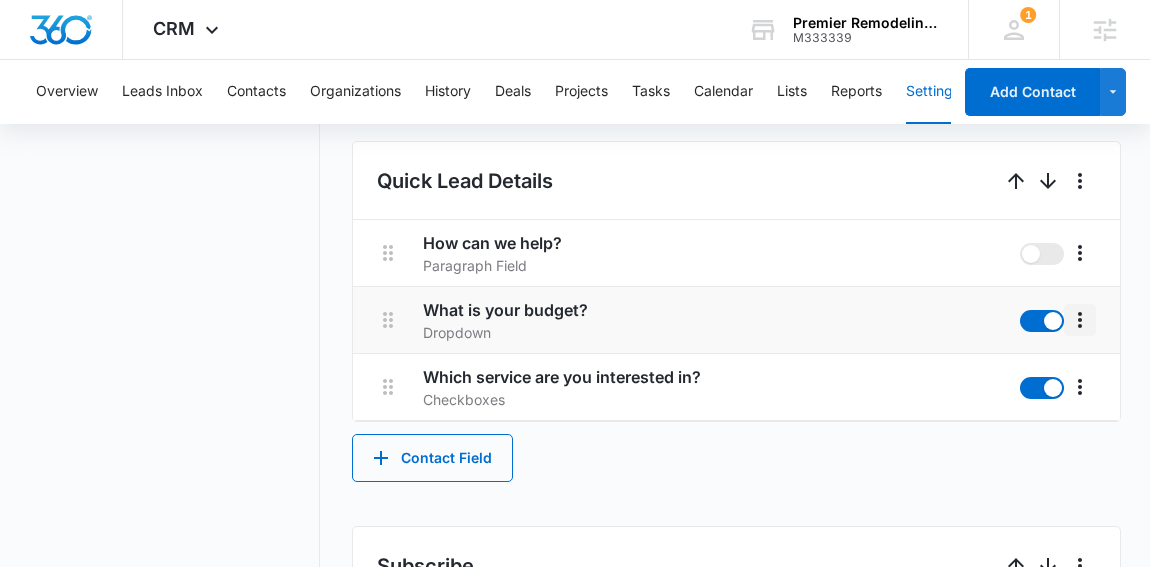 click 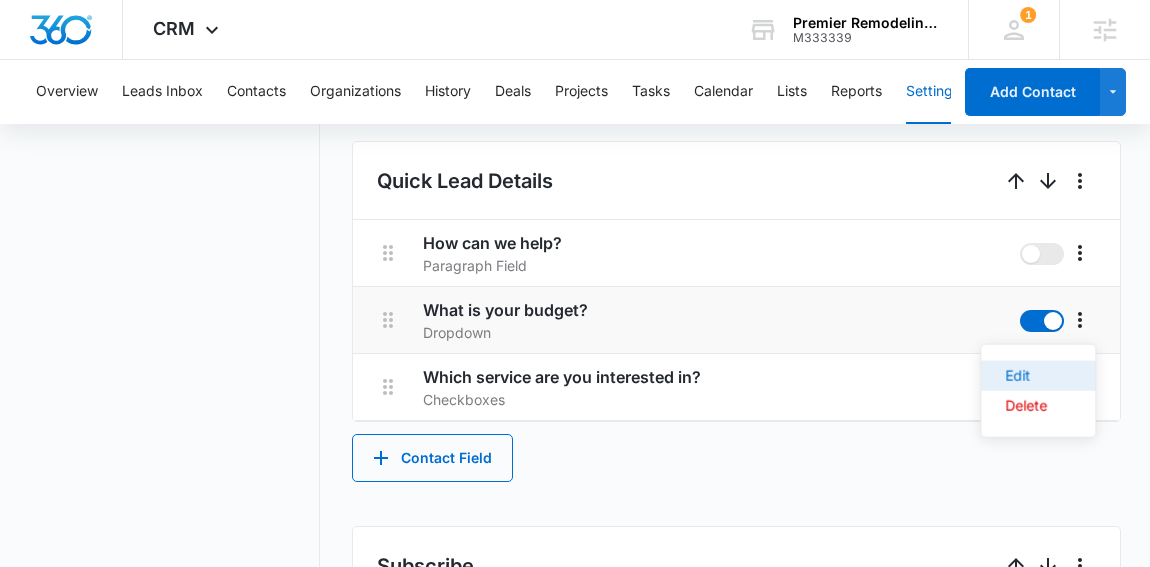 click on "Edit" at bounding box center [1038, 376] 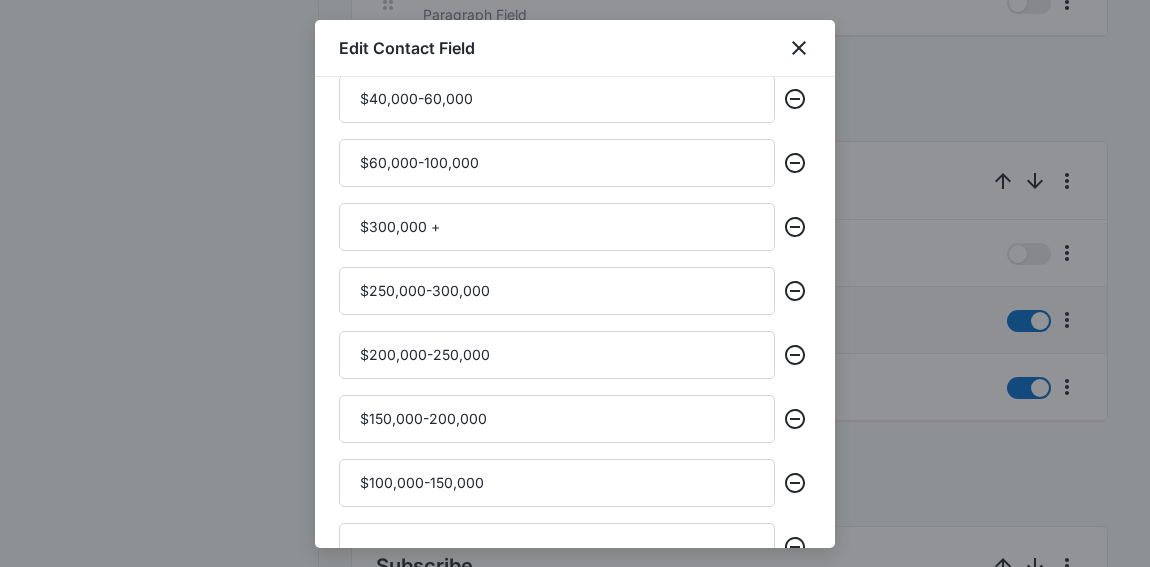 scroll, scrollTop: 892, scrollLeft: 0, axis: vertical 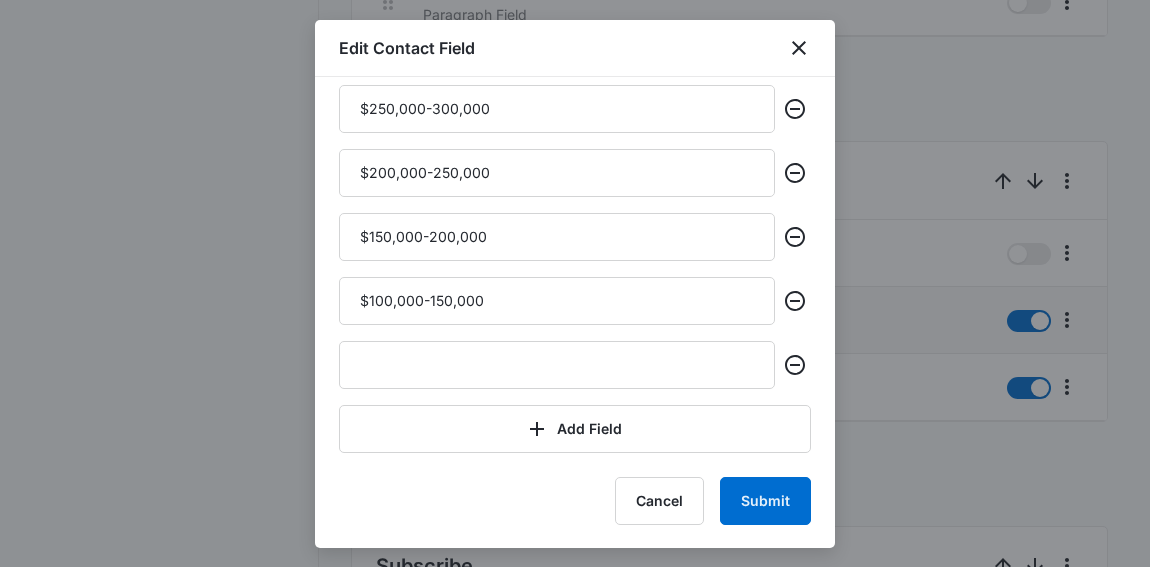 click on "Edit Contact Field" at bounding box center [575, 48] 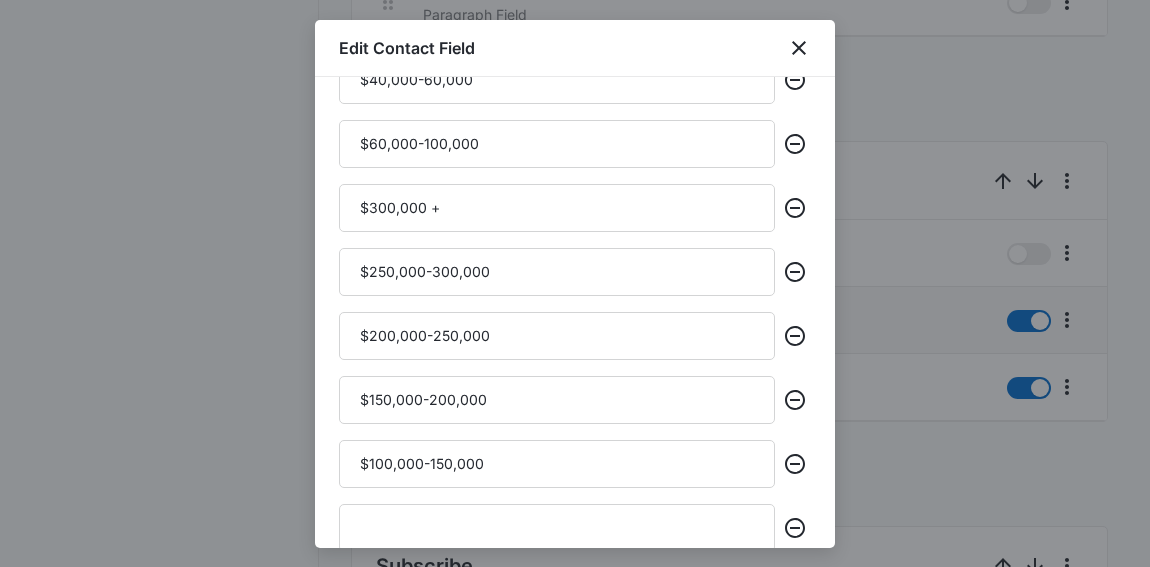 scroll, scrollTop: 726, scrollLeft: 0, axis: vertical 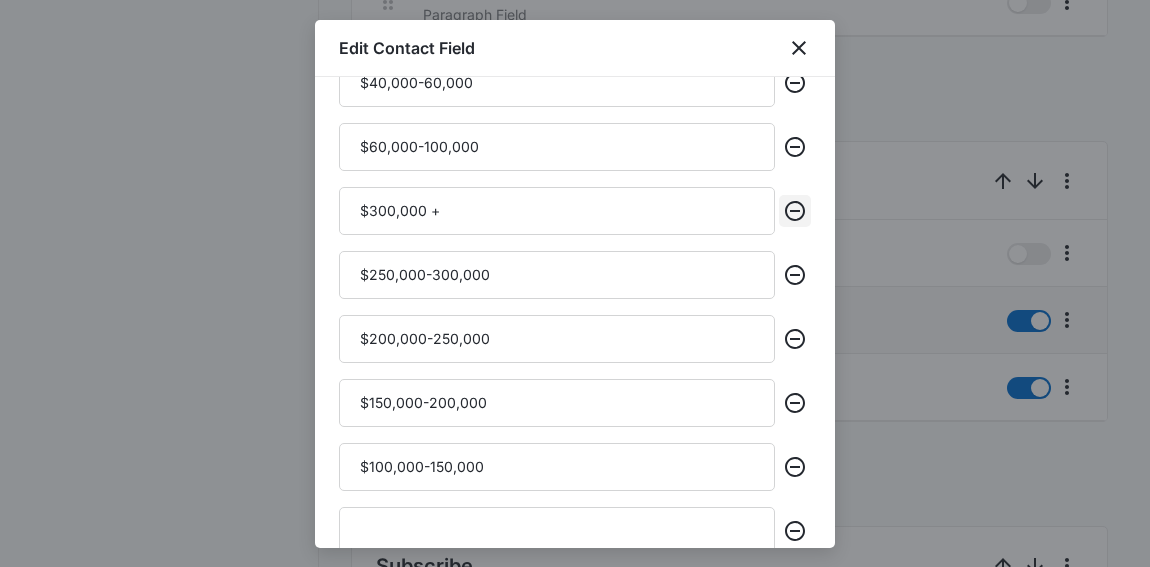click 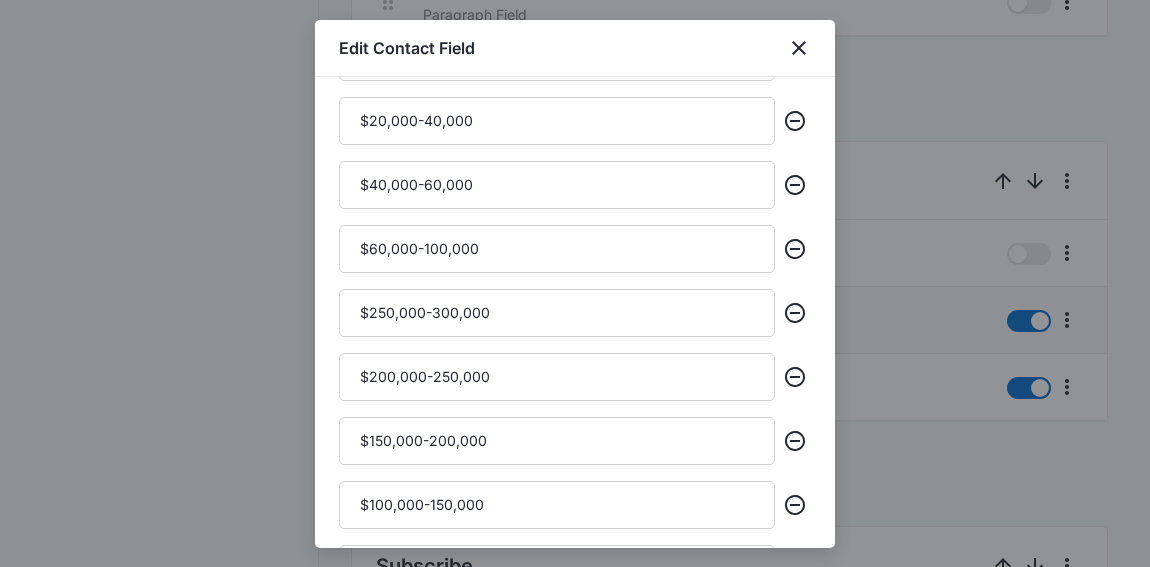 scroll, scrollTop: 632, scrollLeft: 0, axis: vertical 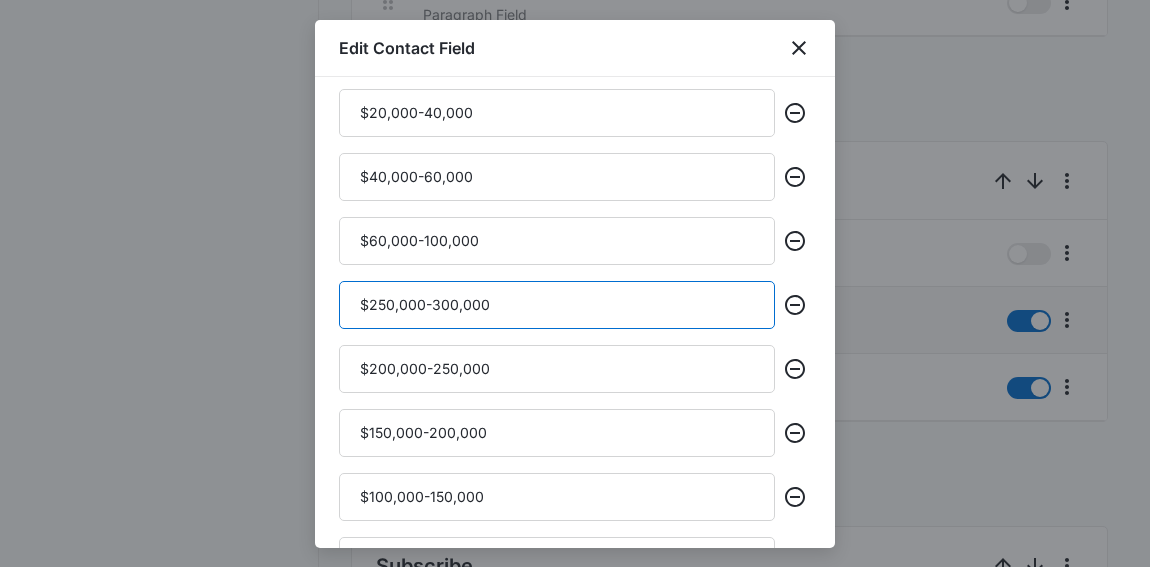 click on "$250,000-300,000" at bounding box center (557, 305) 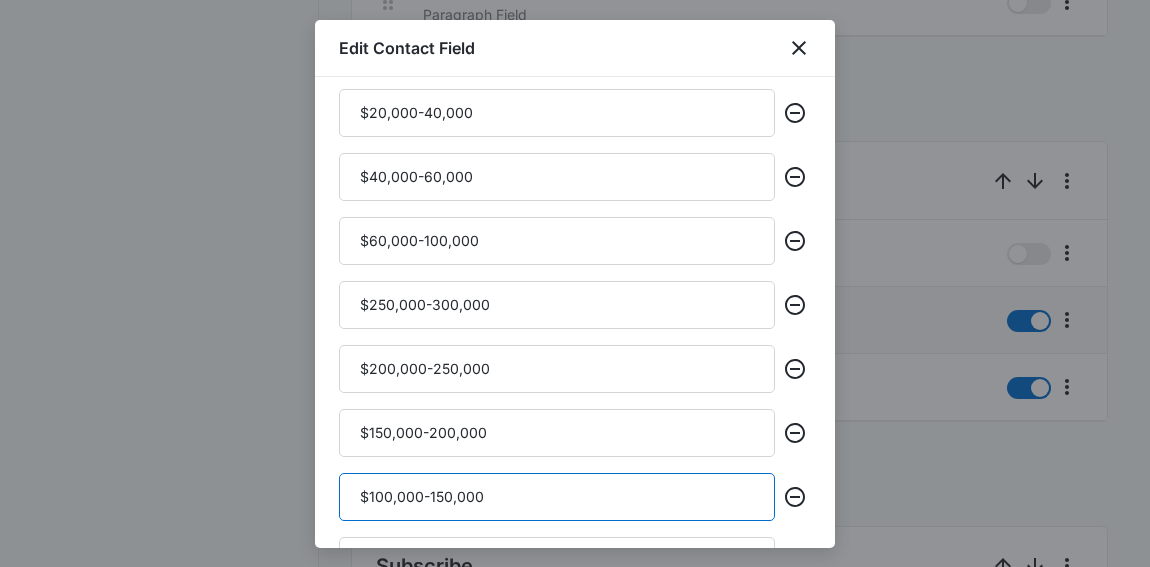 click on "$100,000-150,000" at bounding box center (557, 497) 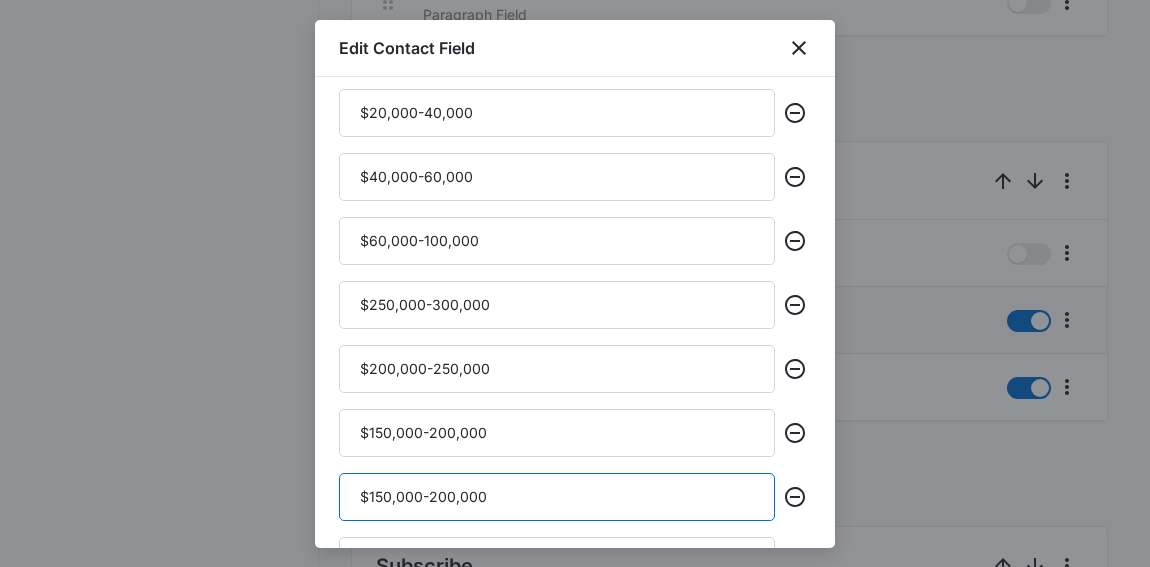 click on "$150,000-200,000" at bounding box center [557, 497] 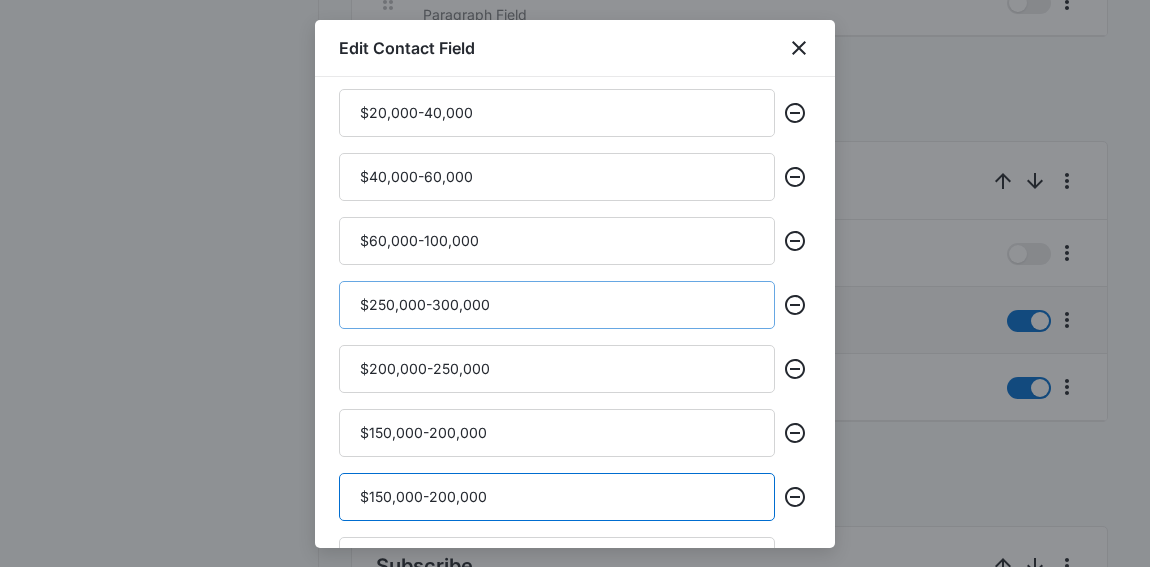 type on "$150,000-200,000" 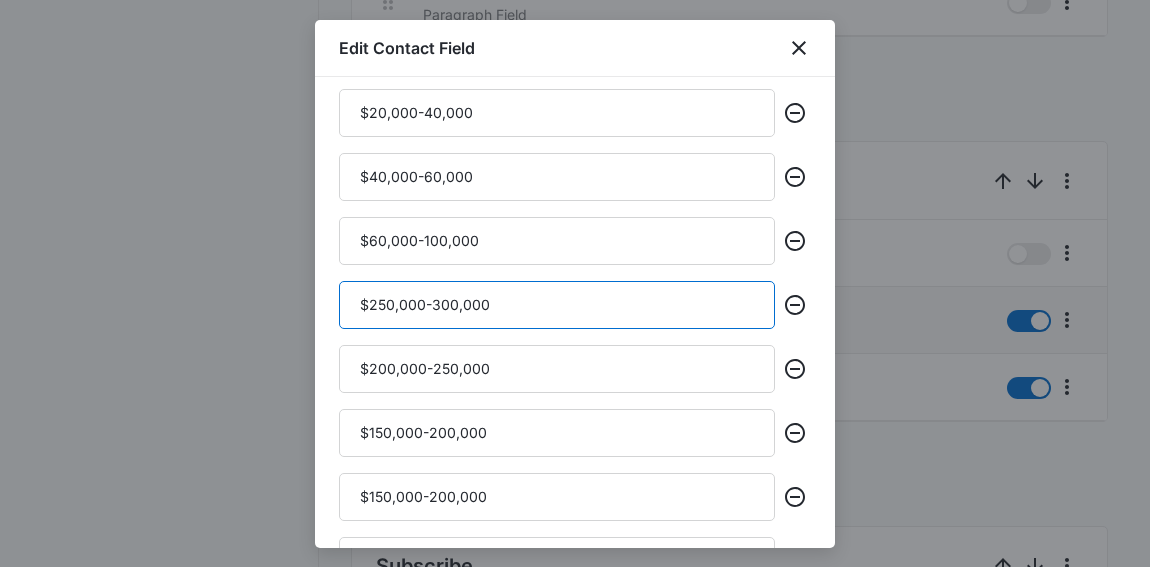 click on "$250,000-300,000" at bounding box center [557, 305] 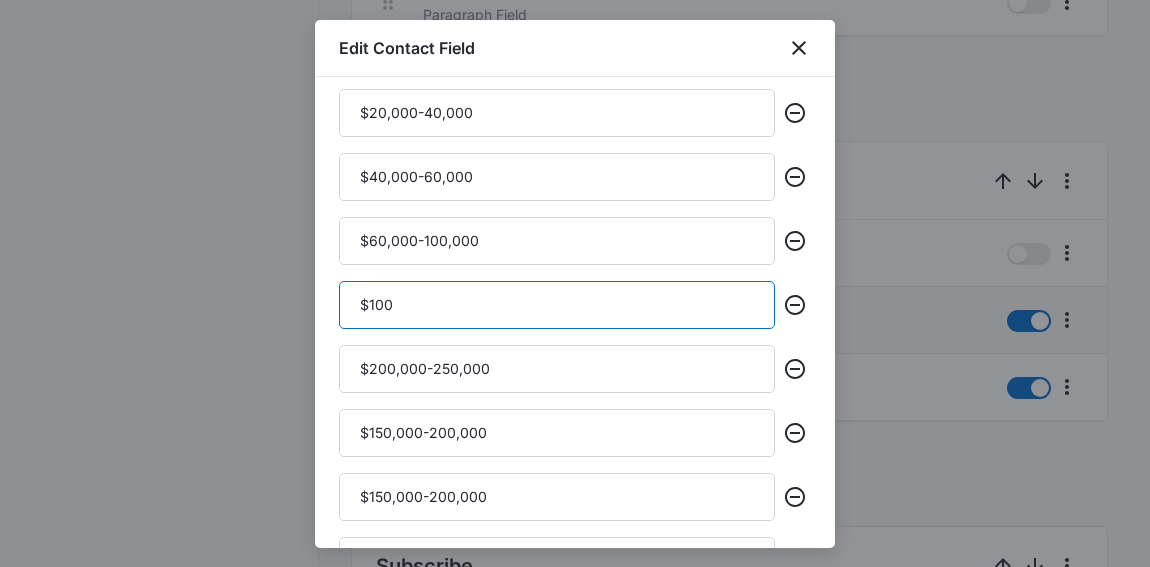 type on "$100,000-150,000" 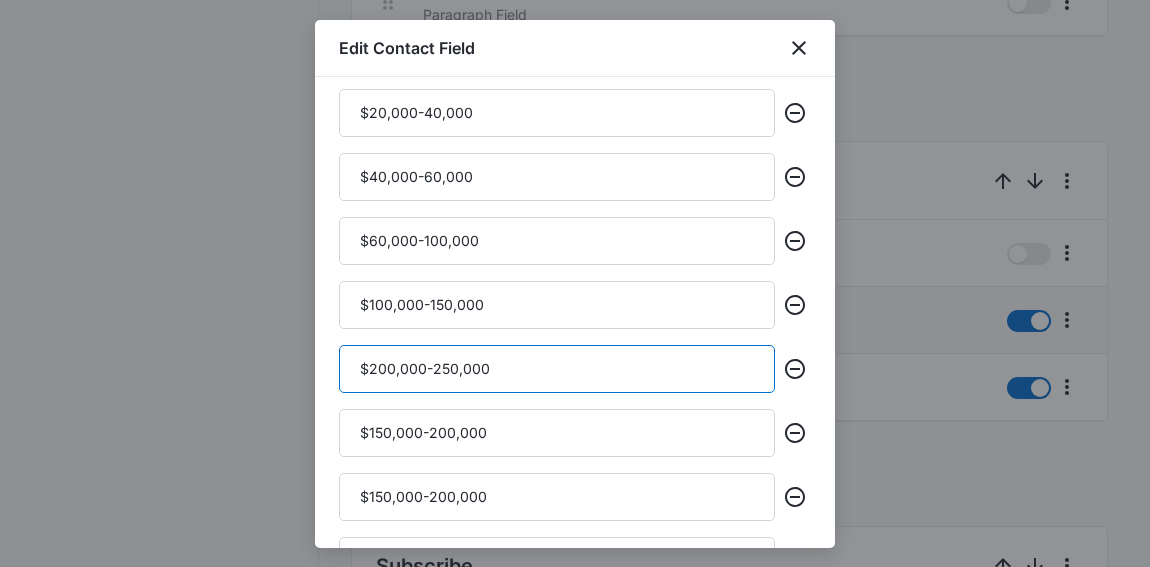 click on "$200,000-250,000" at bounding box center (557, 369) 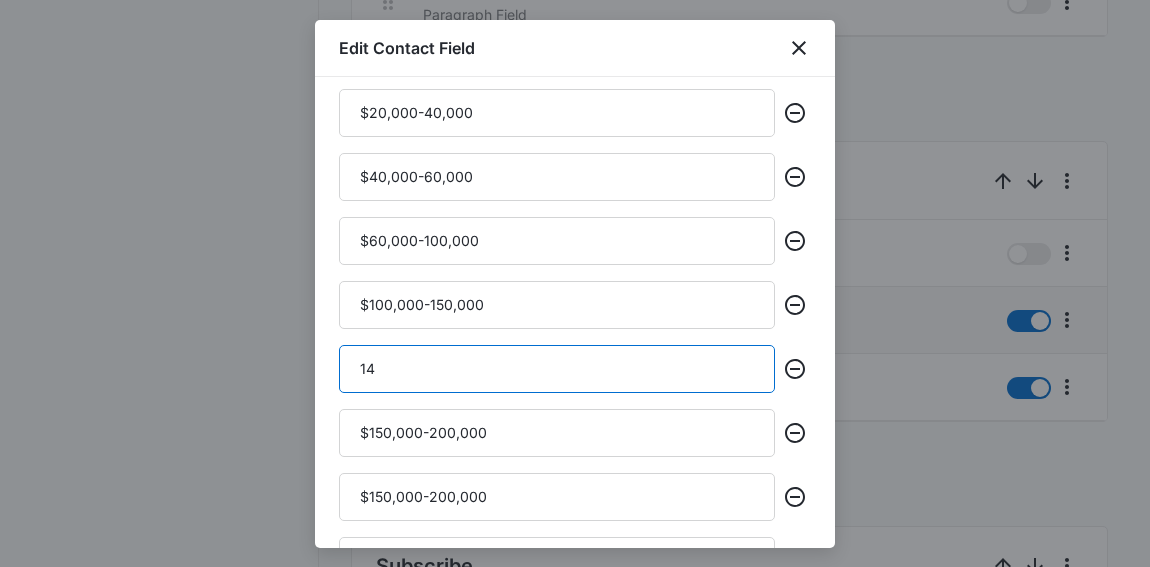 type on "1" 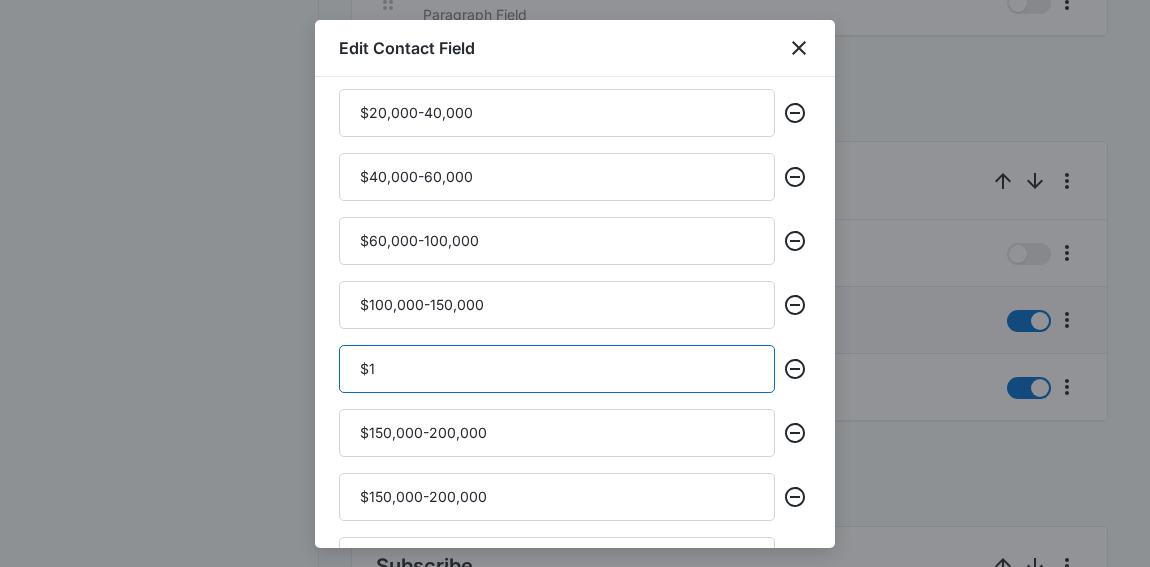 type on "$150,000-200,000" 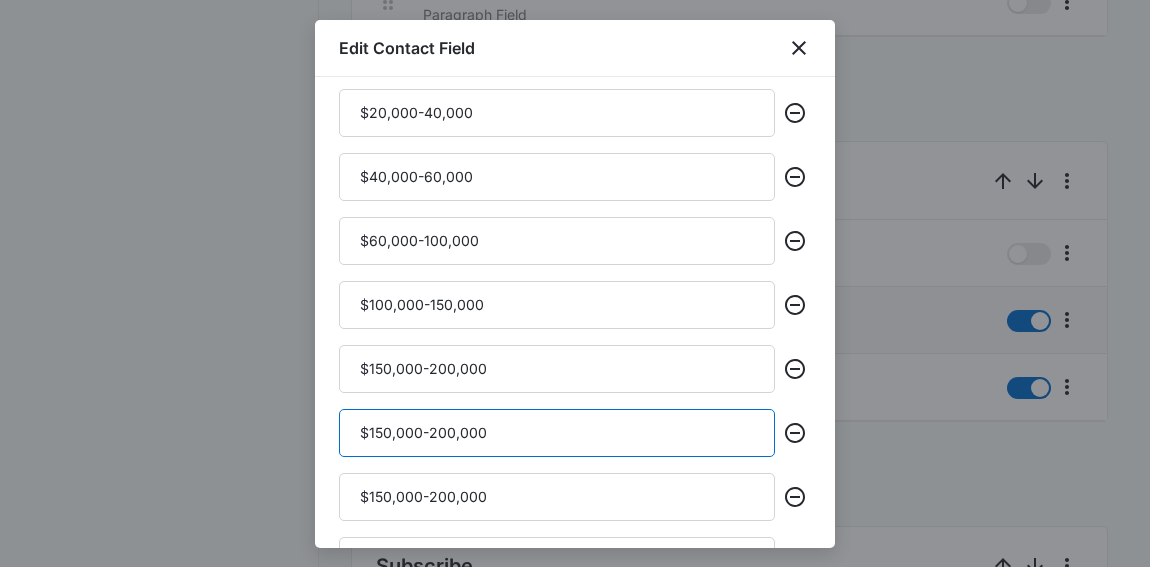 click on "$150,000-200,000" at bounding box center [557, 433] 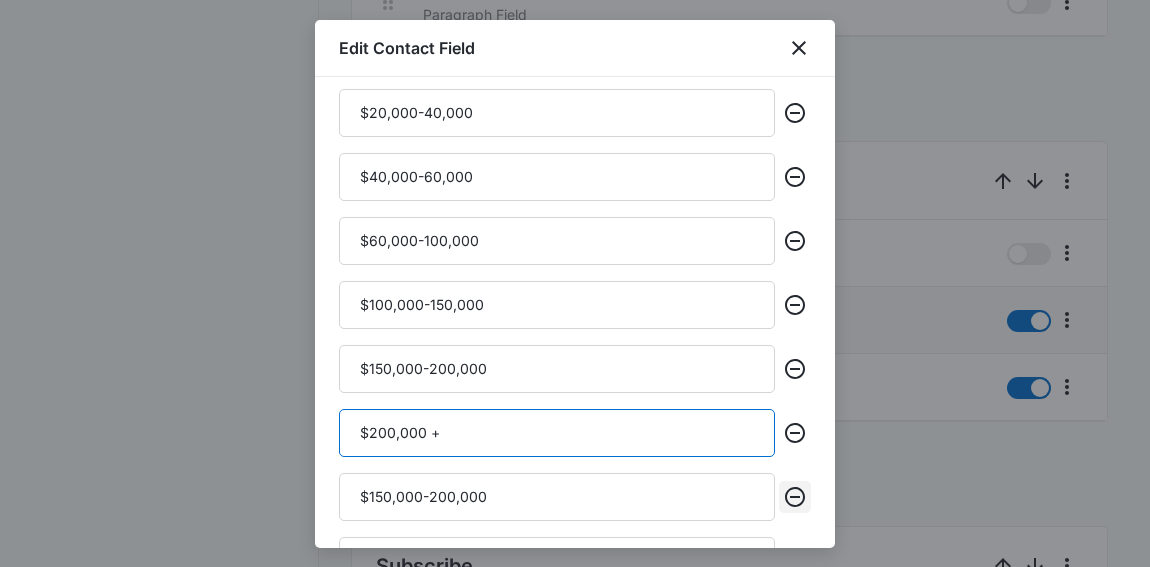 type on "$200,000 +" 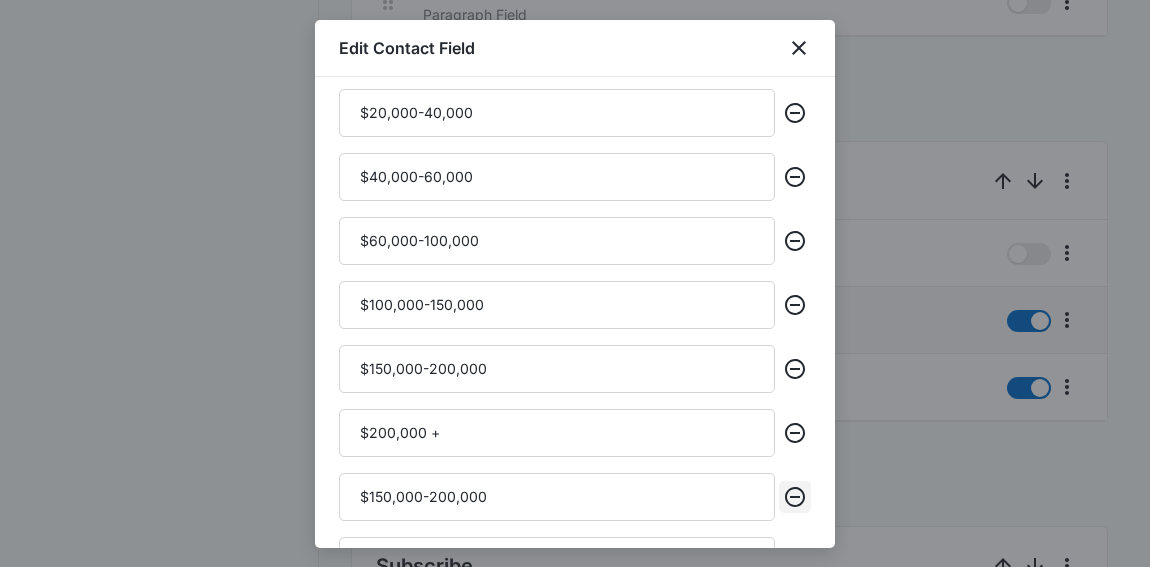 click 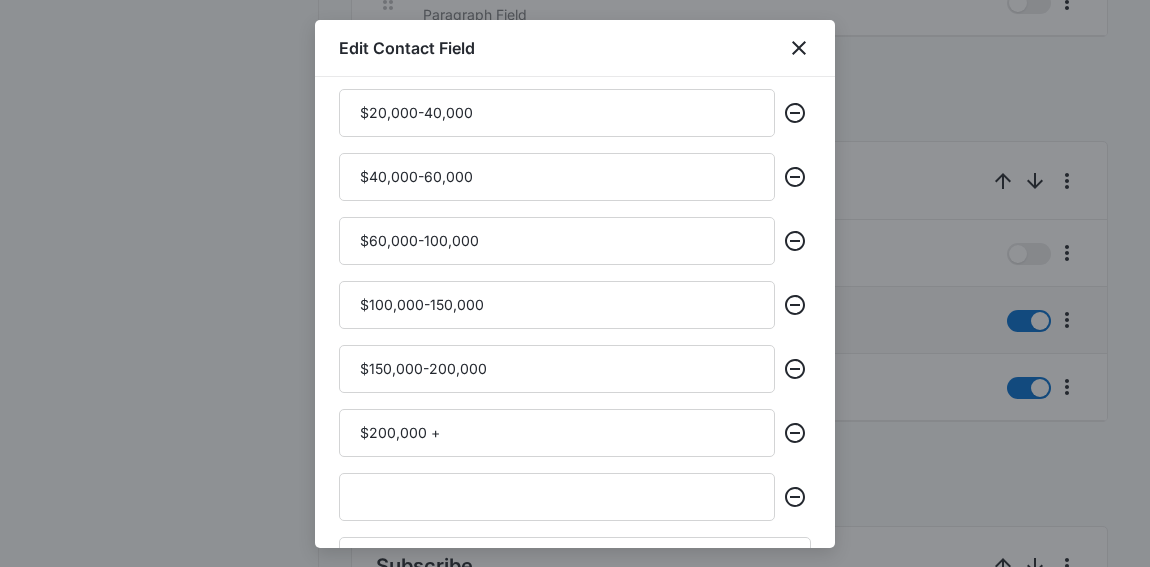 scroll, scrollTop: 764, scrollLeft: 0, axis: vertical 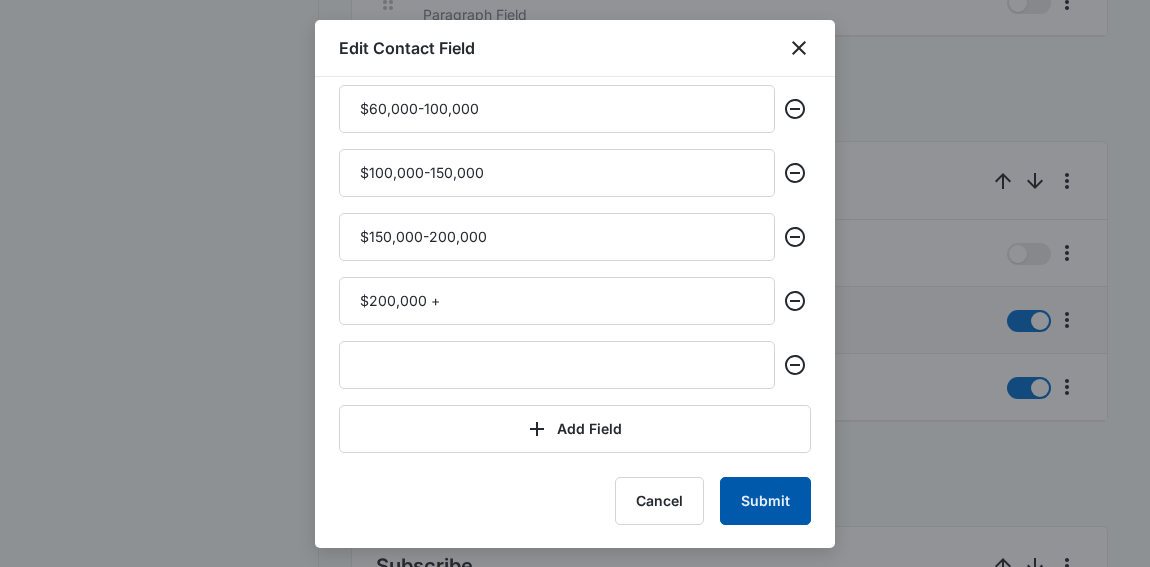 click on "Submit" at bounding box center (765, 501) 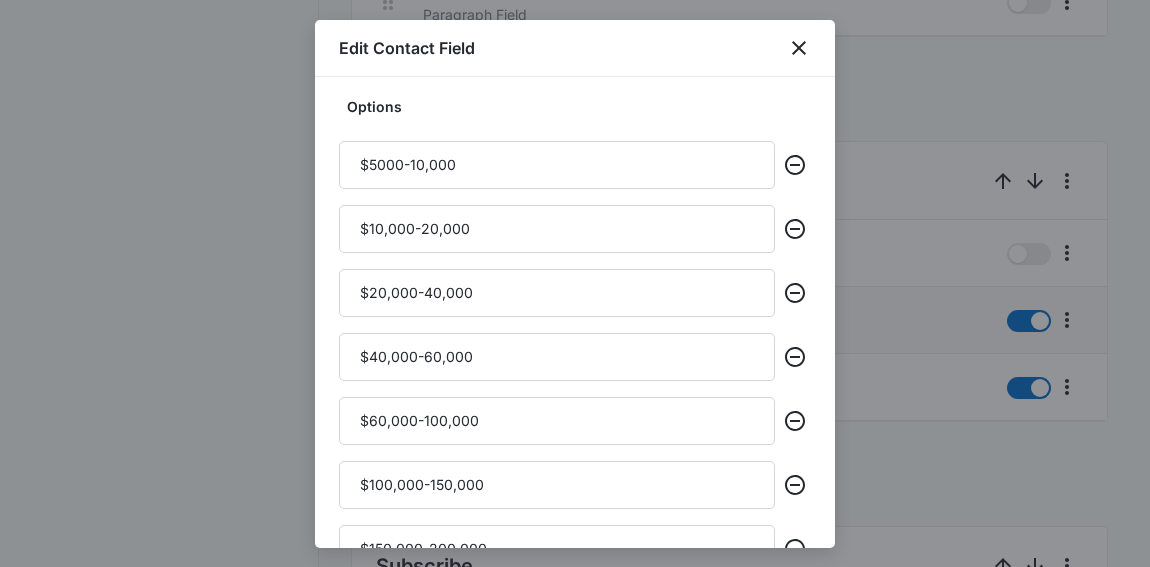 scroll, scrollTop: 710, scrollLeft: 0, axis: vertical 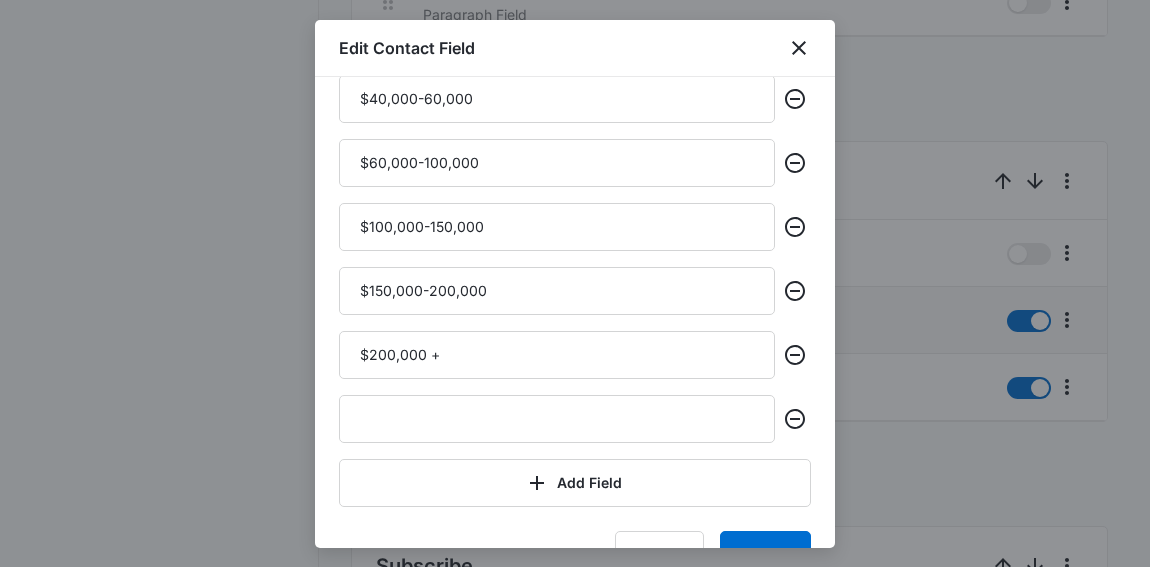 click on "$100,000-150,000" at bounding box center [557, 227] 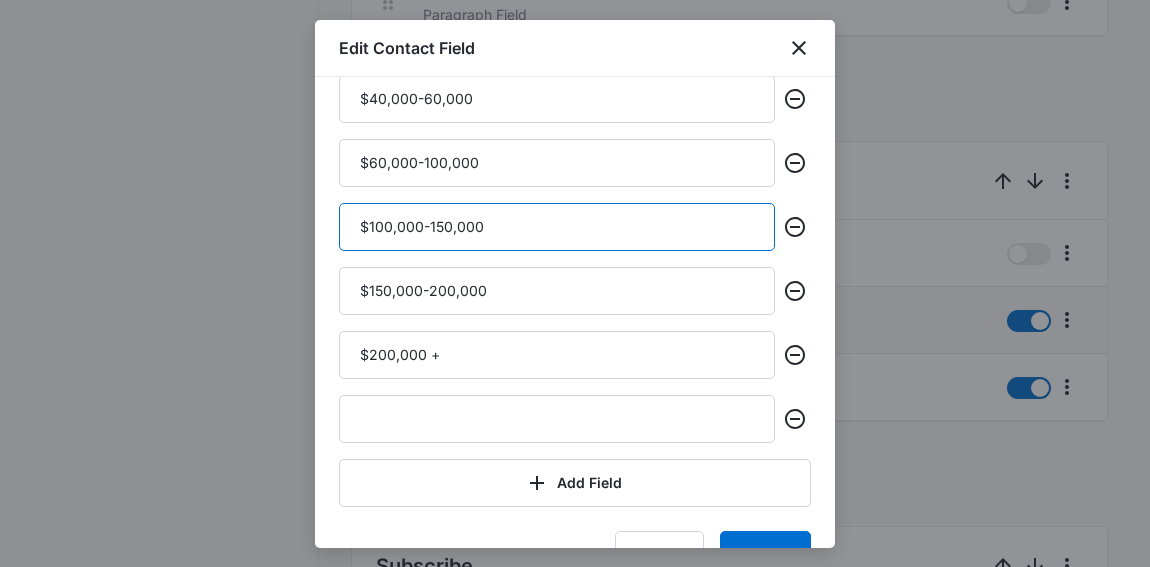 click on "$100,000-150,000" at bounding box center [557, 227] 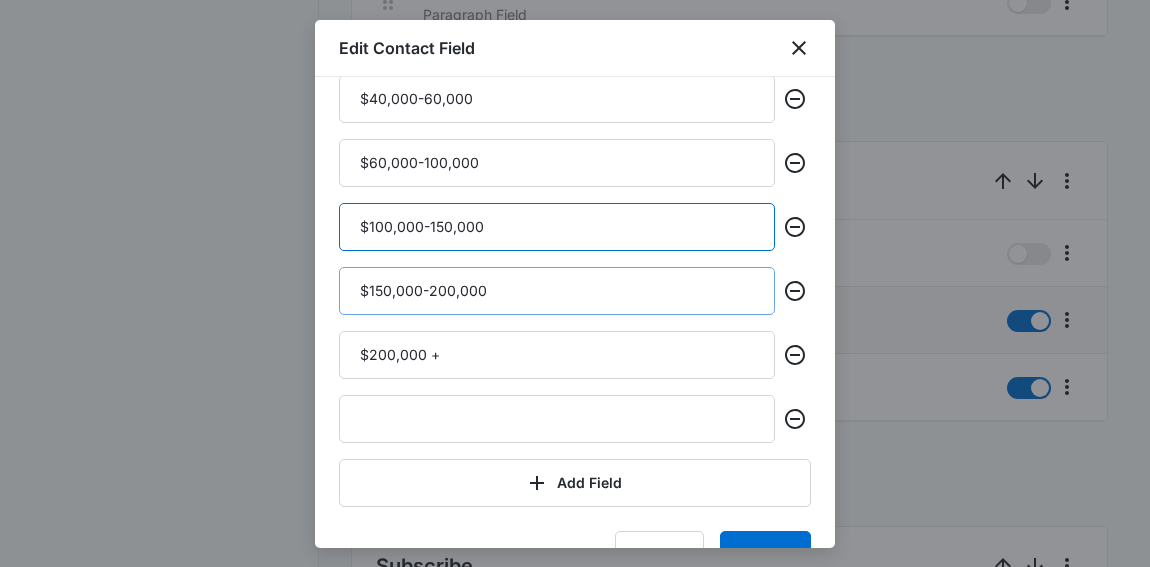 type on "$100,000-150,000" 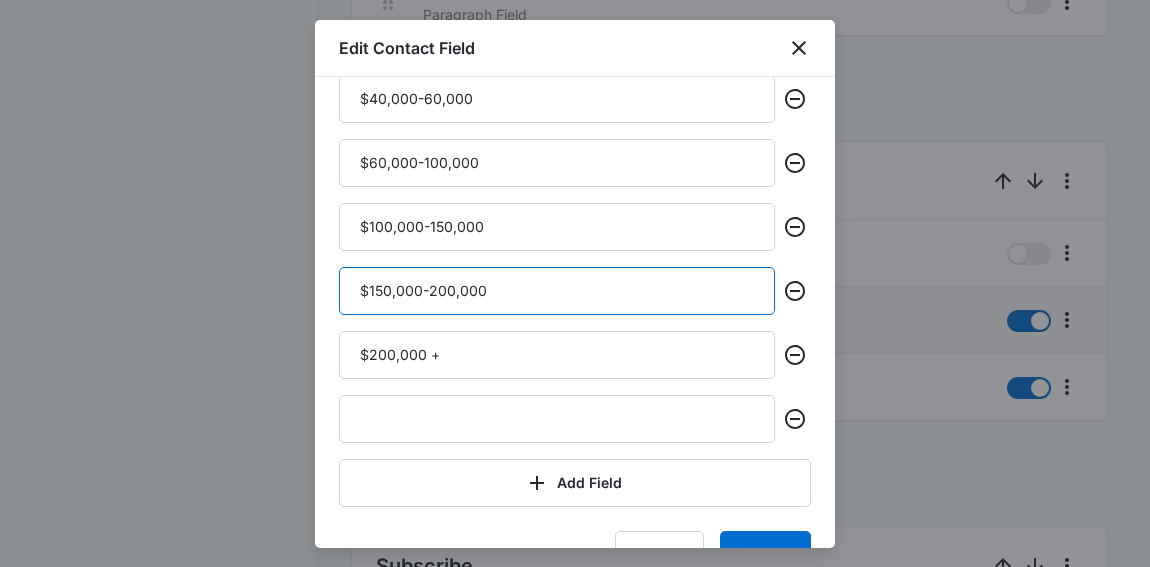 click on "$150,000-200,000" at bounding box center [557, 291] 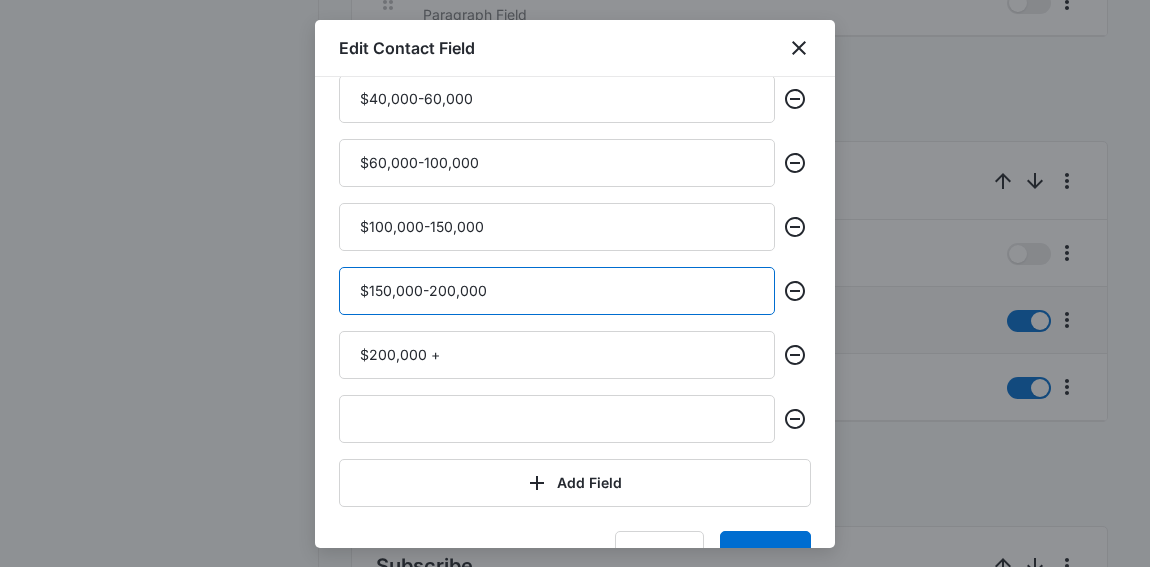 type on "$150,000-200,000" 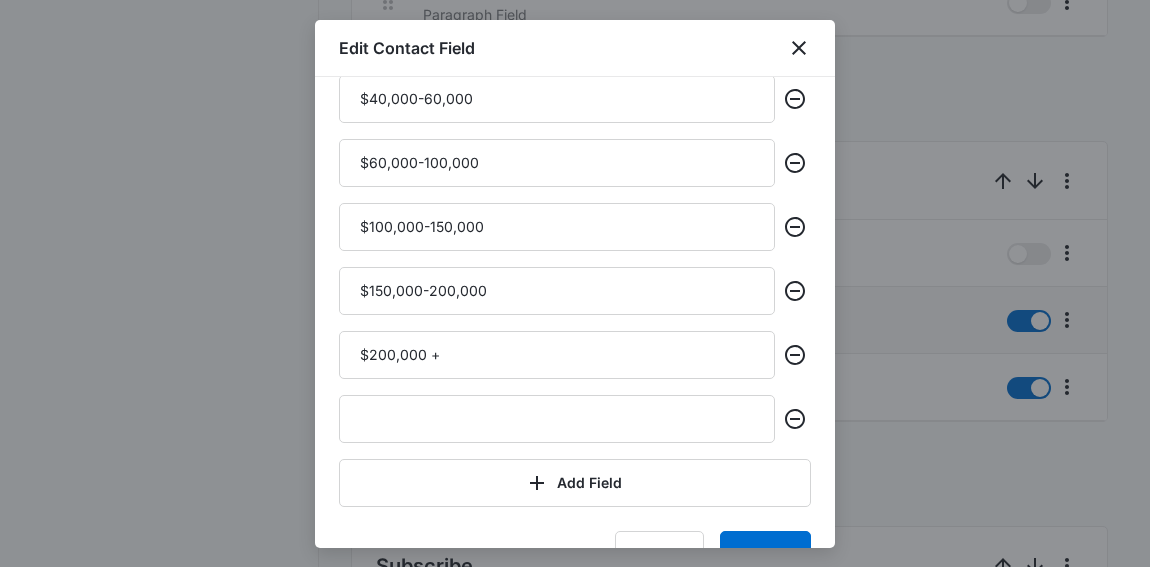scroll, scrollTop: 764, scrollLeft: 0, axis: vertical 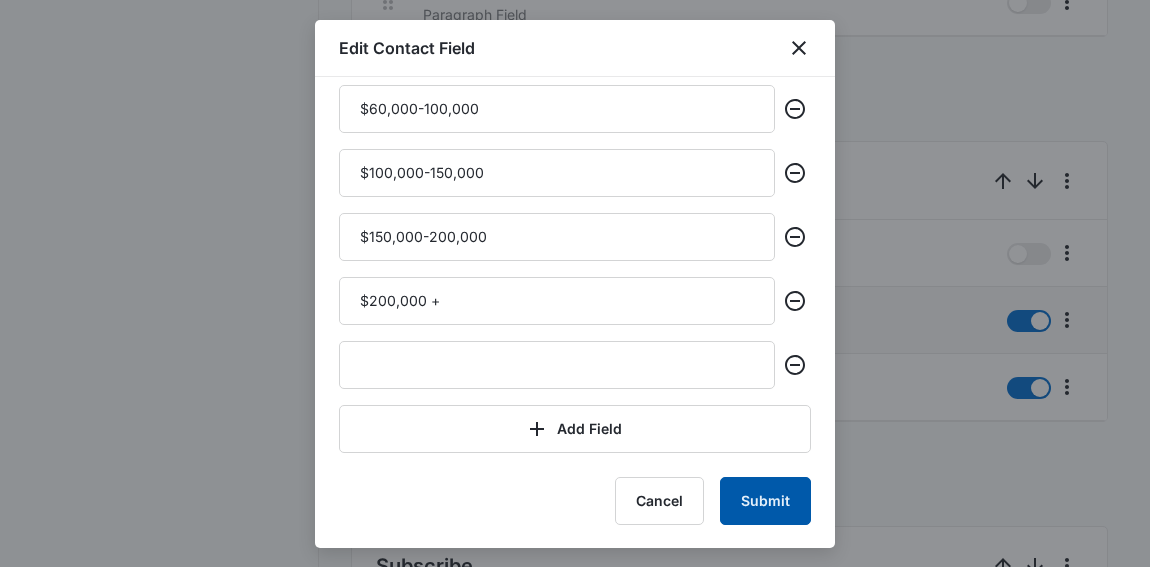 click on "Submit" at bounding box center (765, 501) 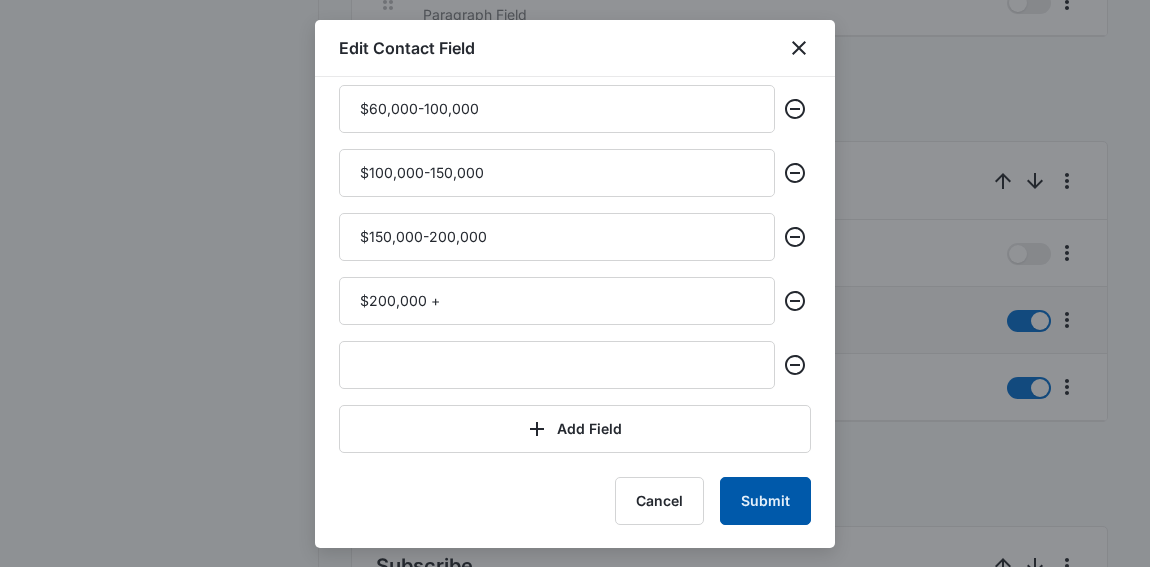 click on "Submit" at bounding box center (765, 501) 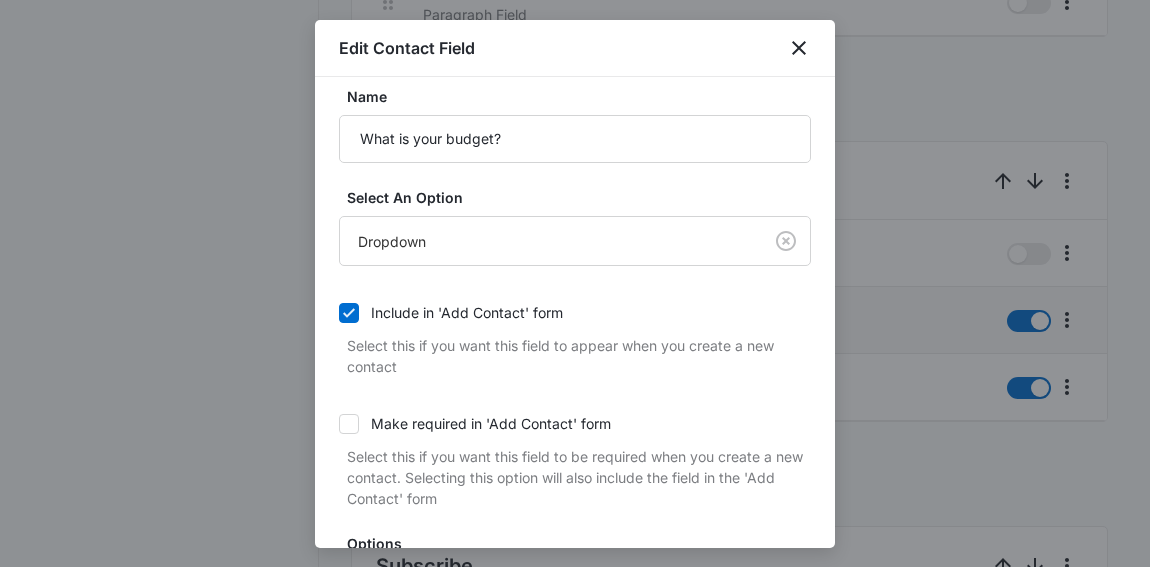 scroll, scrollTop: 0, scrollLeft: 0, axis: both 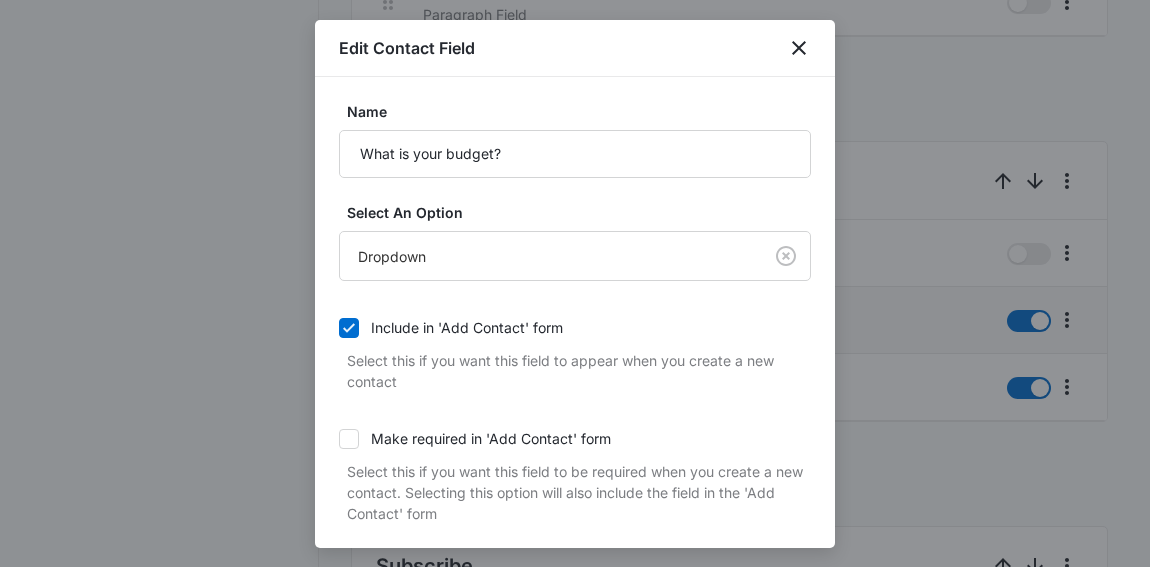click on "Make required in 'Add Contact' form" at bounding box center [491, 438] 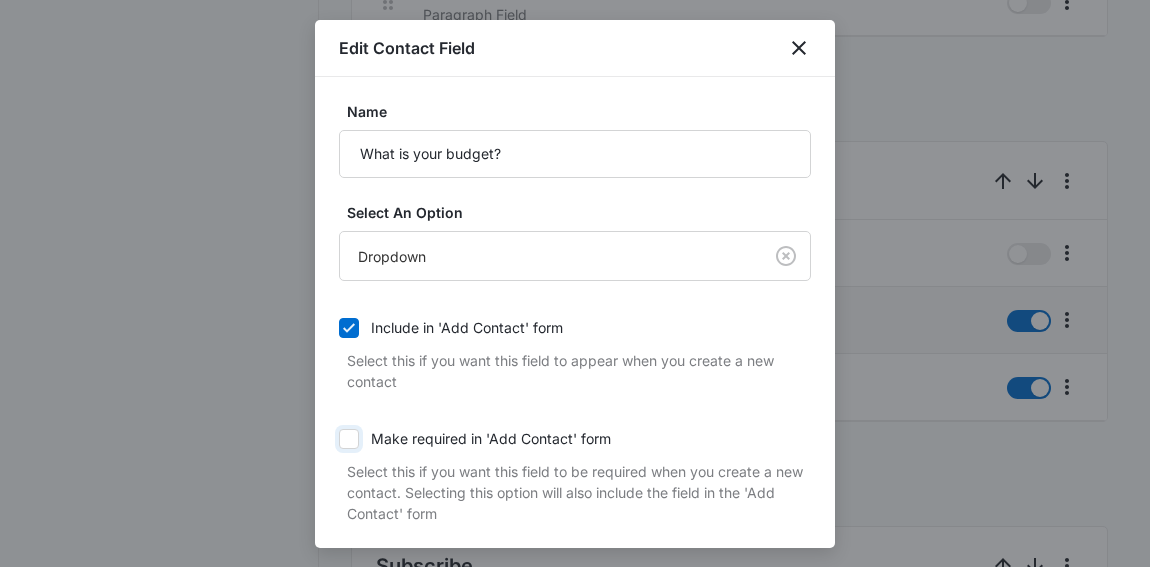click on "Make required in 'Add Contact' form" at bounding box center (339, 439) 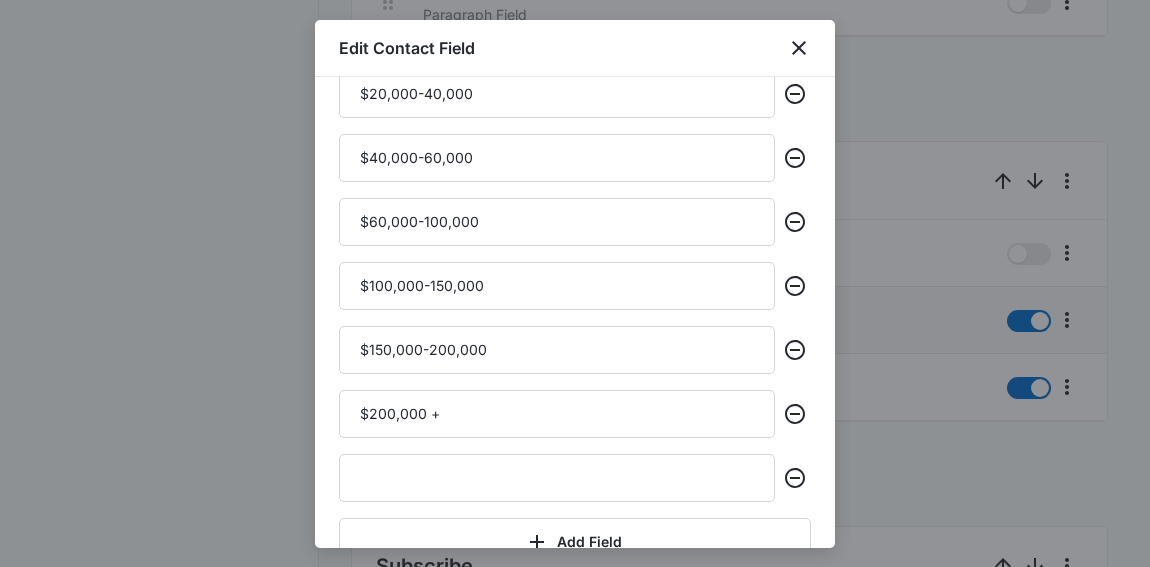 scroll, scrollTop: 764, scrollLeft: 0, axis: vertical 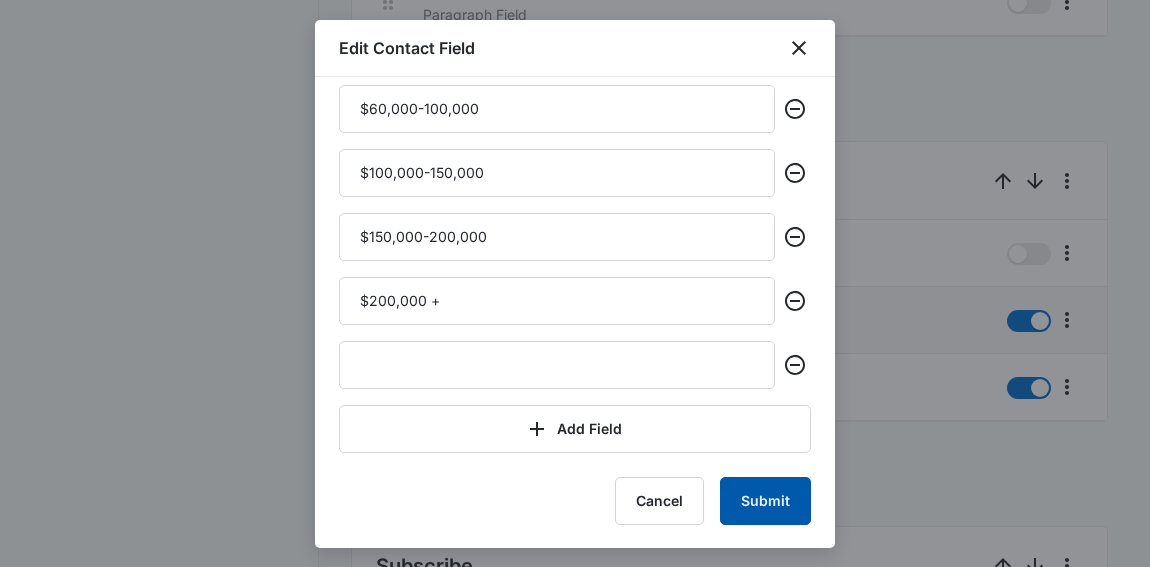 click on "Submit" at bounding box center [765, 501] 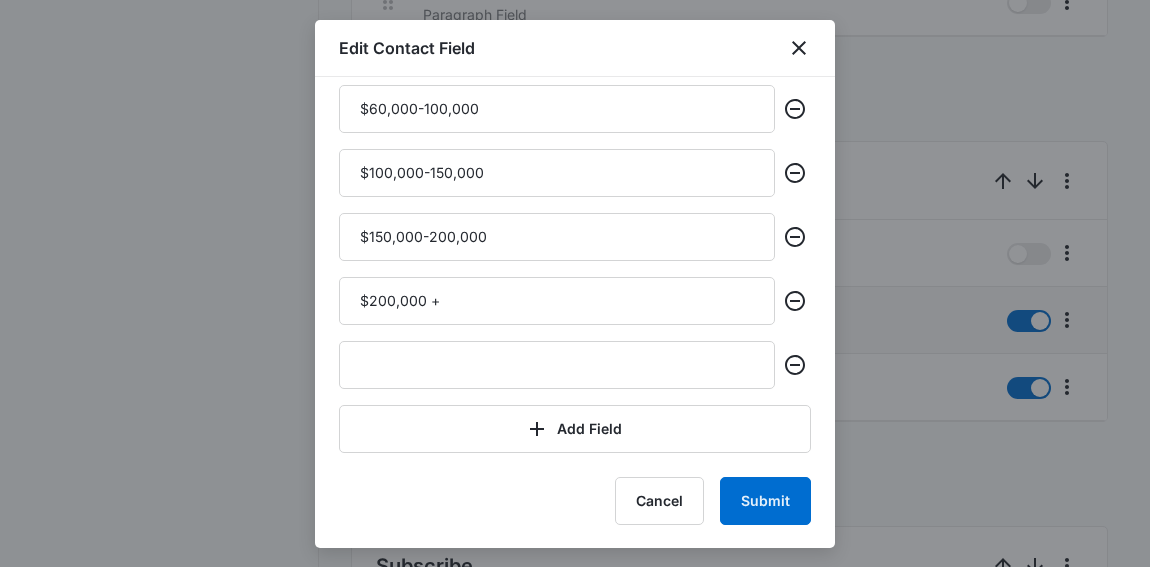 click on "Name What is your budget? Select An Option Dropdown Include in 'Add Contact' form Select this if you want this field to appear when you create a new contact Make required in 'Add Contact' form Select this if you want this field to be required when you create a new contact. Selecting this option will also include the field in the 'Add Contact' form Options $5000-10,000 $10,000-20,000 $20,000-40,000 $40,000-60,000 $60,000-100,000 $100,000-150,000 $150,000-200,000 $200,000 + Add Field Cancel Submit" at bounding box center (575, 312) 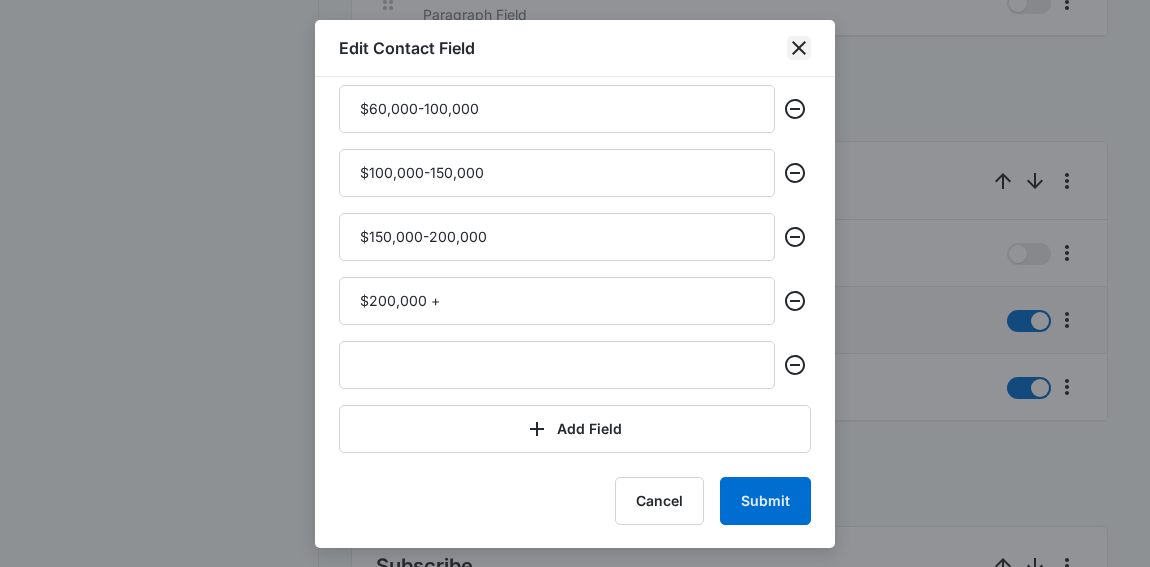 click 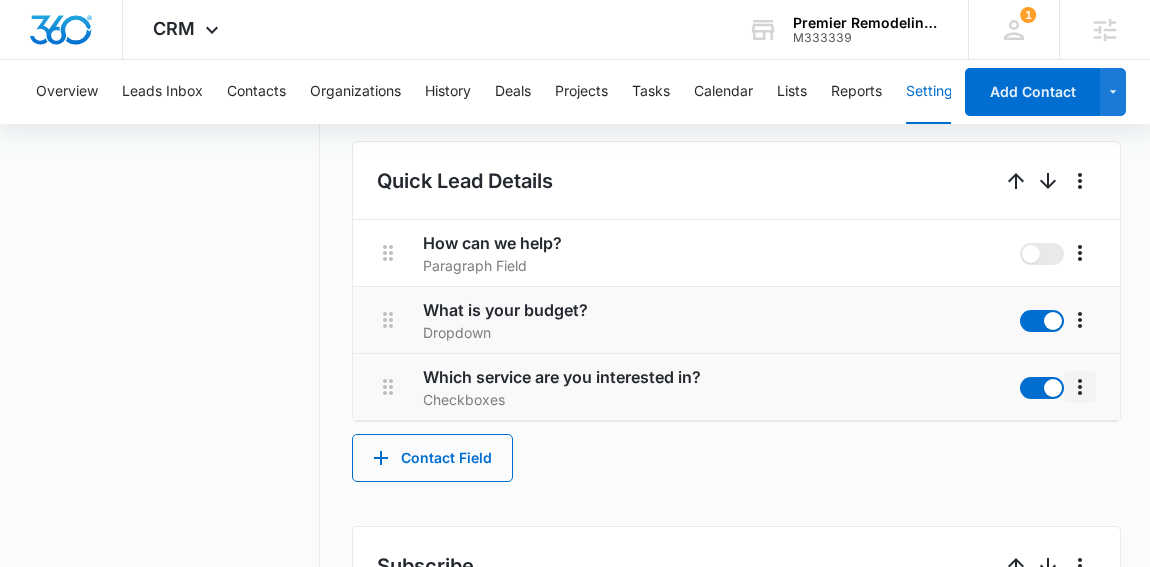 click 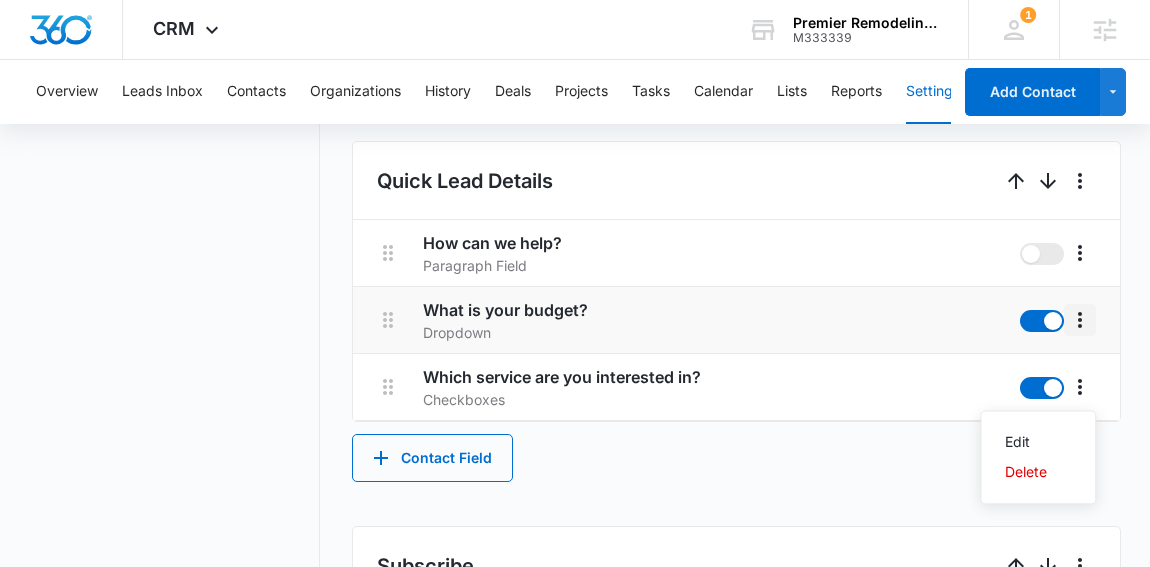 click 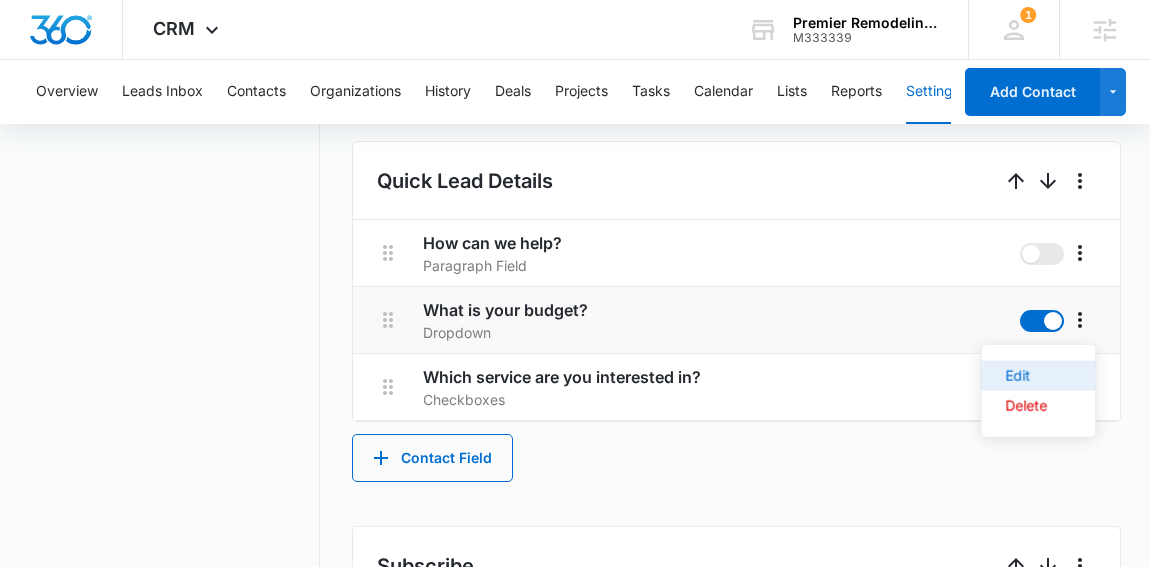 click on "Edit" at bounding box center (1038, 376) 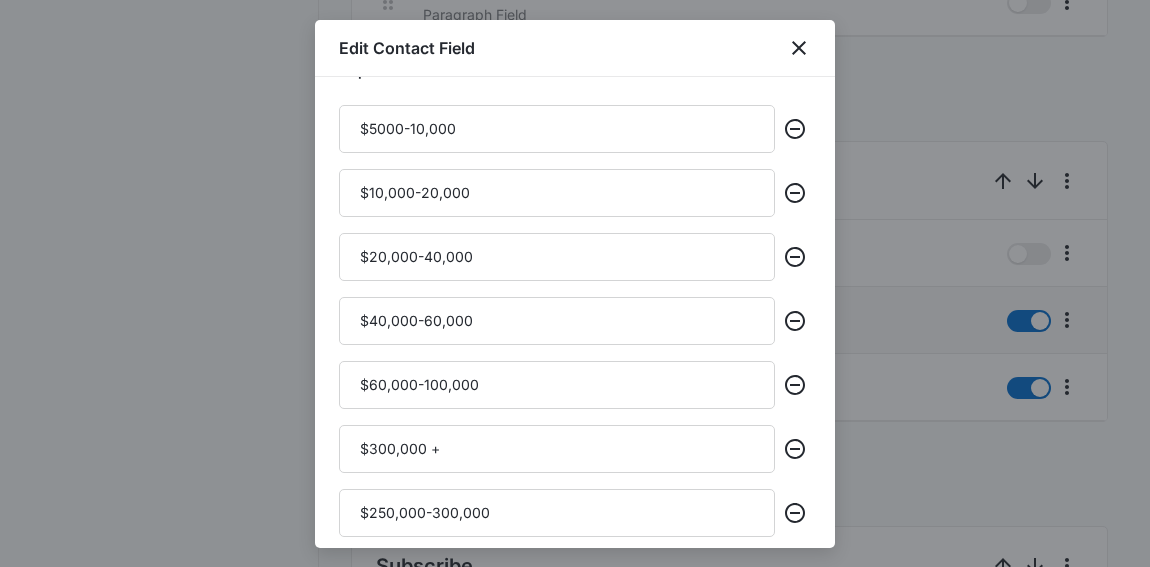 scroll, scrollTop: 566, scrollLeft: 0, axis: vertical 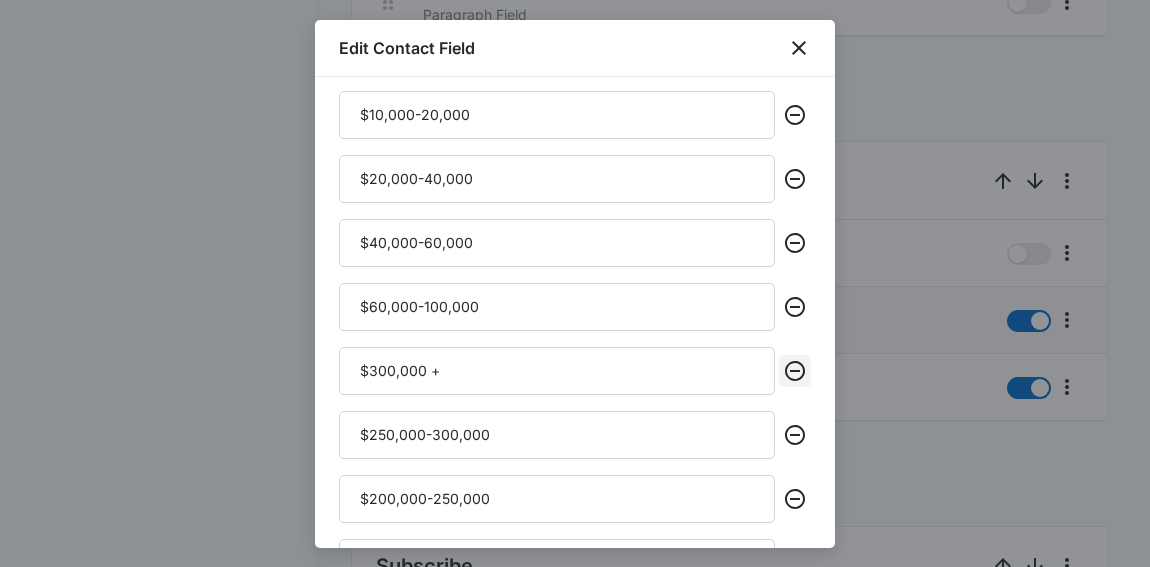 click 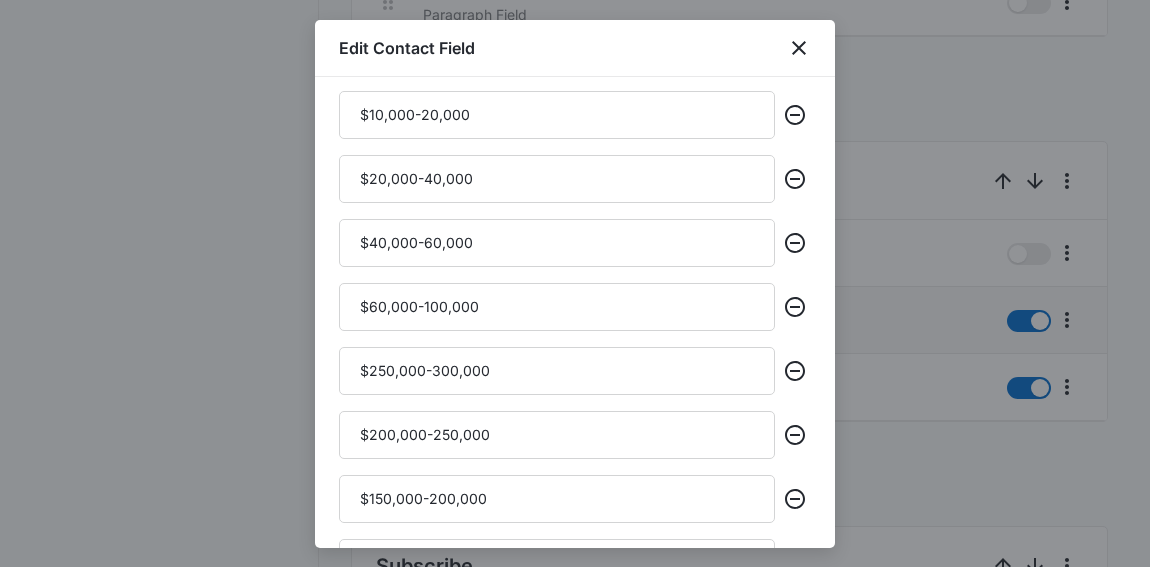 click on "Options $5000-10,000 $10,000-20,000 $20,000-40,000 $40,000-60,000 $60,000-100,000 $250,000-300,000 $200,000-250,000 $150,000-200,000 $100,000-150,000 Add Field" at bounding box center [575, 348] 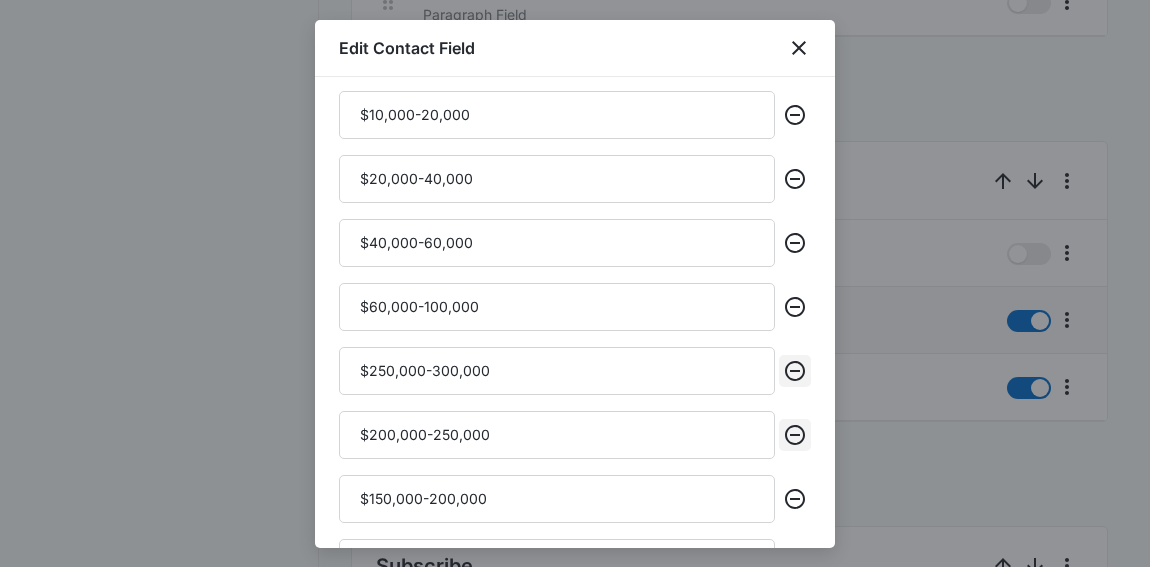 click 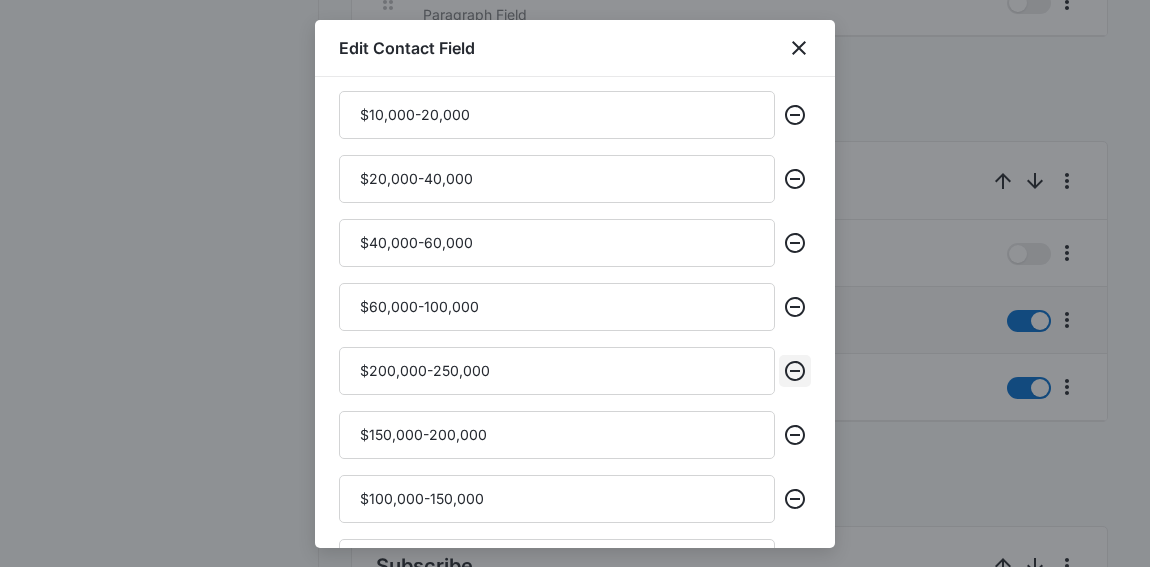 click 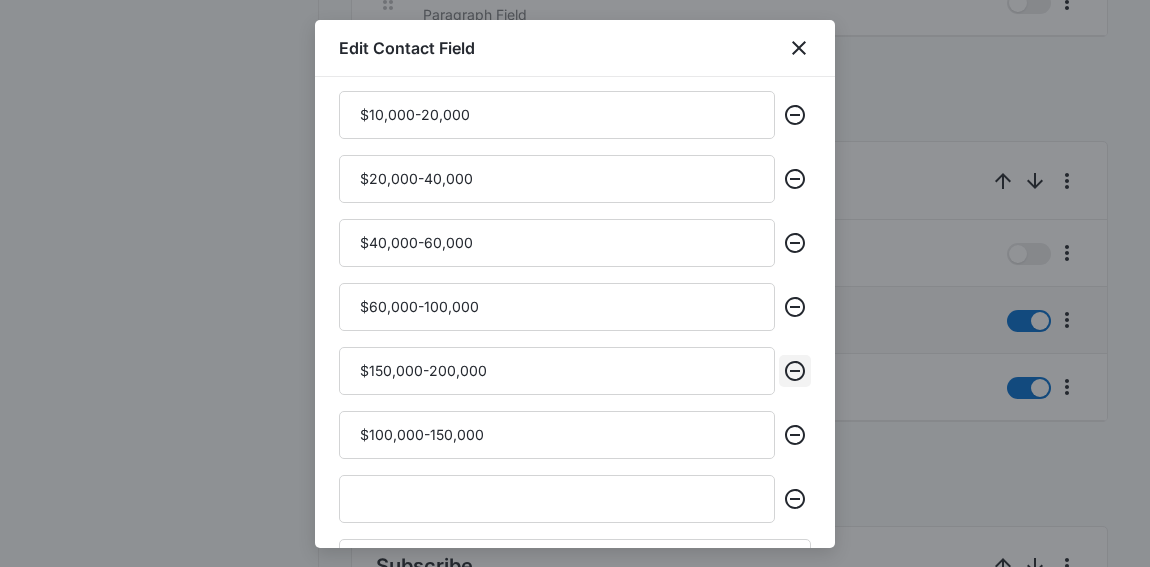 click 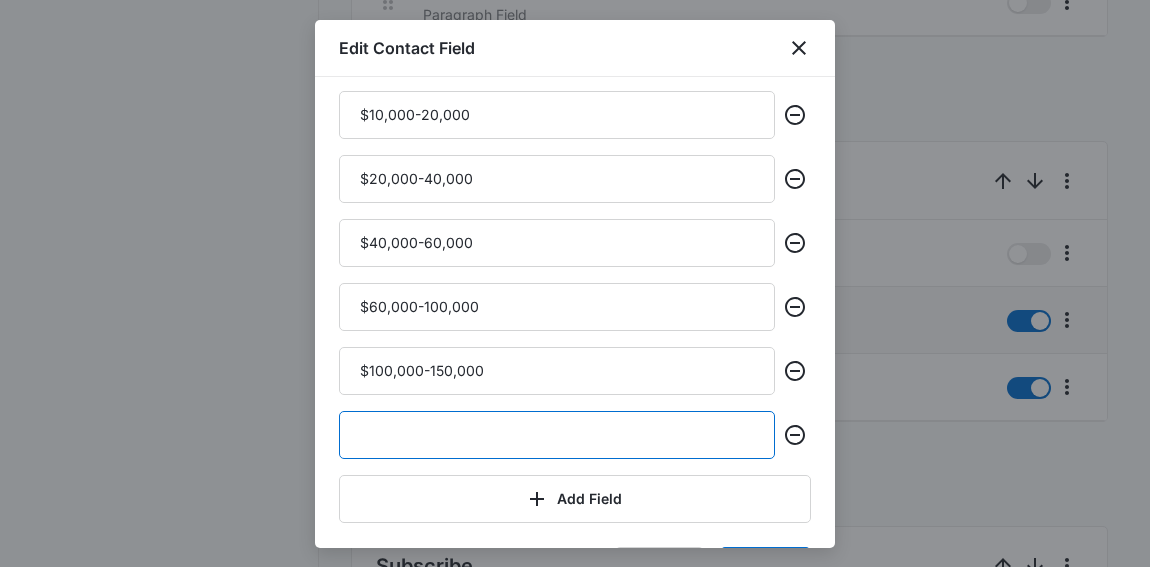click at bounding box center [557, 435] 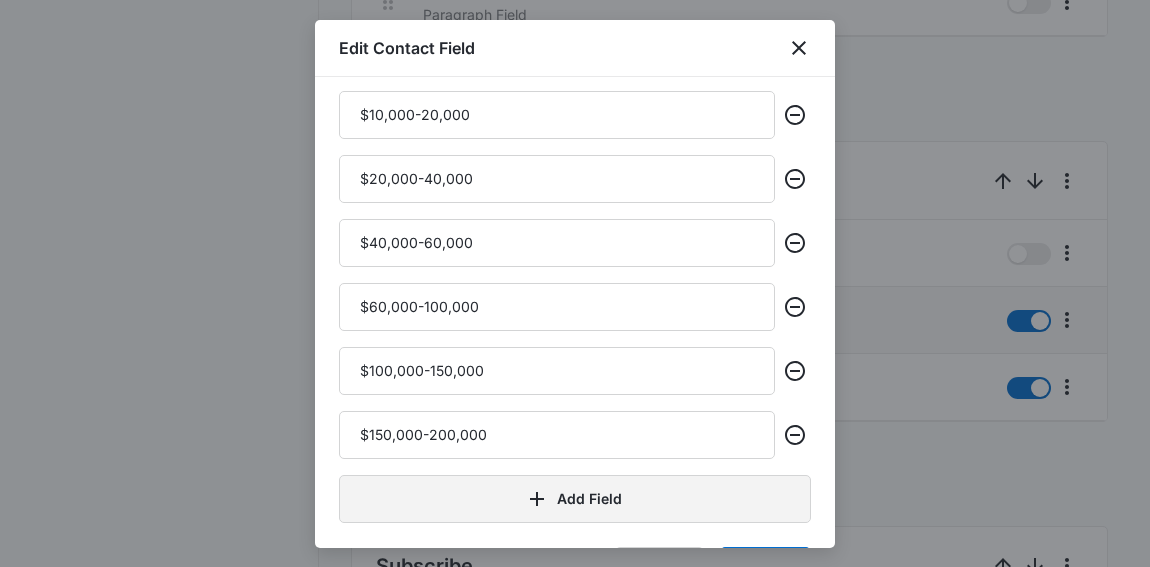 click on "Add Field" at bounding box center (575, 499) 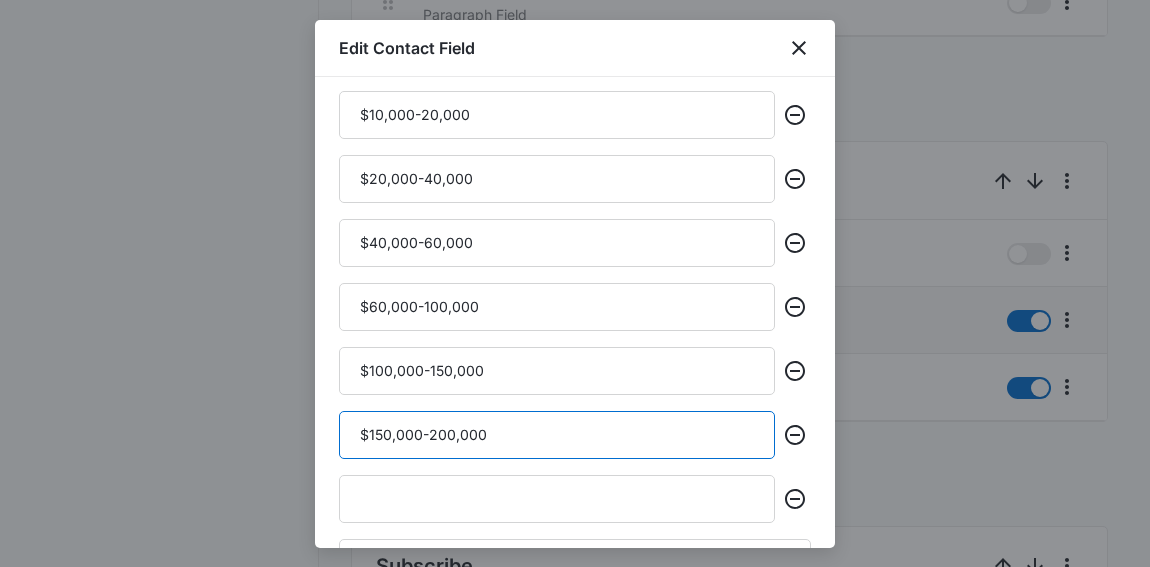 click on "$150,000-200,000" at bounding box center [557, 435] 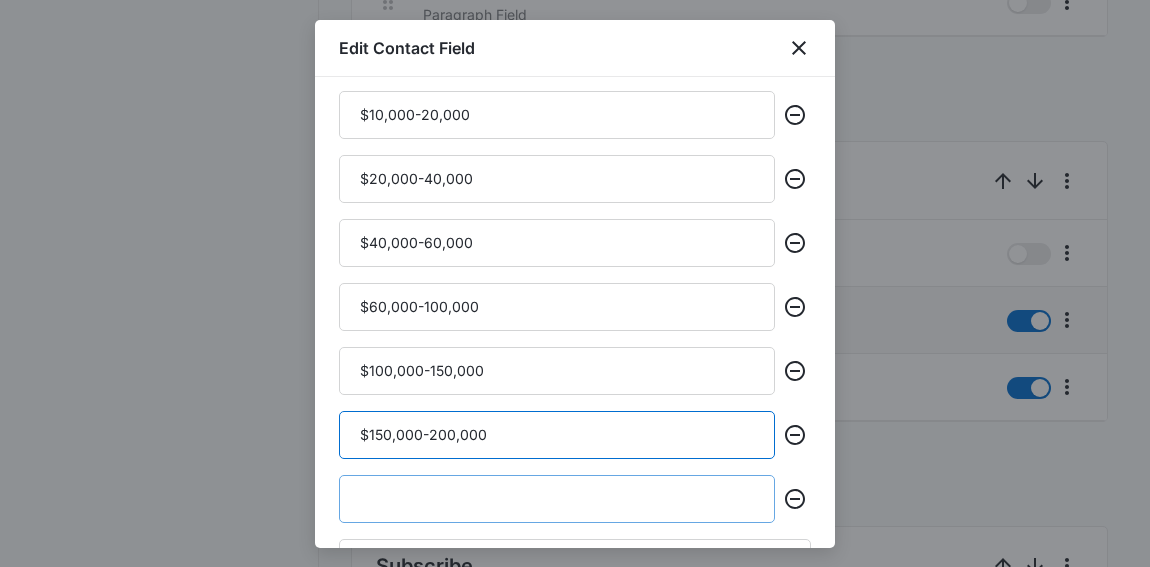 type on "$150,000-200,000" 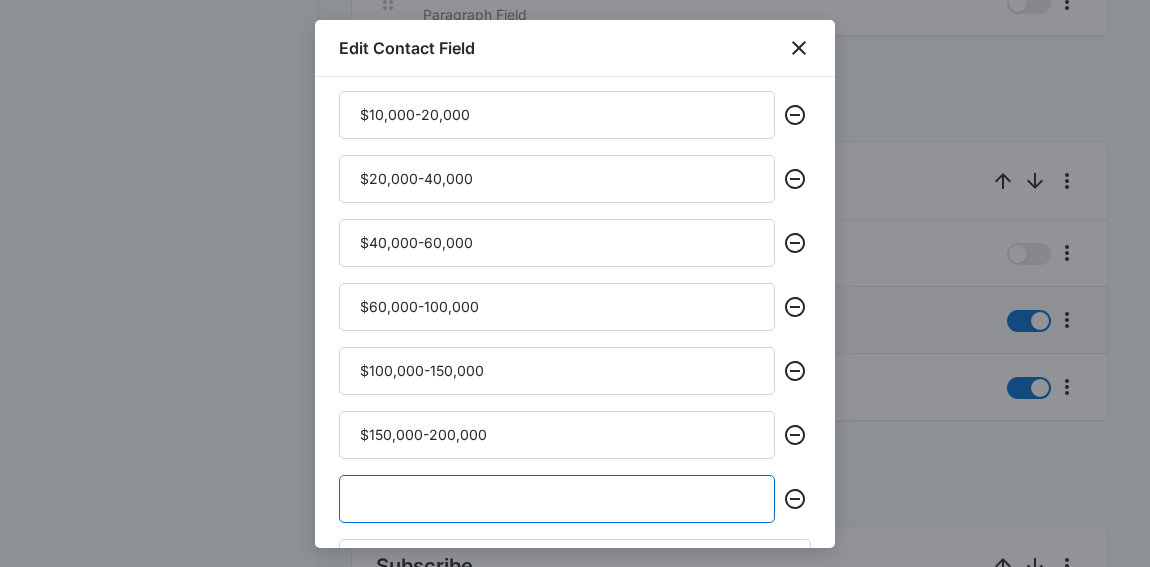 click at bounding box center [557, 499] 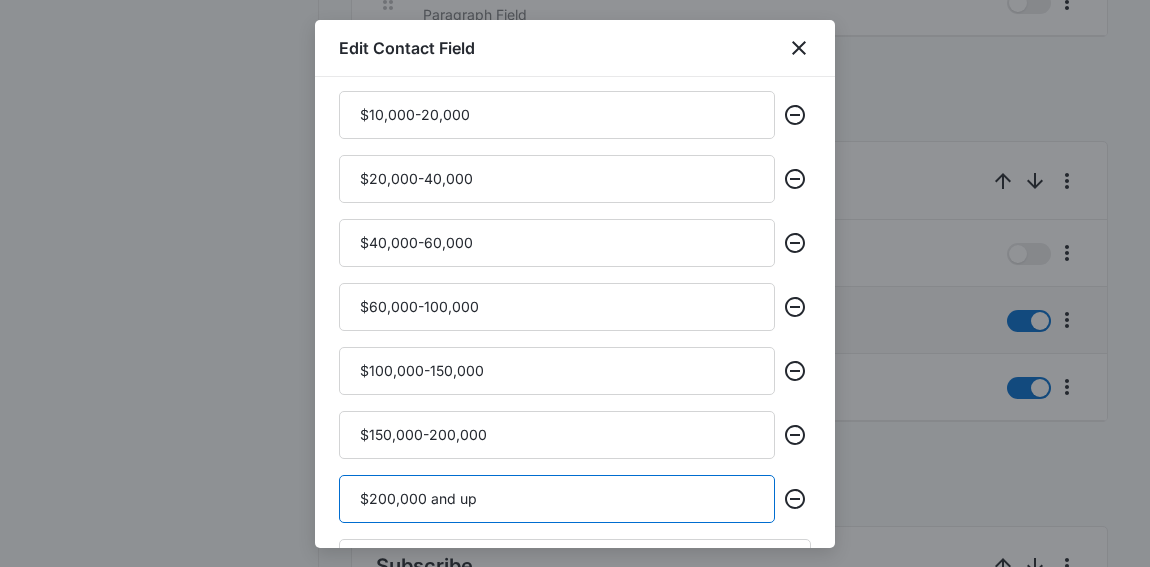 type on "$200,000 and up" 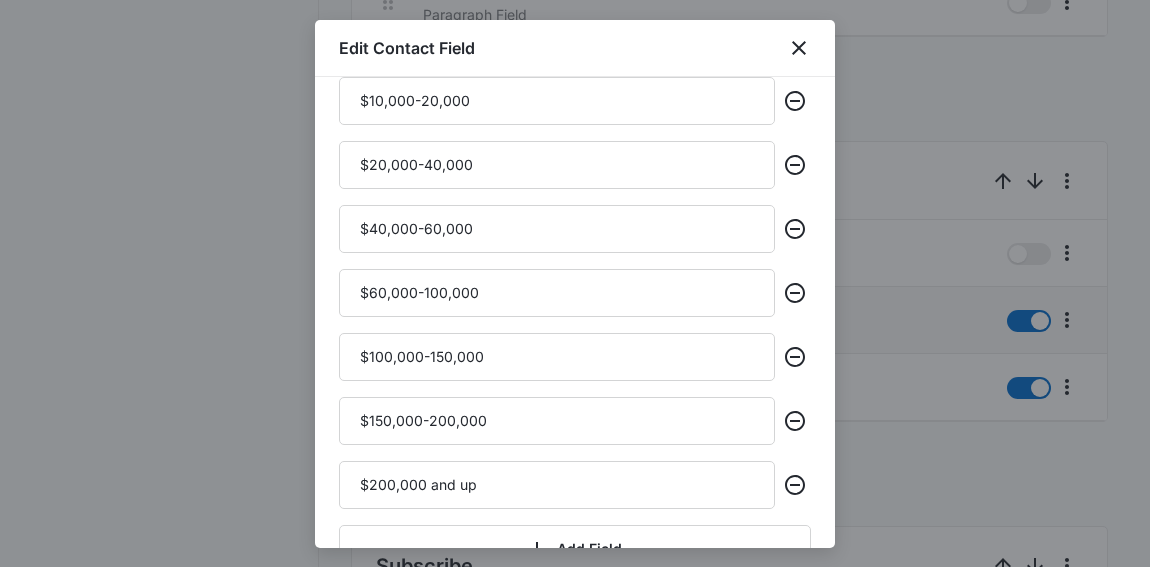scroll, scrollTop: 700, scrollLeft: 0, axis: vertical 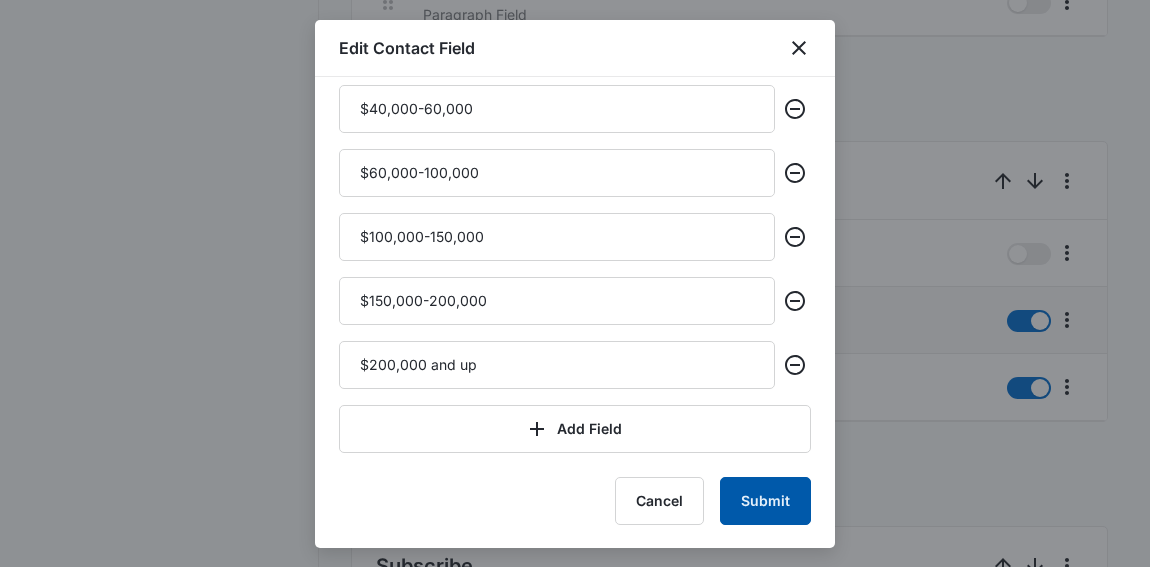click on "Submit" at bounding box center (765, 501) 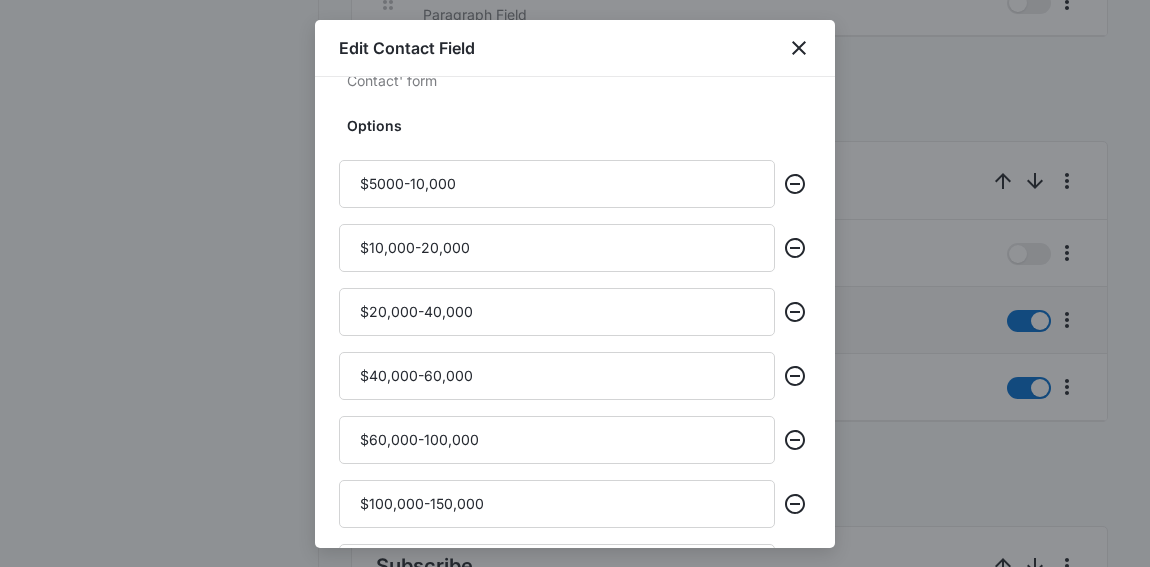 scroll, scrollTop: 111, scrollLeft: 0, axis: vertical 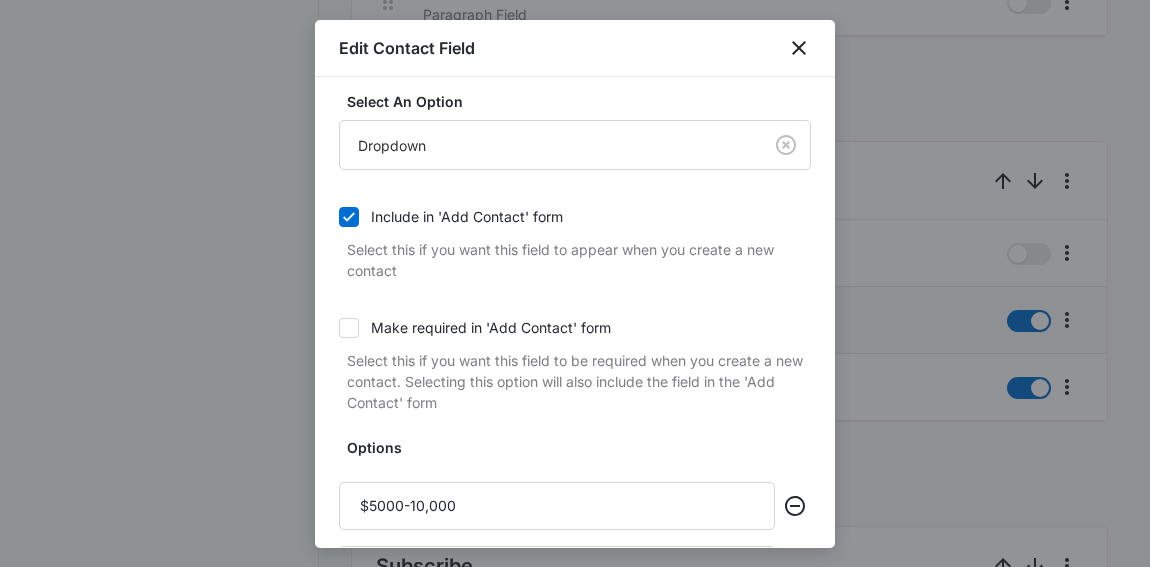 click on "Make required in 'Add Contact' form" at bounding box center [491, 327] 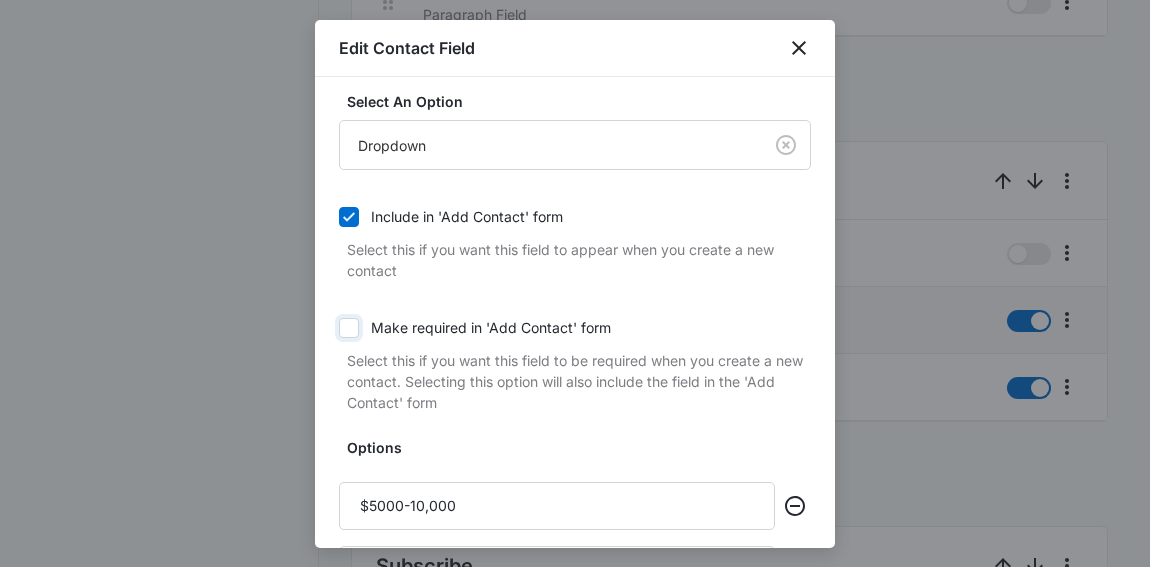 click on "Make required in 'Add Contact' form" at bounding box center [339, 328] 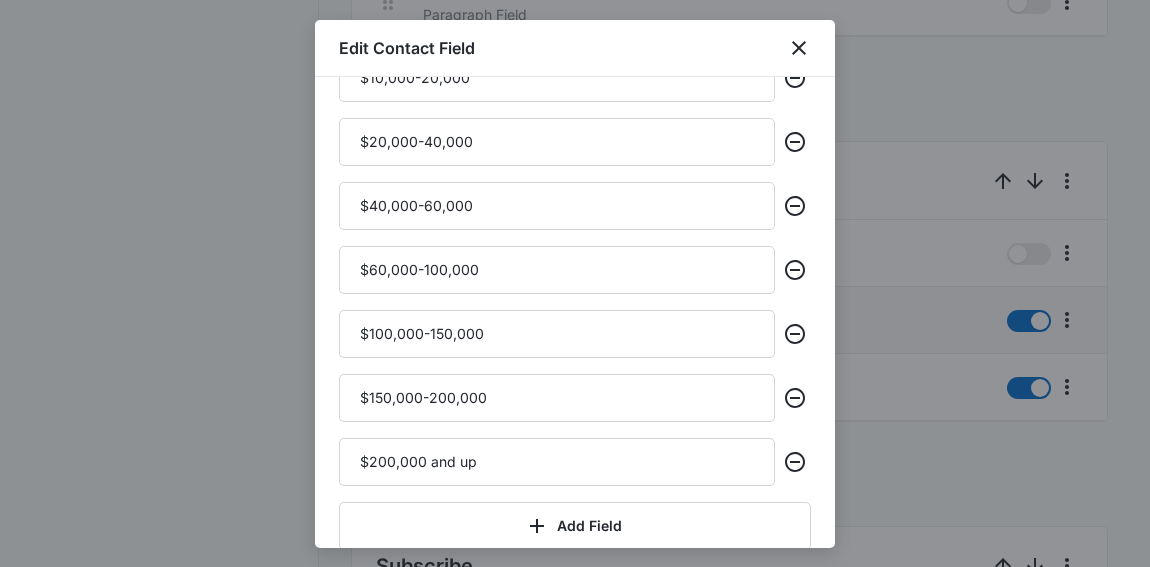 scroll, scrollTop: 700, scrollLeft: 0, axis: vertical 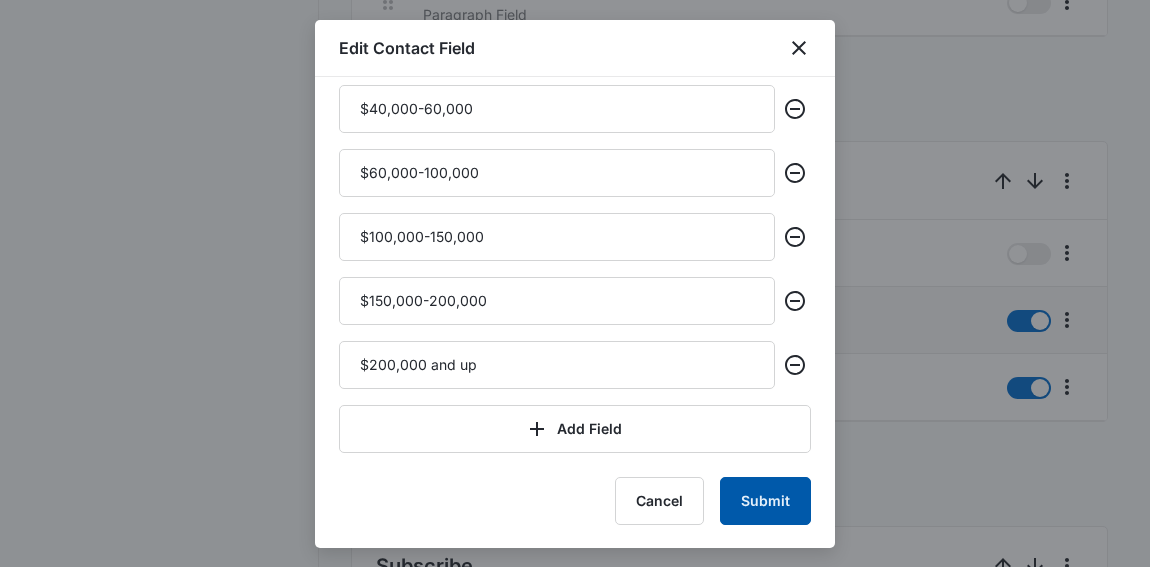 click on "Submit" at bounding box center [765, 501] 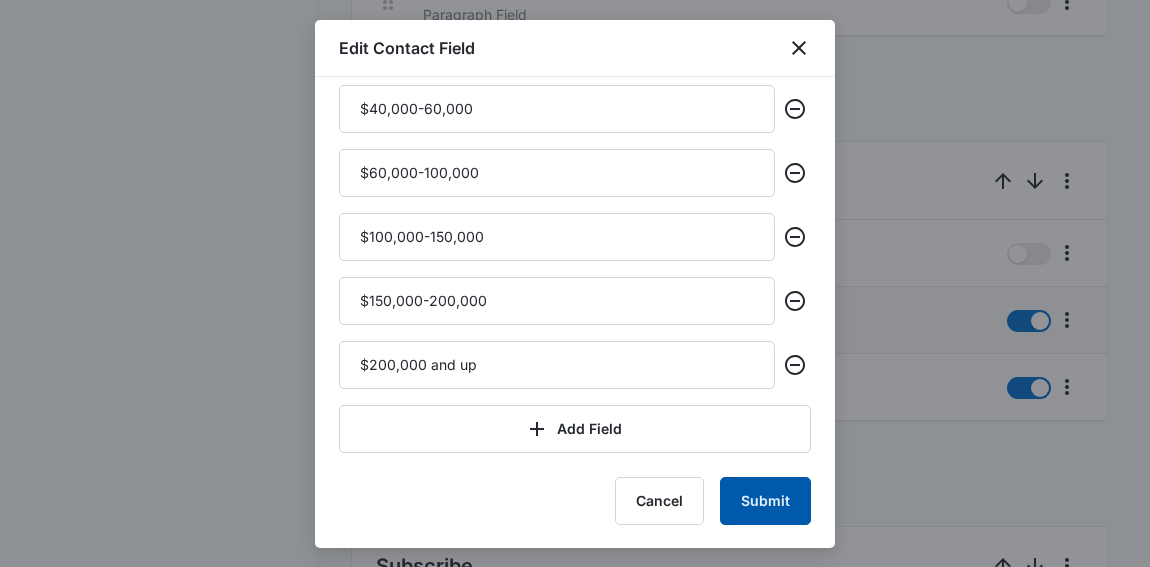 click on "Submit" at bounding box center (765, 501) 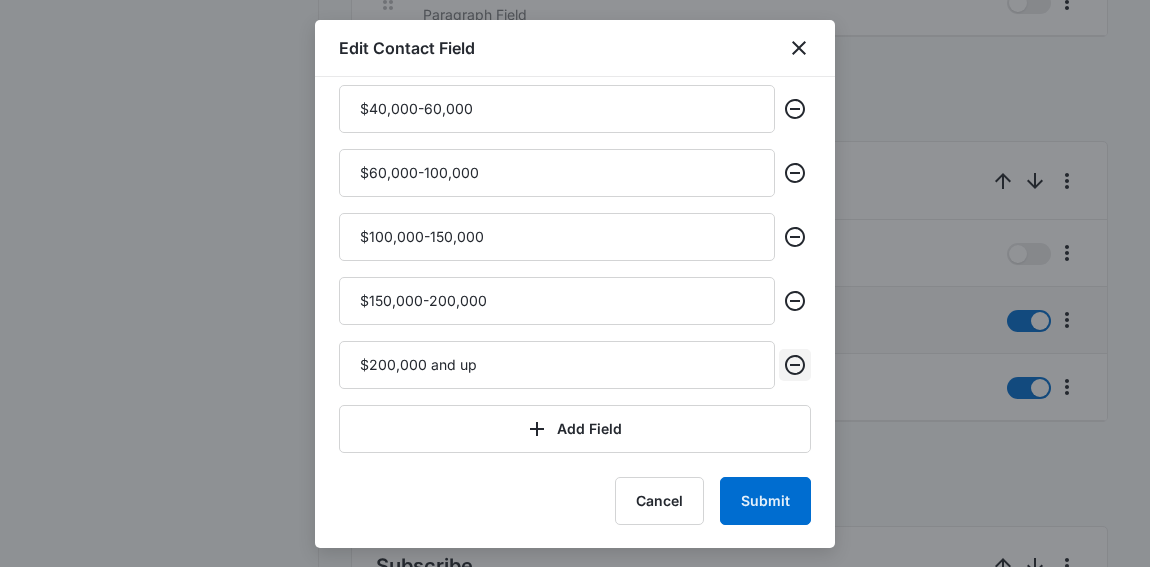 click 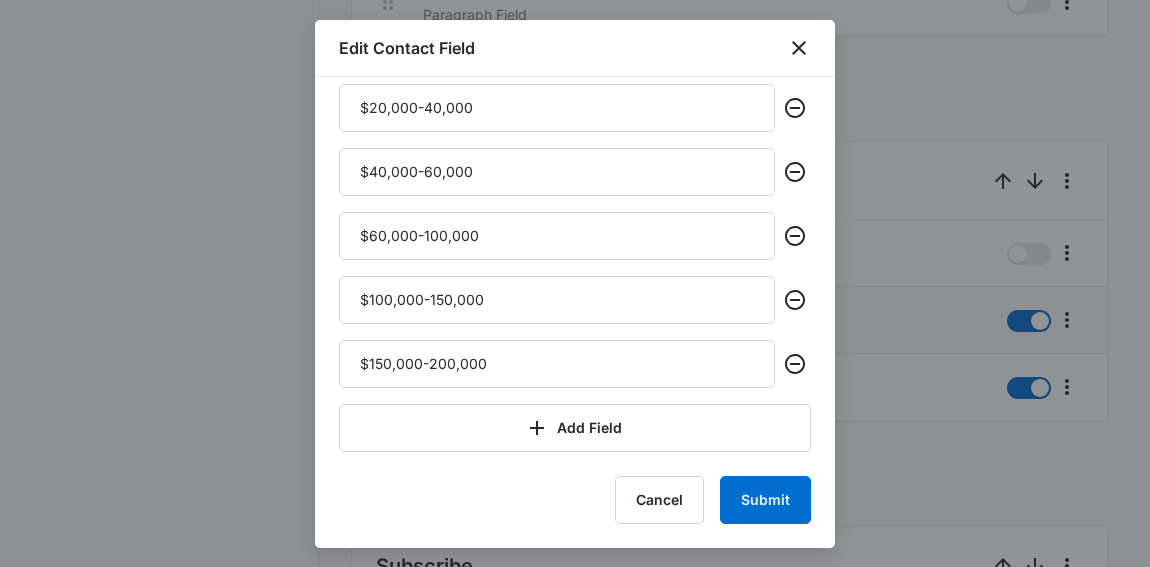 scroll, scrollTop: 636, scrollLeft: 0, axis: vertical 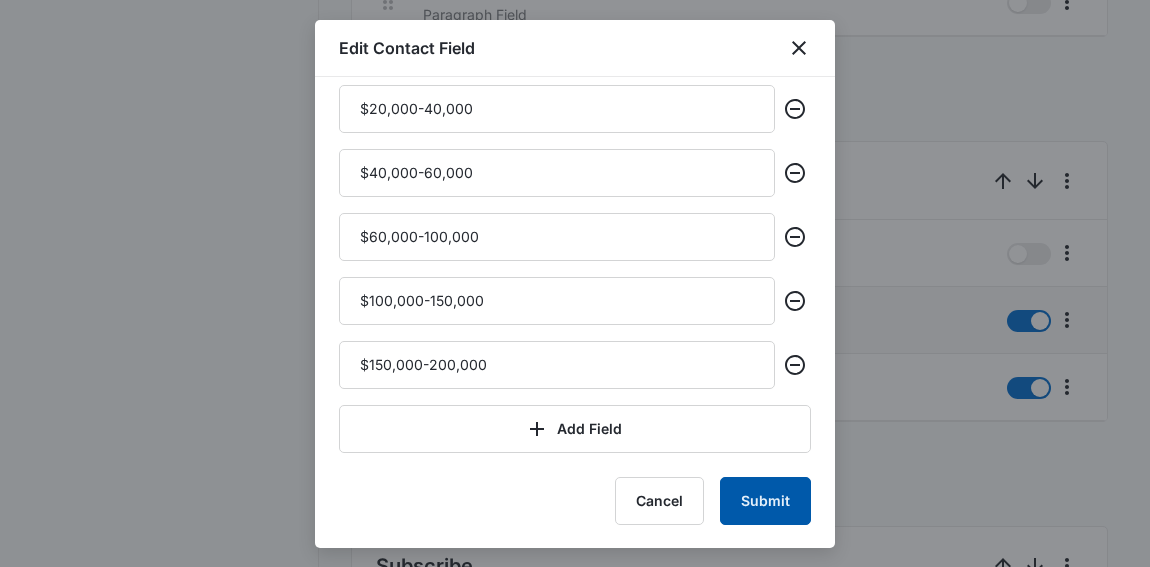 click on "Submit" at bounding box center (765, 501) 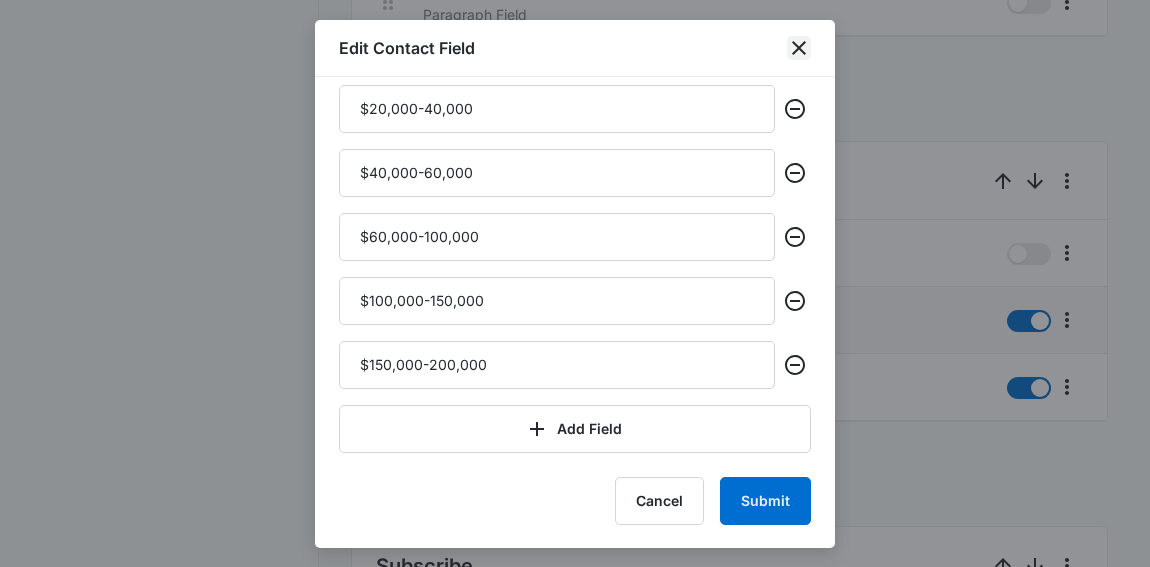 click 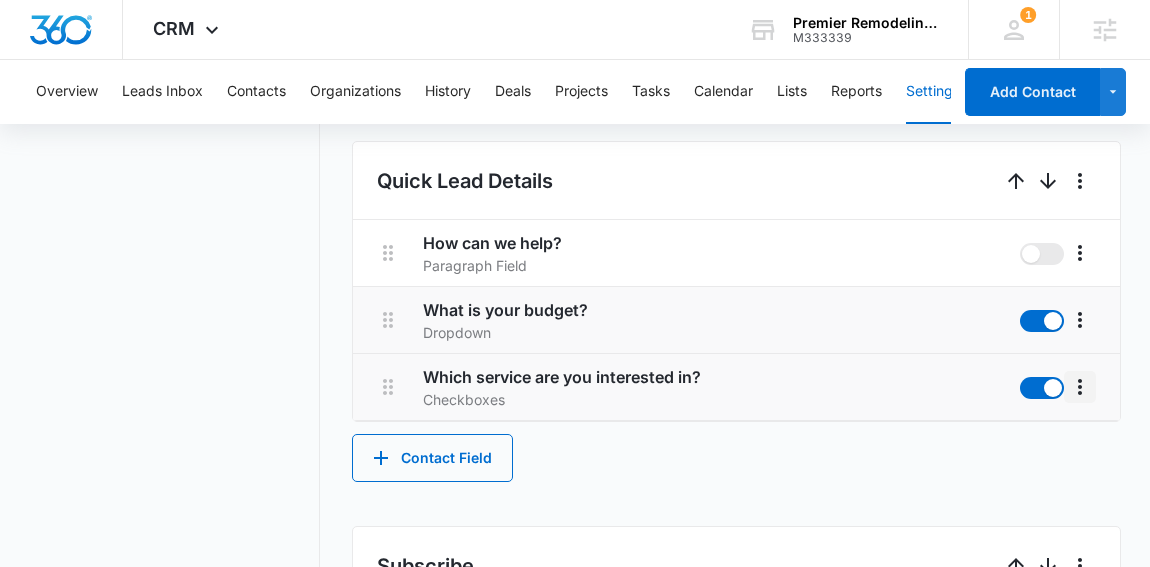 click 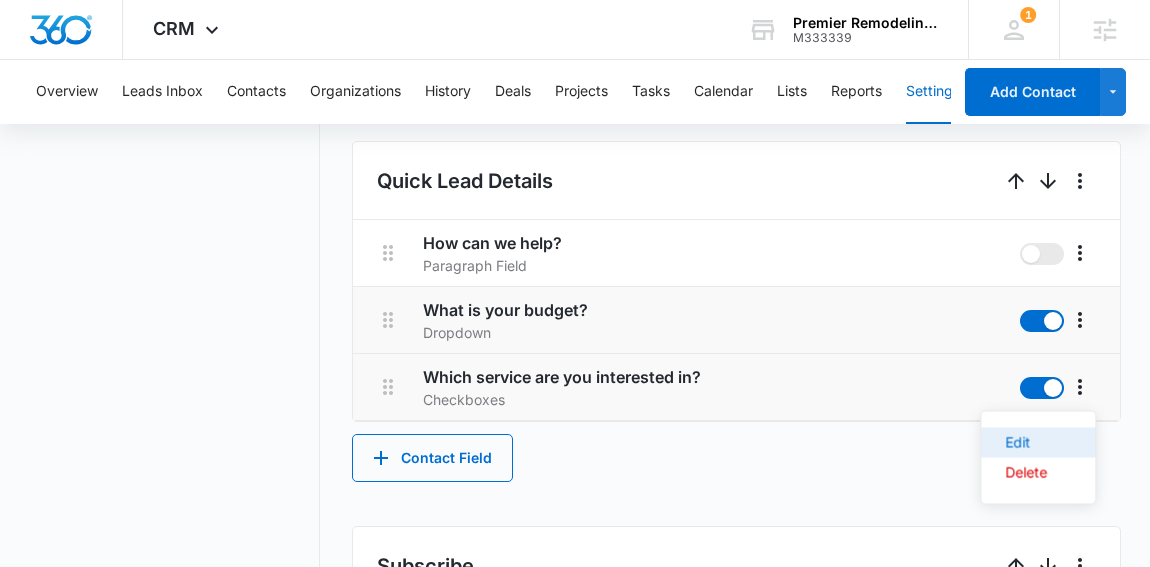click on "Edit" at bounding box center (1026, 442) 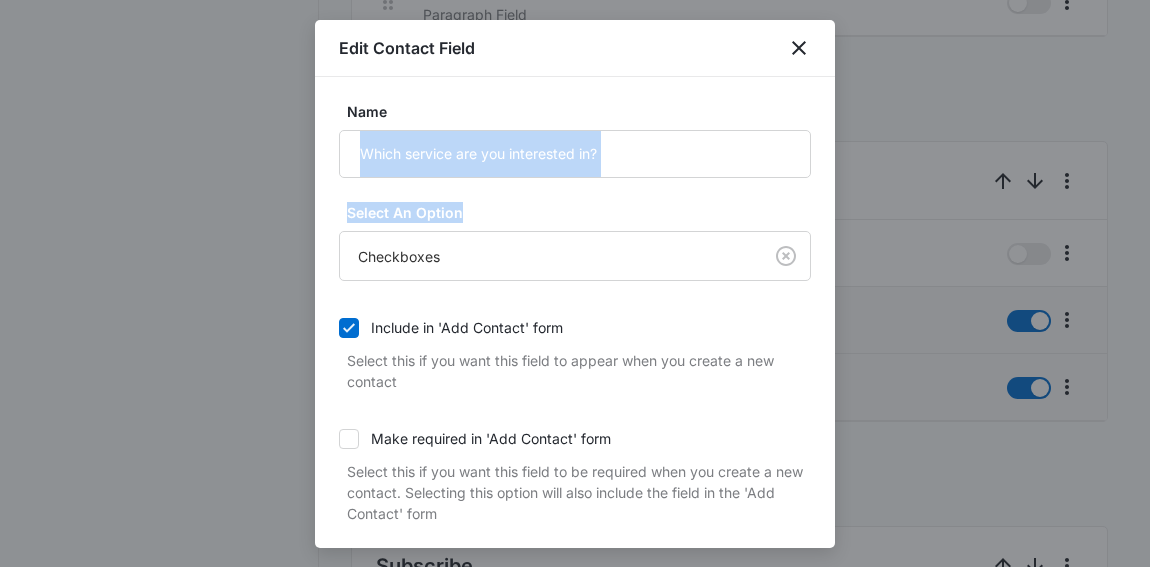 drag, startPoint x: 819, startPoint y: 189, endPoint x: 823, endPoint y: 210, distance: 21.377558 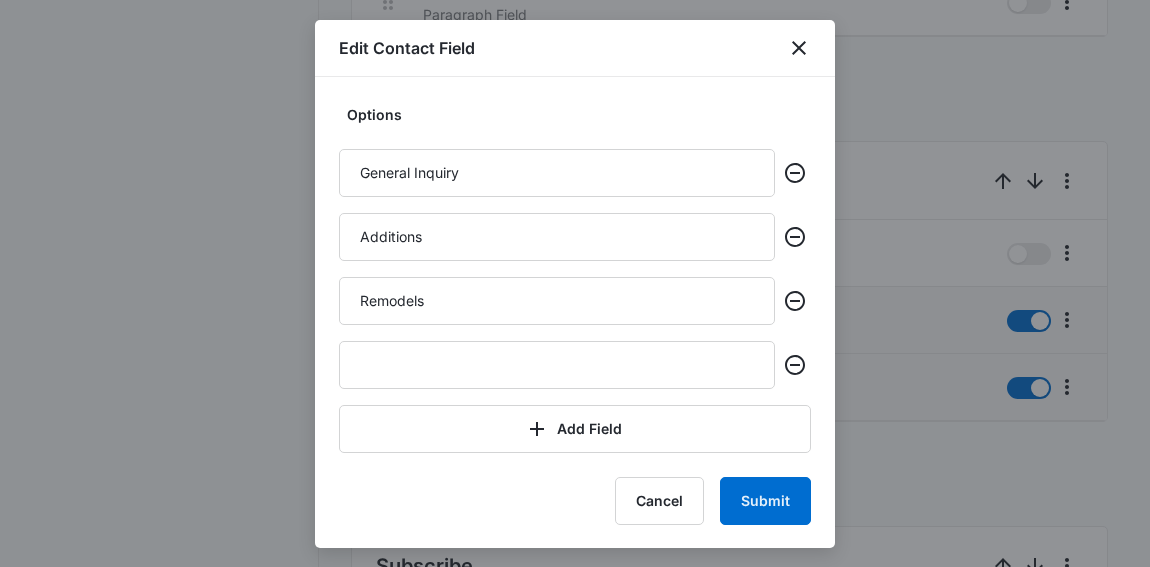 scroll, scrollTop: 301, scrollLeft: 0, axis: vertical 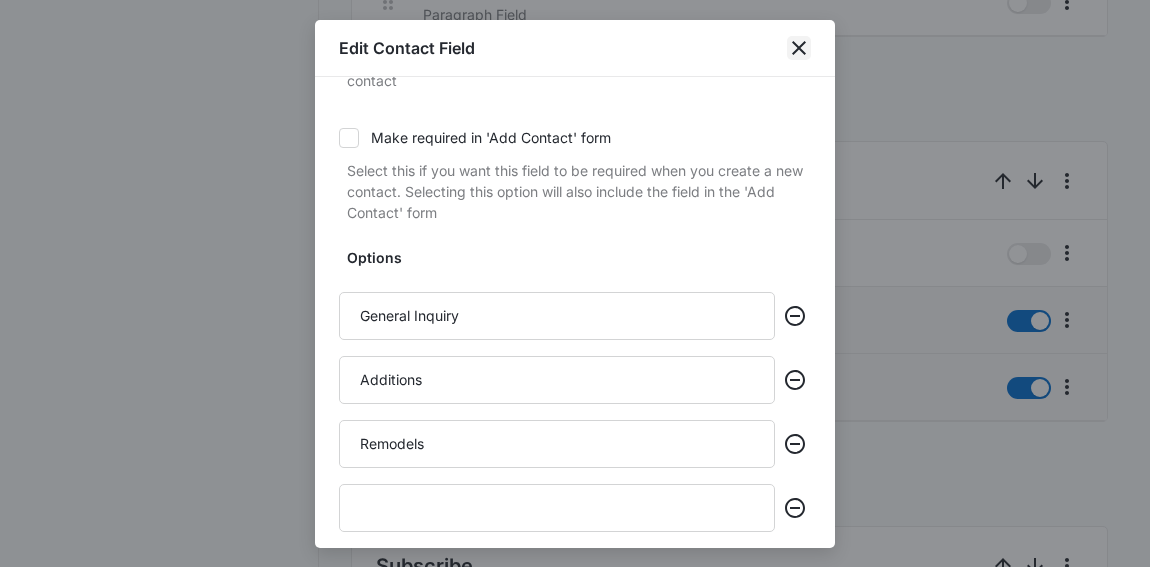 click 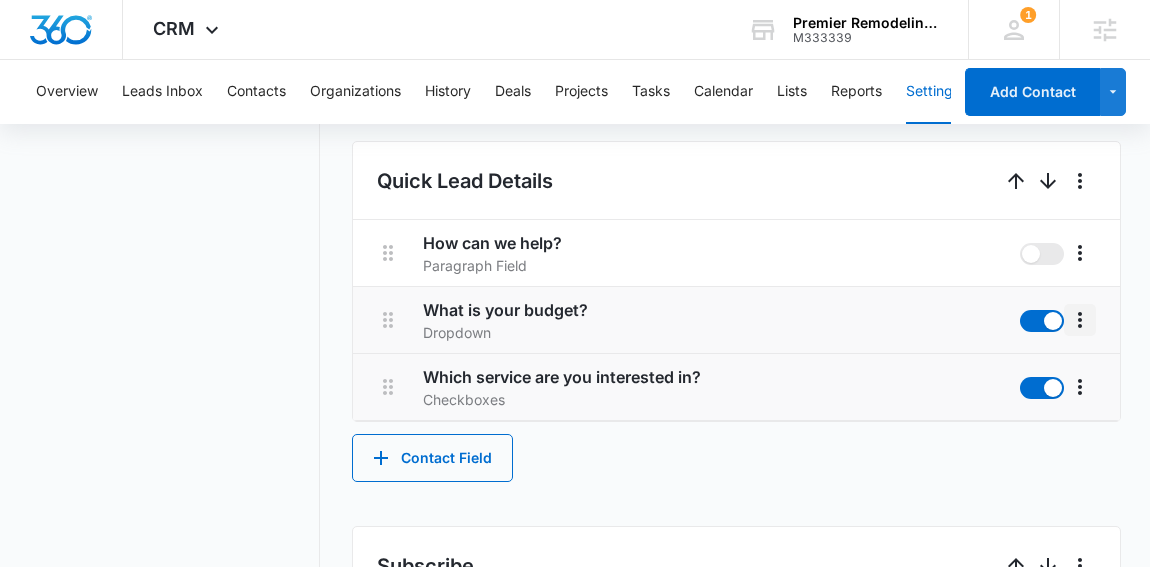 click 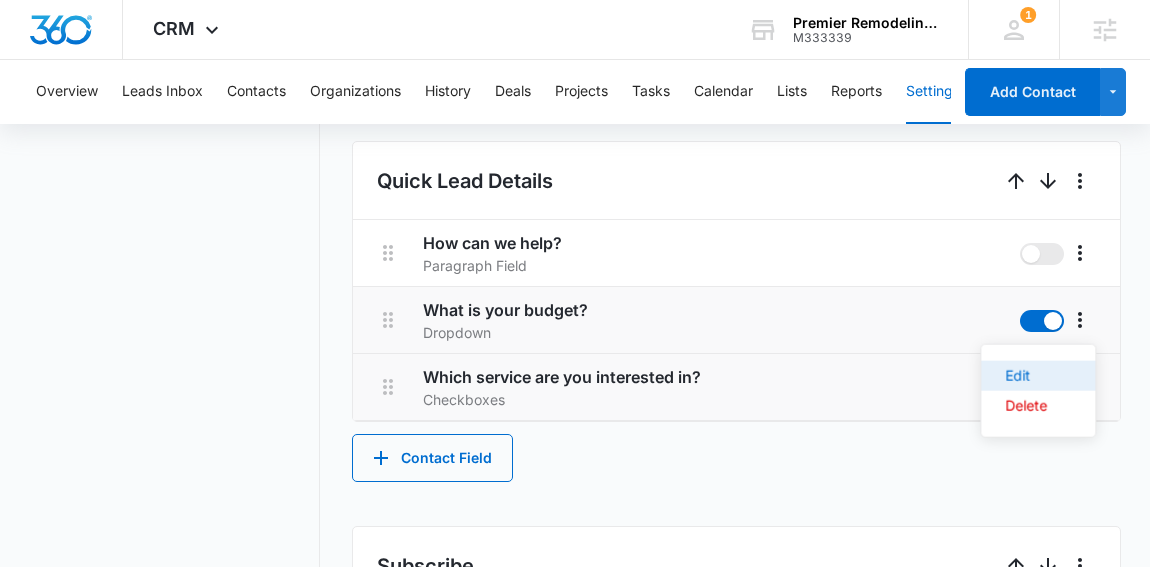 click on "Edit" at bounding box center (1026, 376) 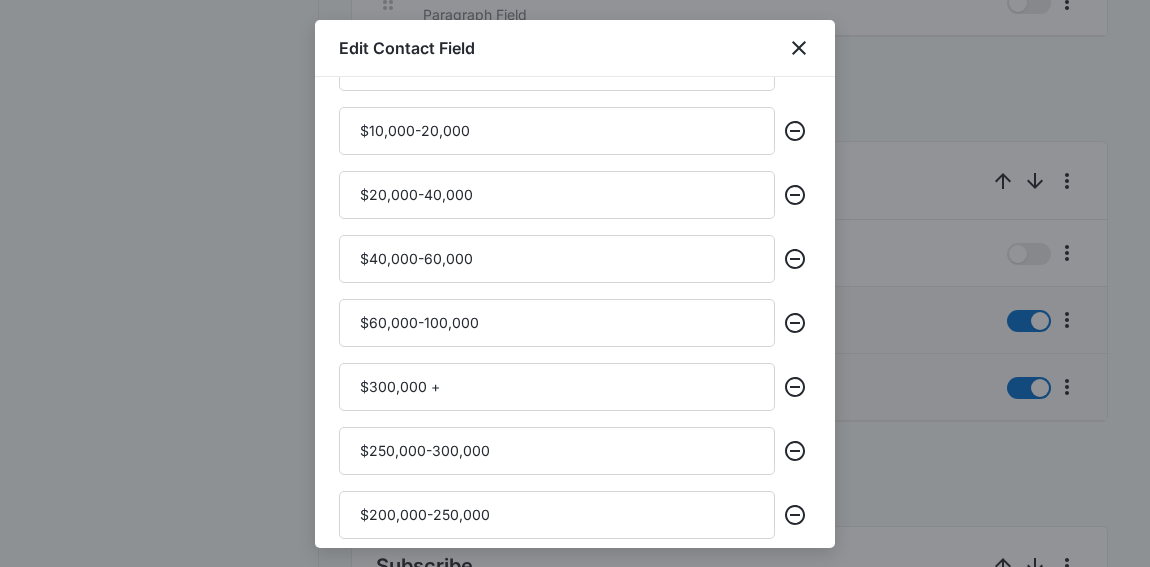 scroll, scrollTop: 578, scrollLeft: 0, axis: vertical 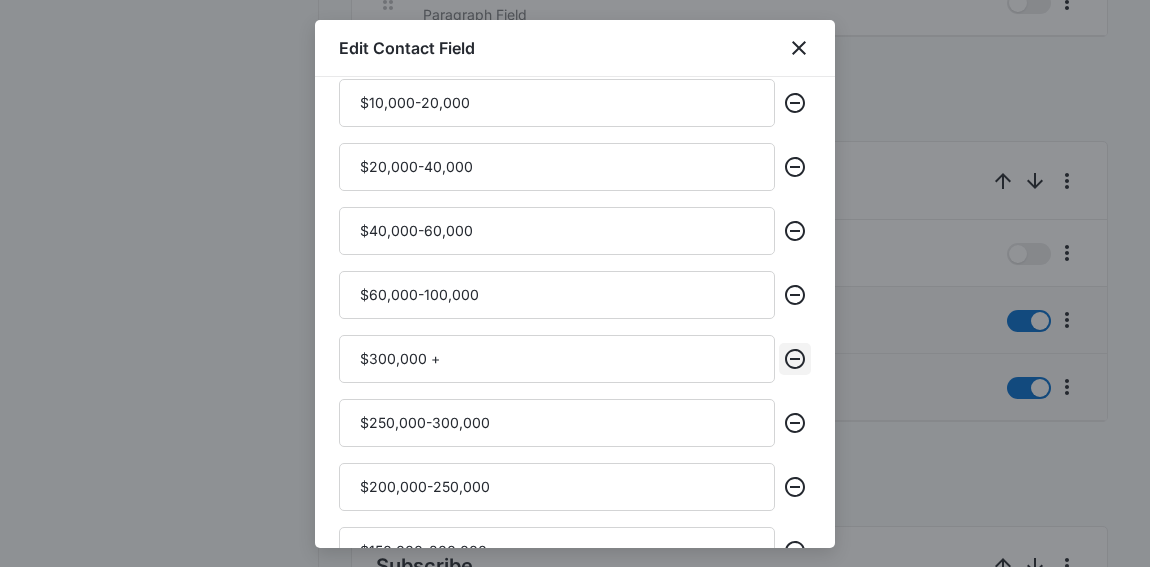 click 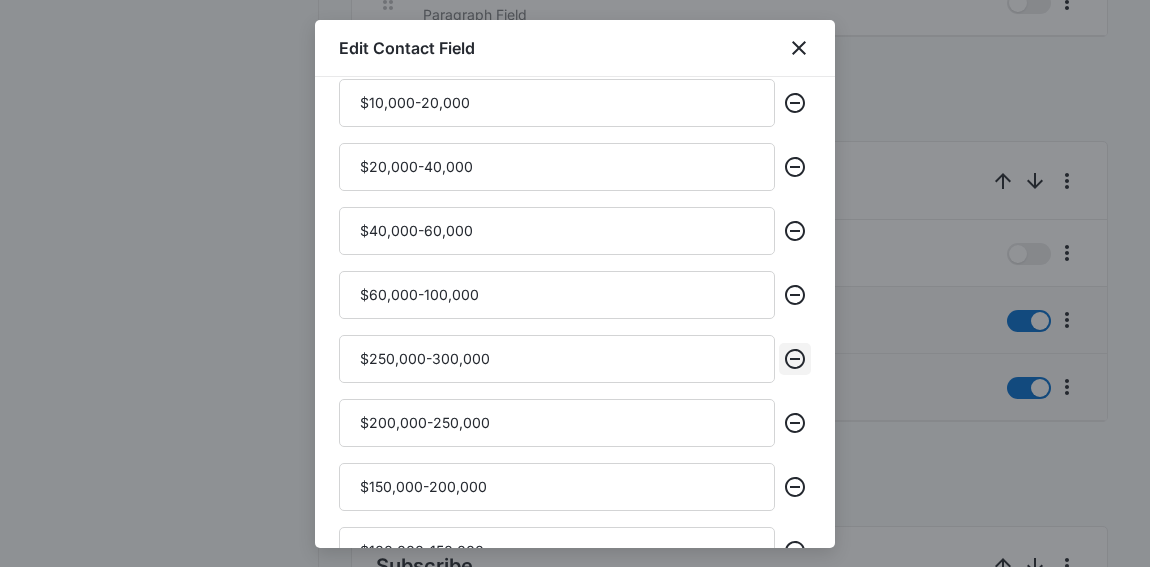 click 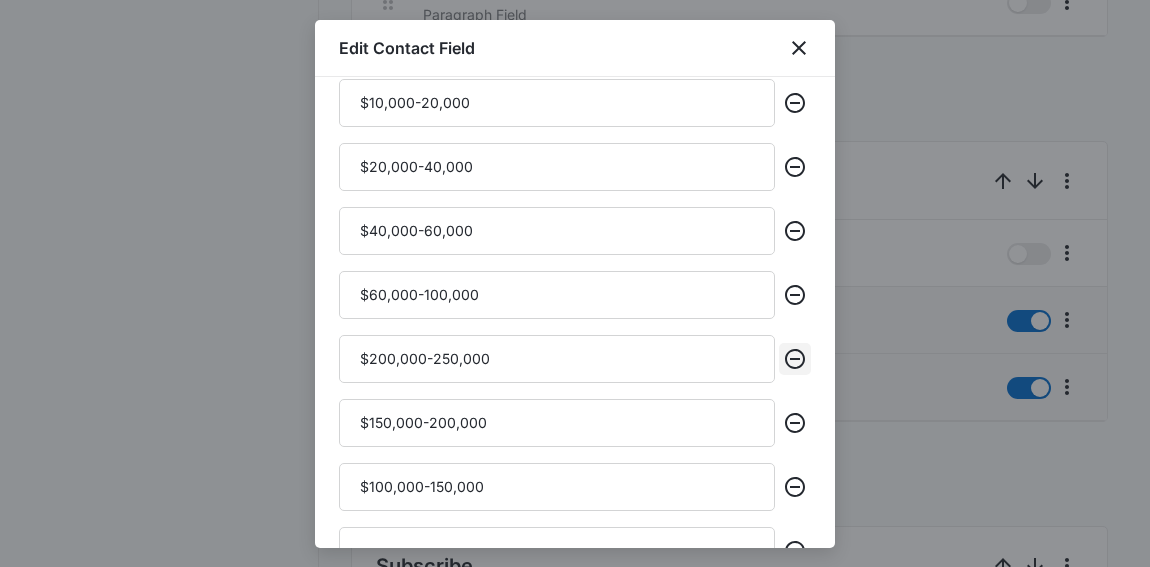click 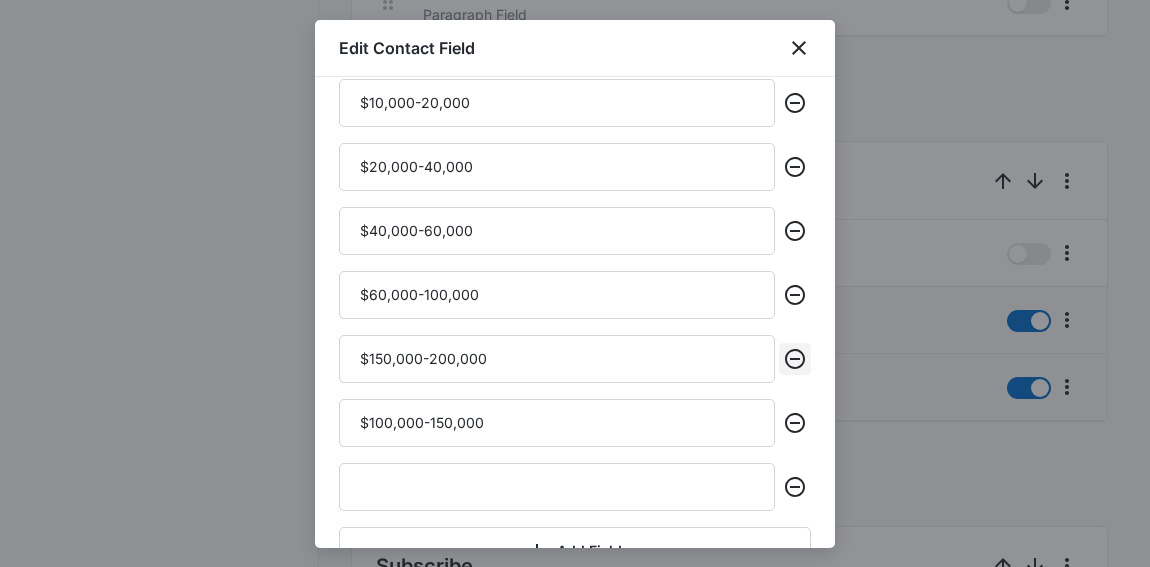click 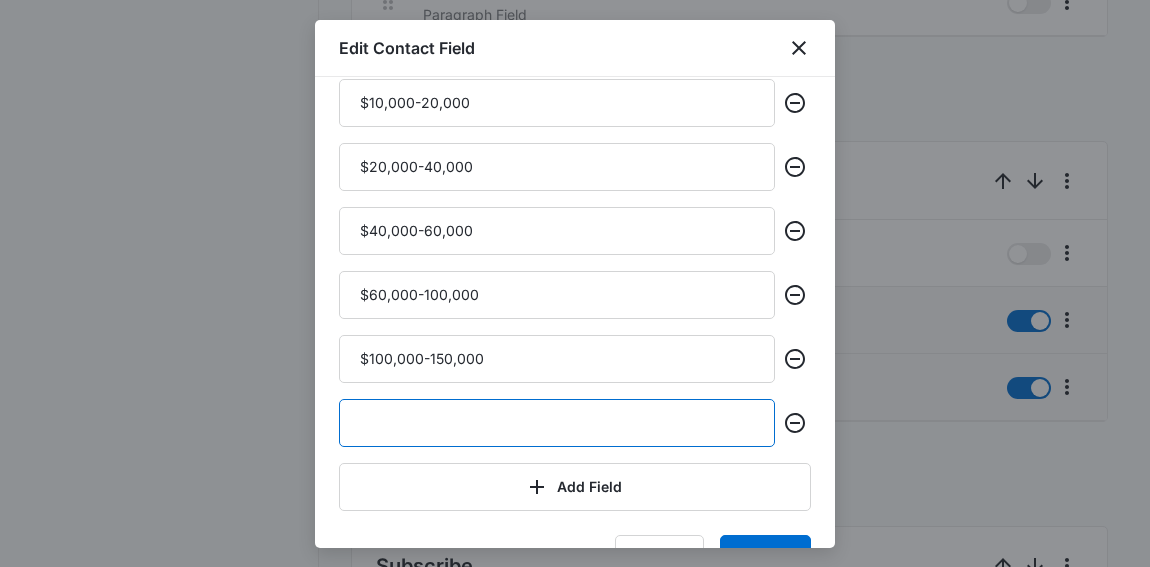 click at bounding box center (557, 423) 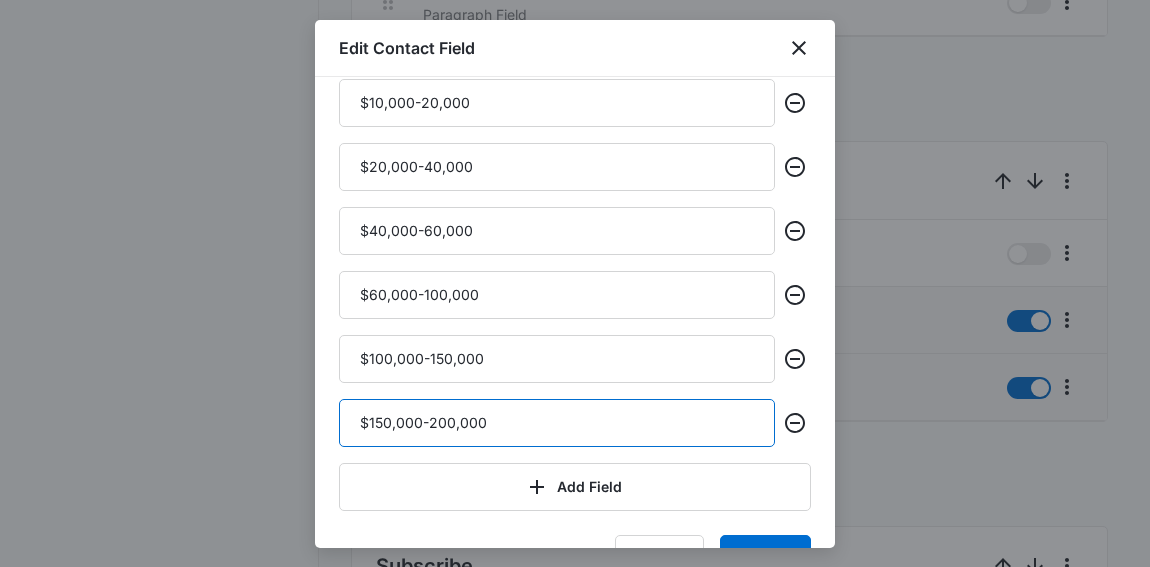 scroll, scrollTop: 570, scrollLeft: 0, axis: vertical 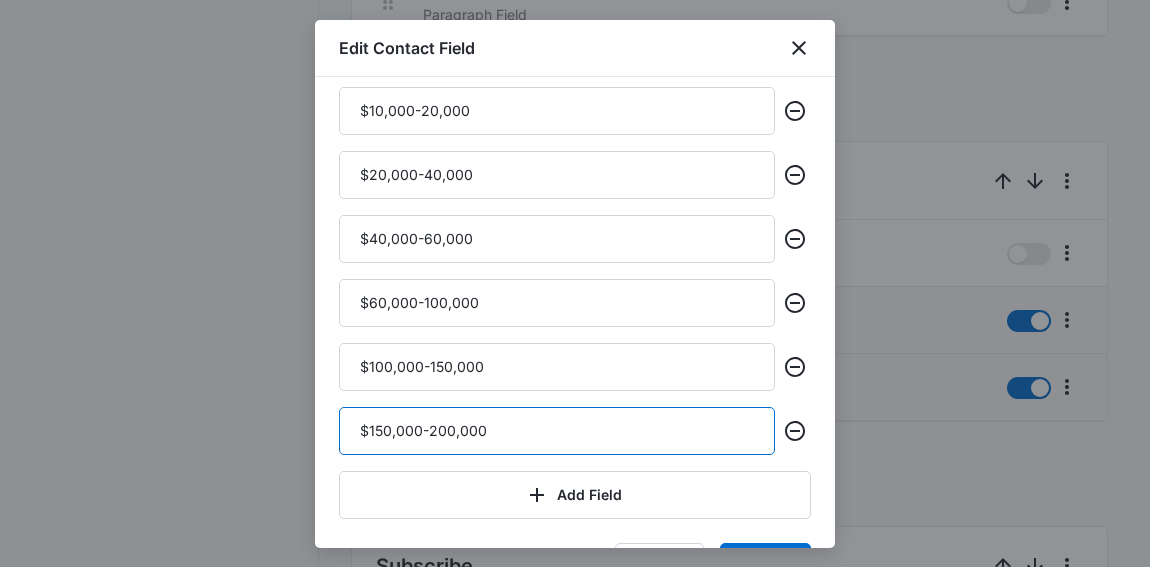 click on "$150,000-200,000" at bounding box center (557, 431) 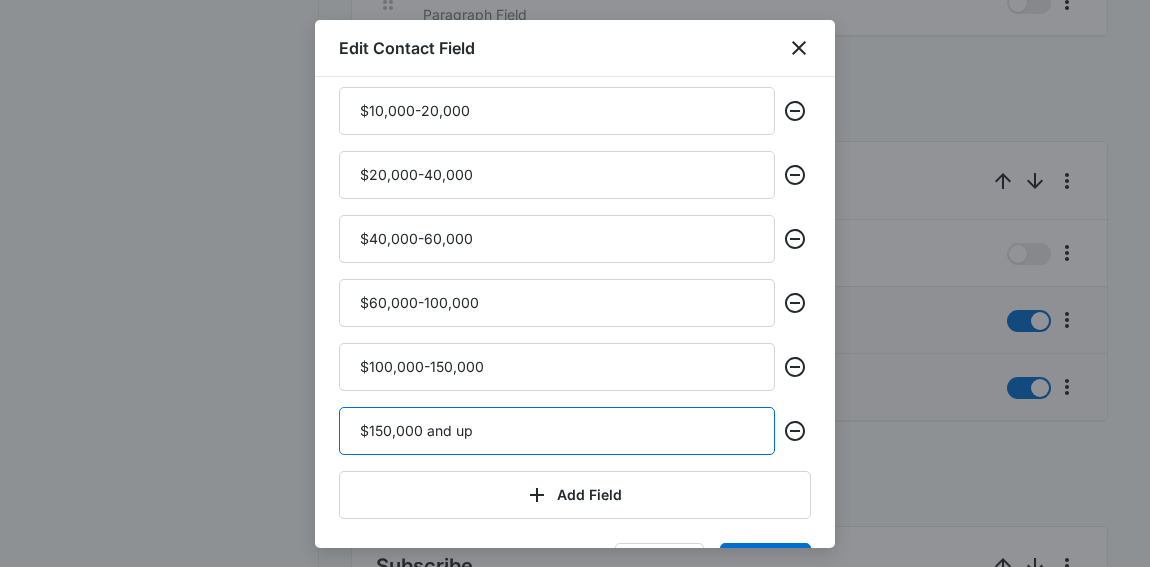 type on "$150,000 and up" 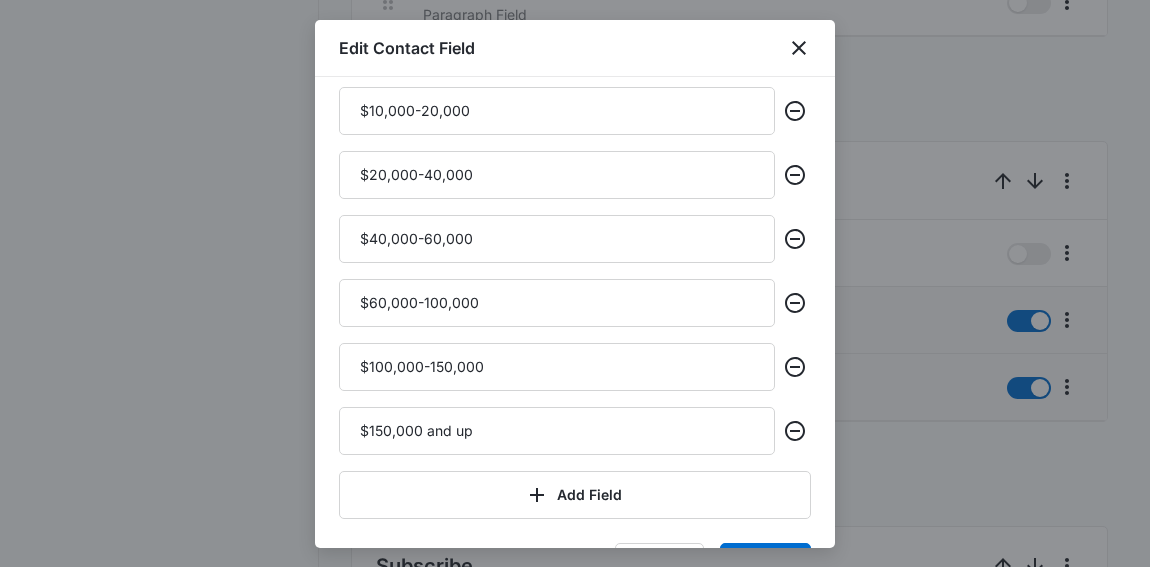 scroll, scrollTop: 130, scrollLeft: 0, axis: vertical 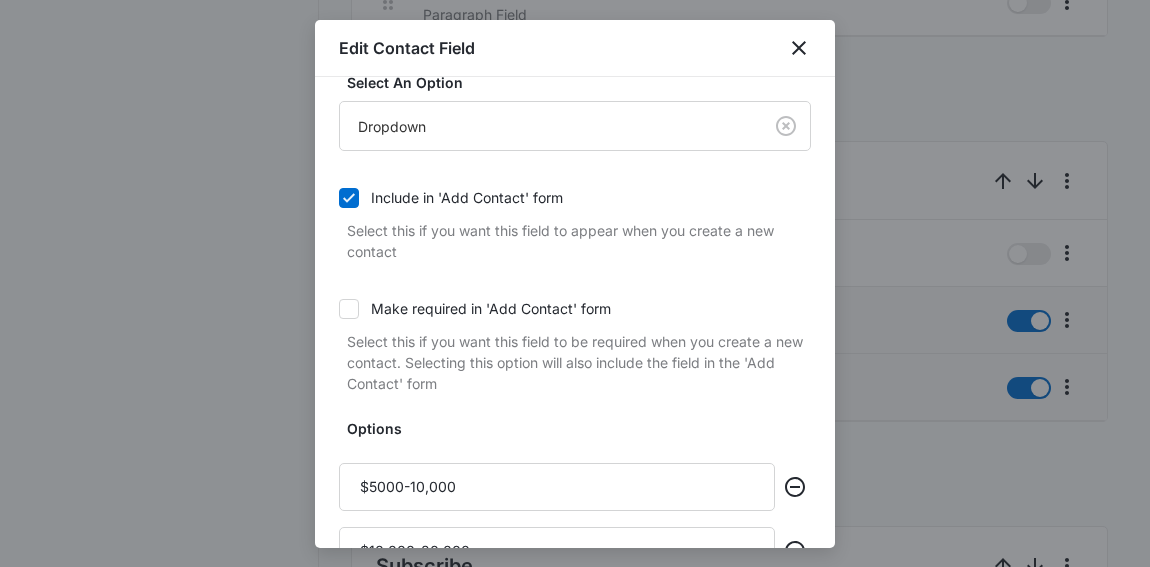 click on "Make required in 'Add Contact' form" at bounding box center [491, 308] 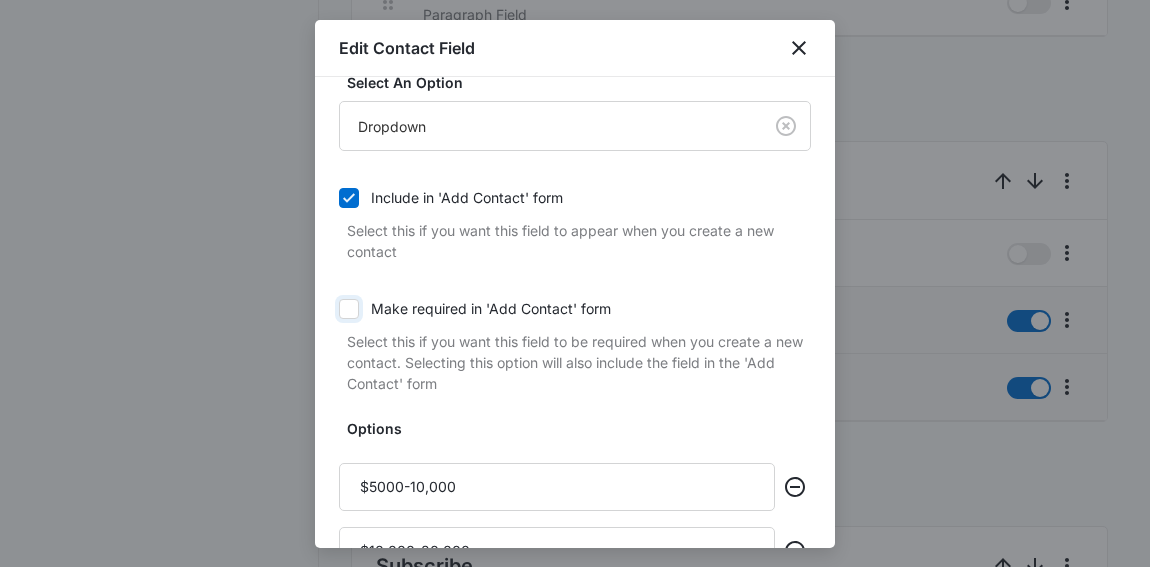 click on "Make required in 'Add Contact' form" at bounding box center [339, 309] 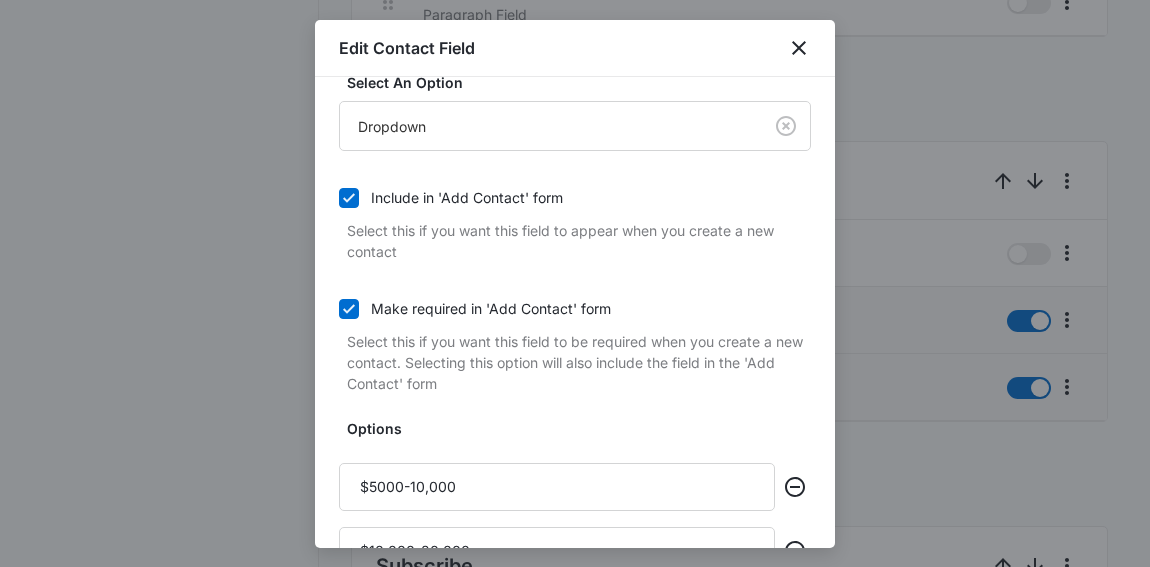 scroll, scrollTop: 636, scrollLeft: 0, axis: vertical 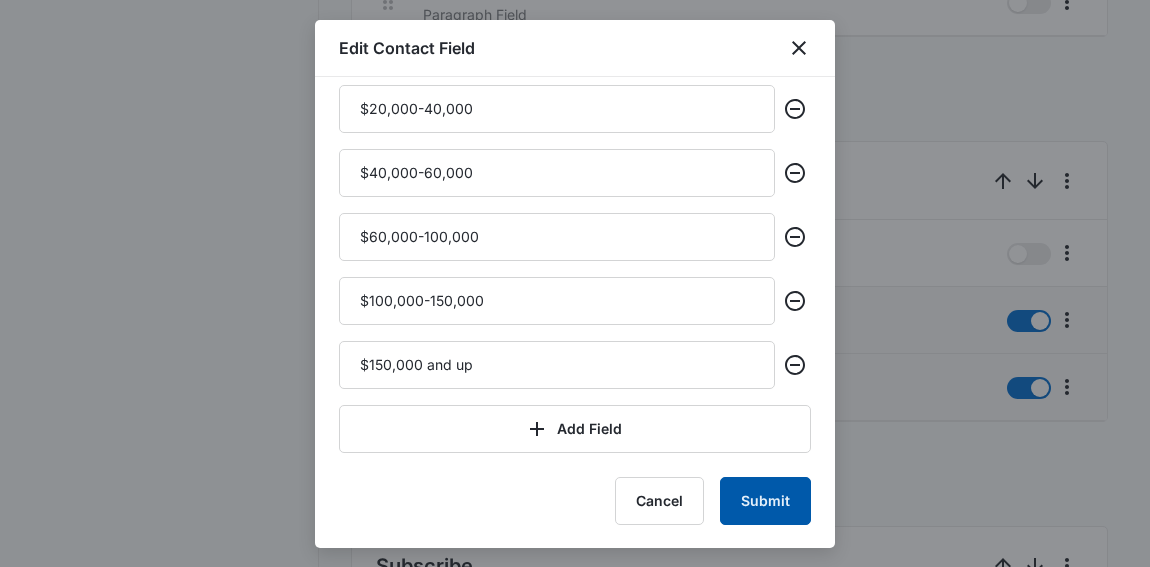 click on "Submit" at bounding box center (765, 501) 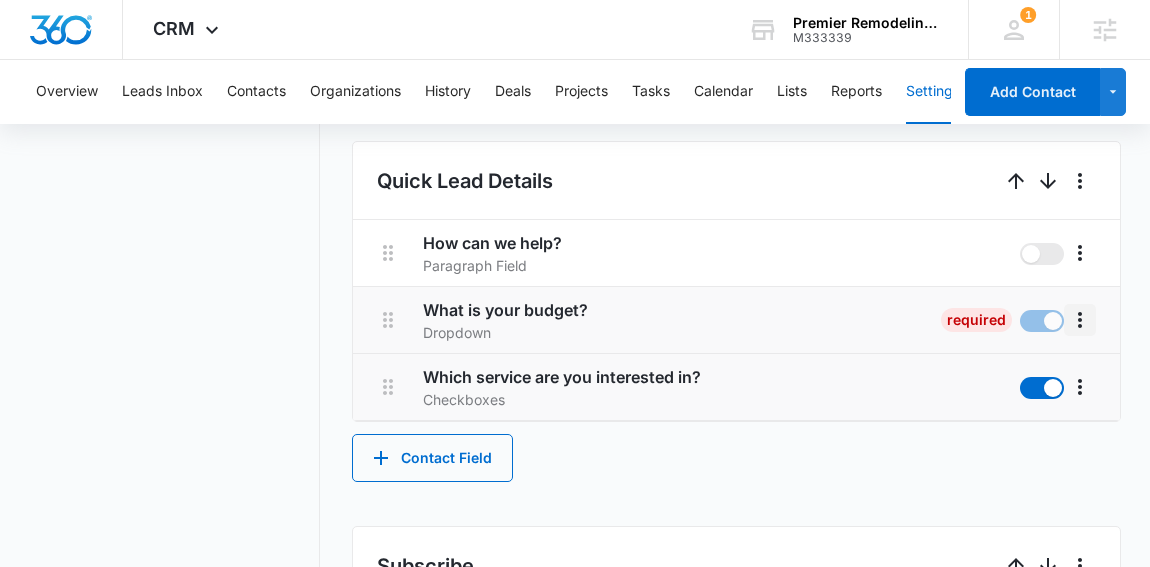 click 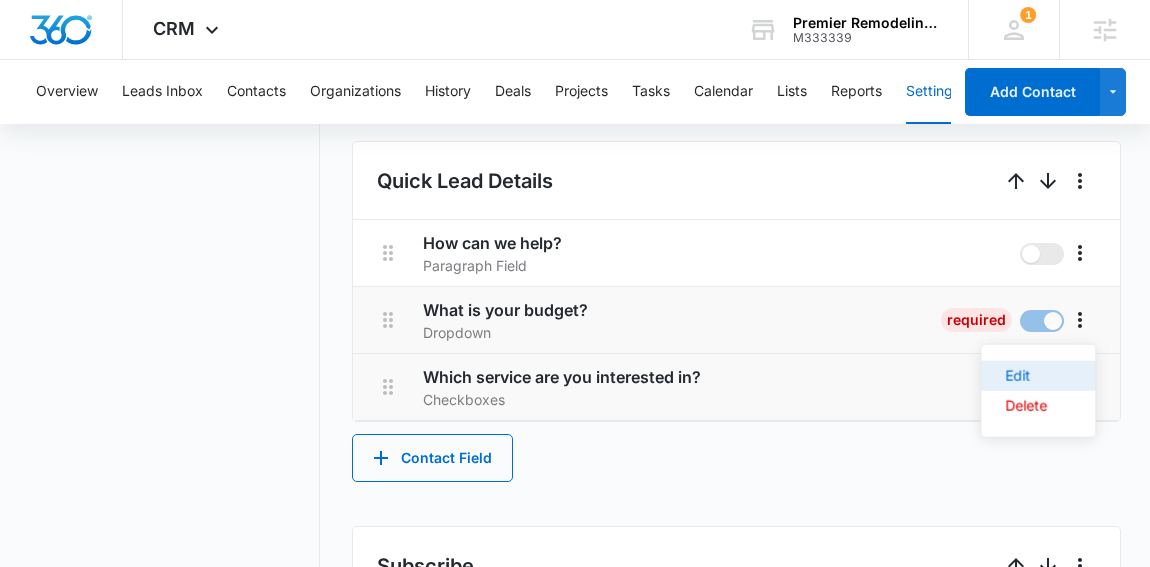 click on "Edit" at bounding box center (1026, 376) 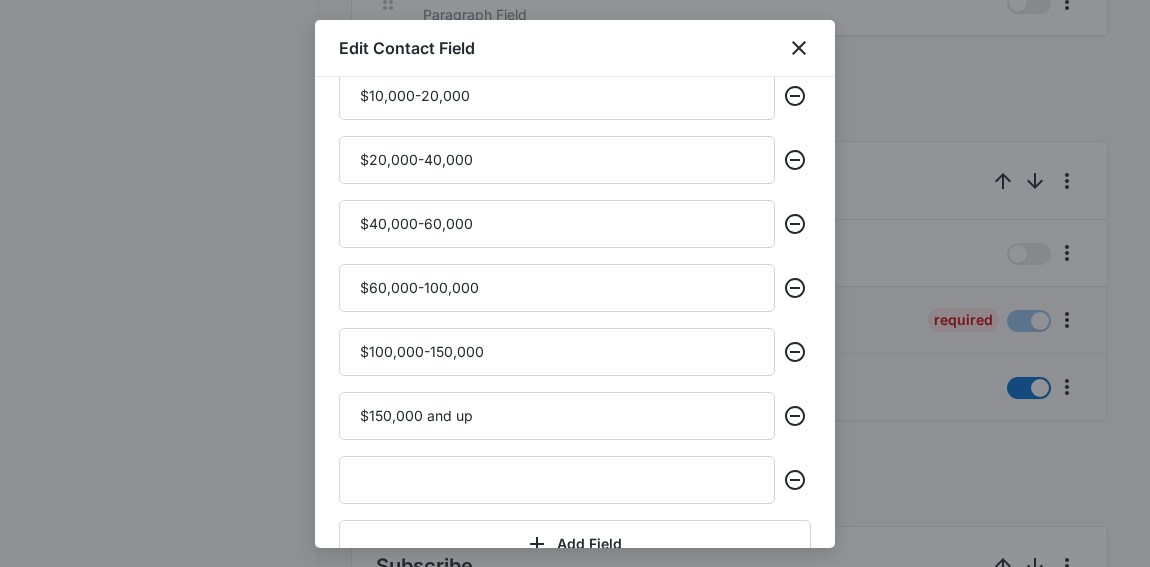 scroll, scrollTop: 578, scrollLeft: 0, axis: vertical 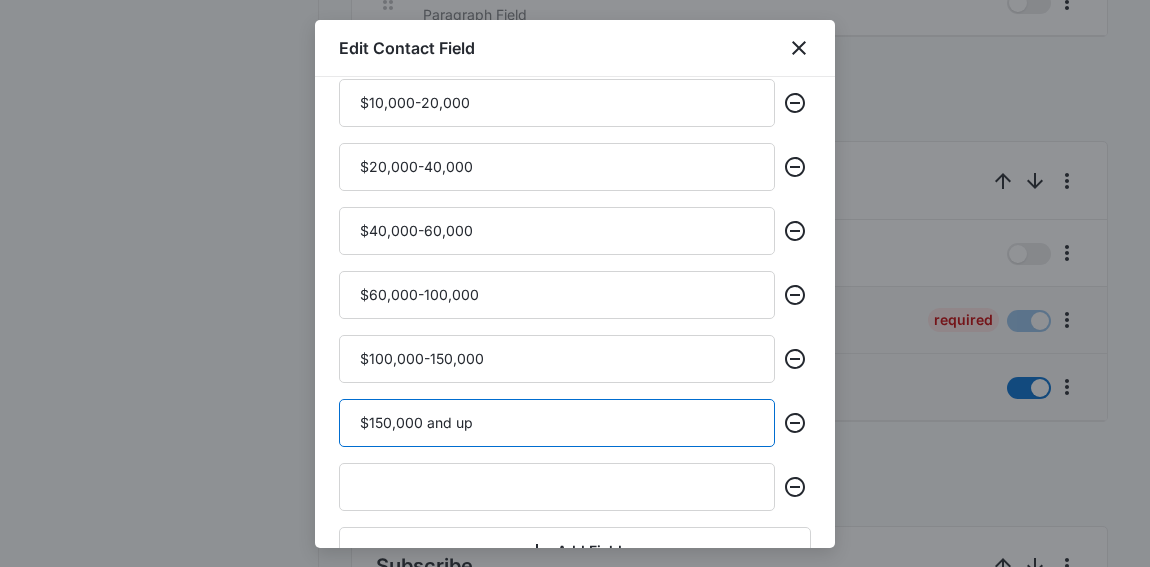 drag, startPoint x: 531, startPoint y: 418, endPoint x: 428, endPoint y: 422, distance: 103.077644 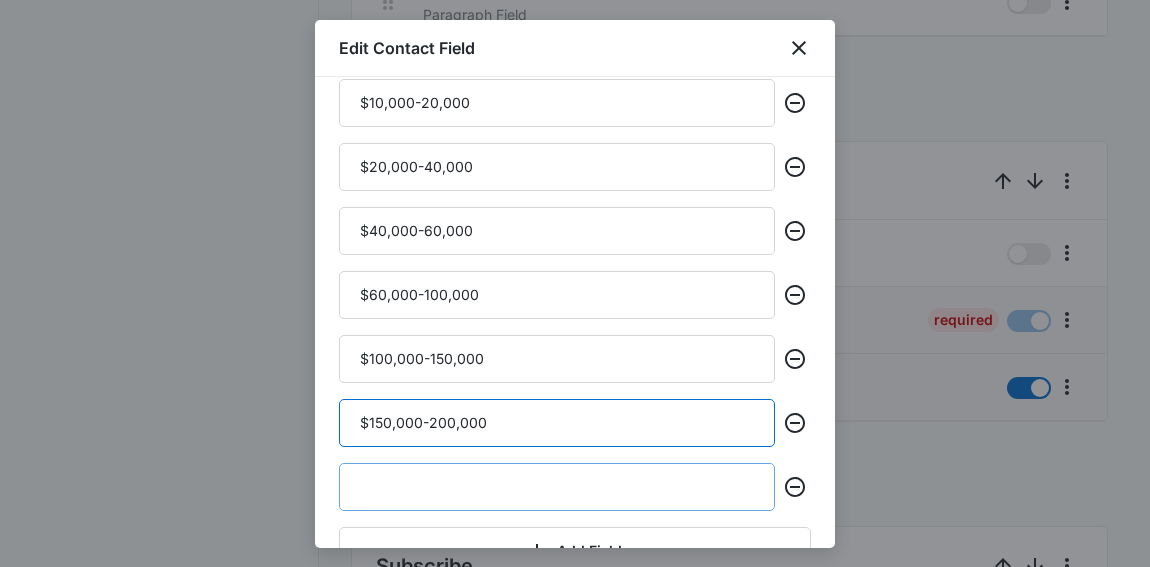 type on "$150,000-200,000" 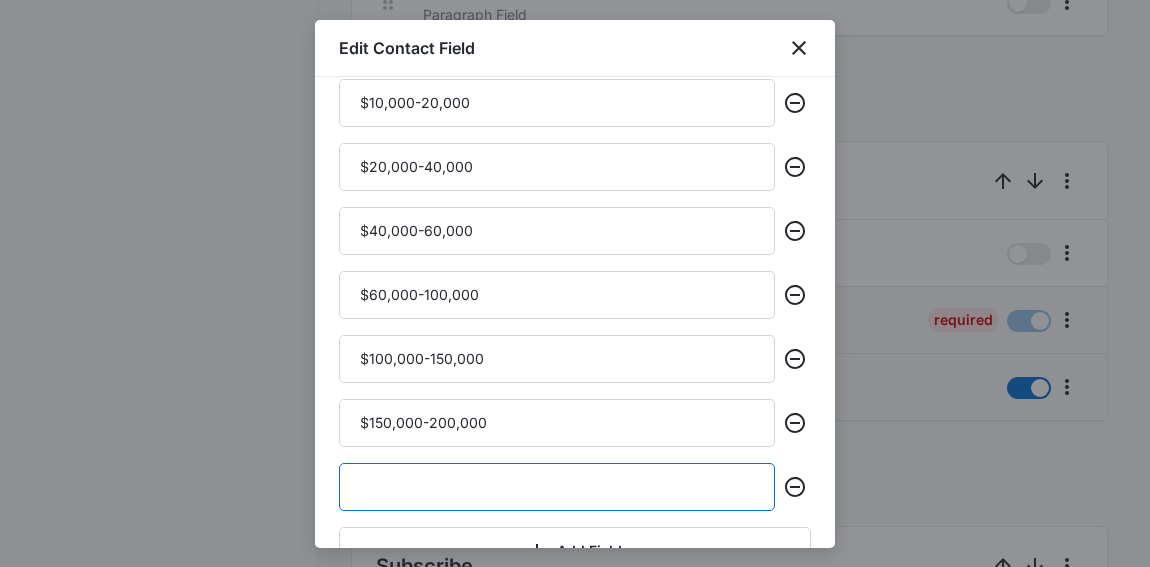 click at bounding box center [557, 487] 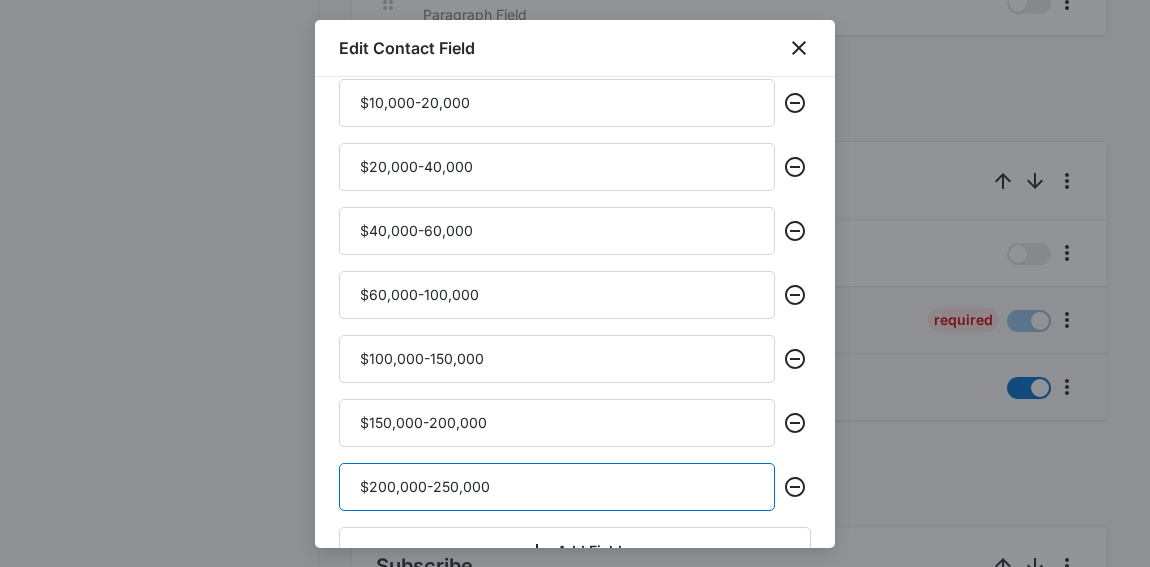 type on "$200,000-250,000" 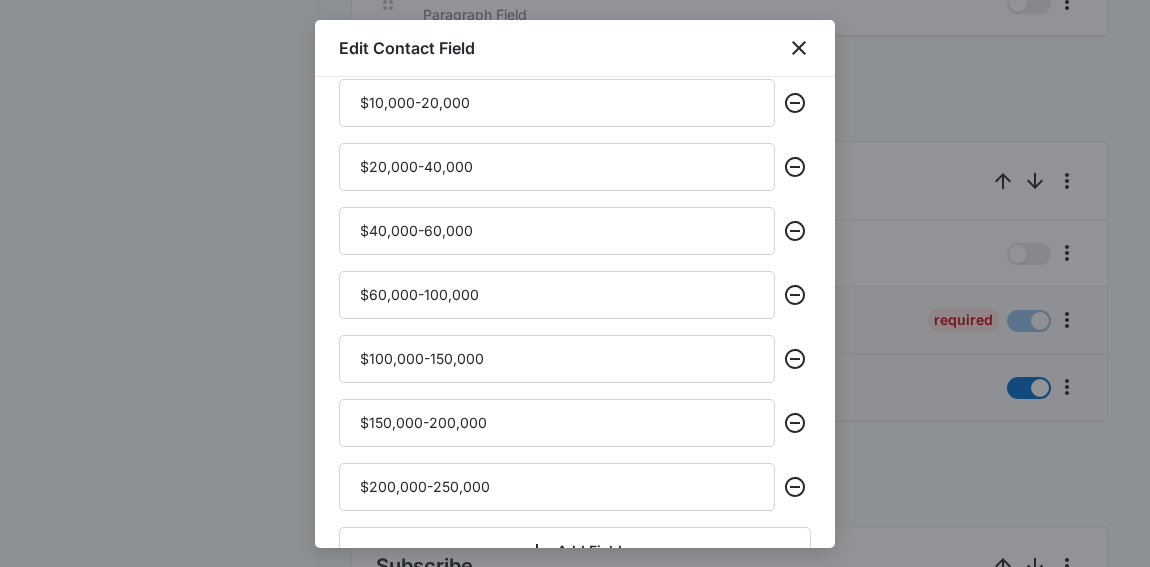 scroll, scrollTop: 700, scrollLeft: 0, axis: vertical 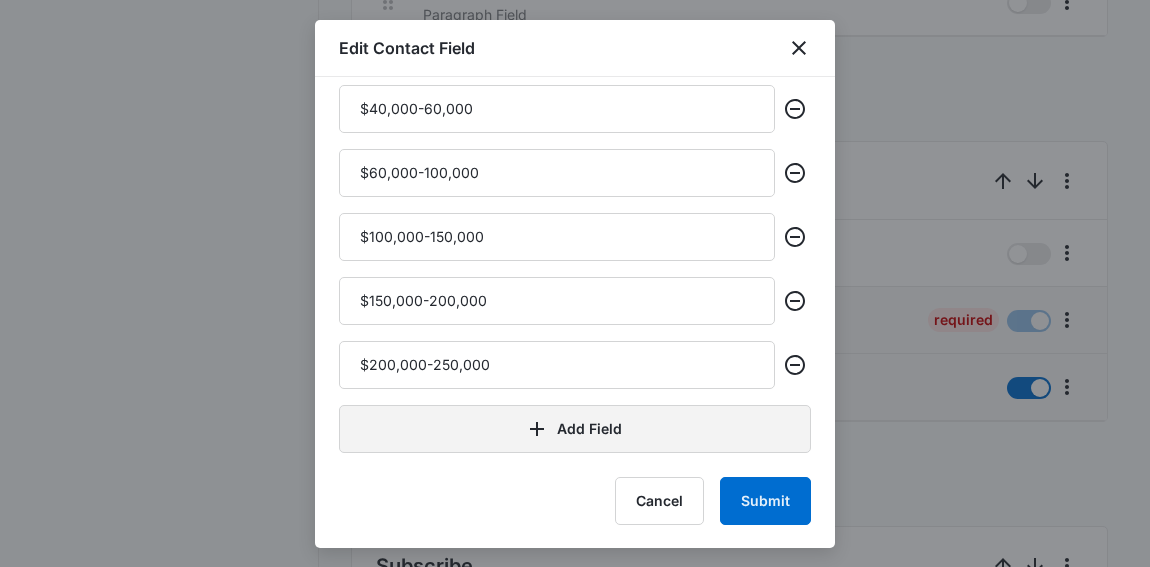 click on "Add Field" at bounding box center (575, 429) 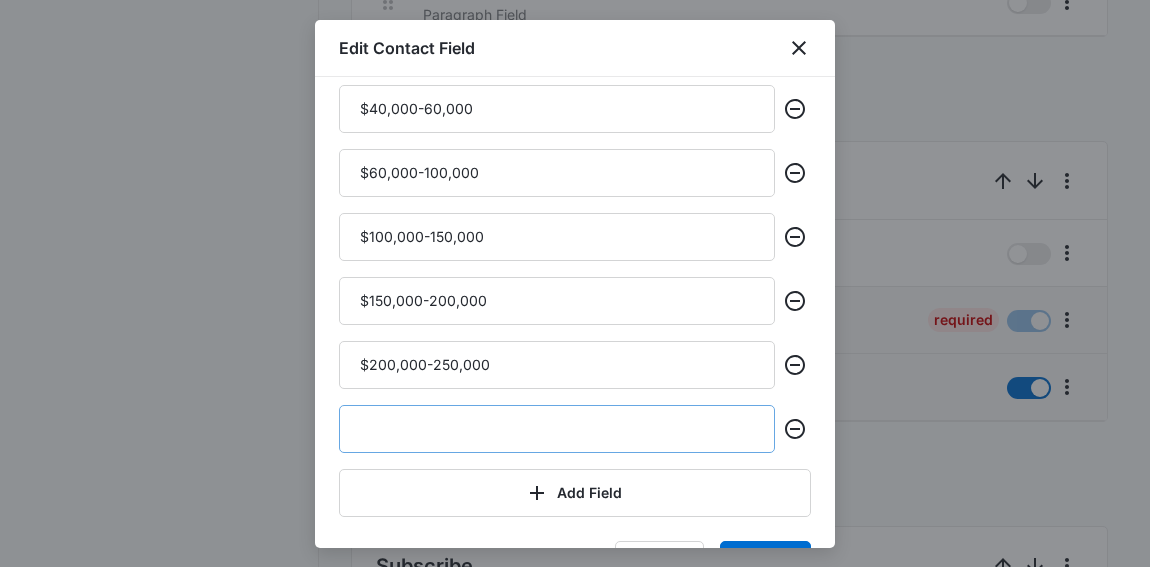 click at bounding box center [557, 429] 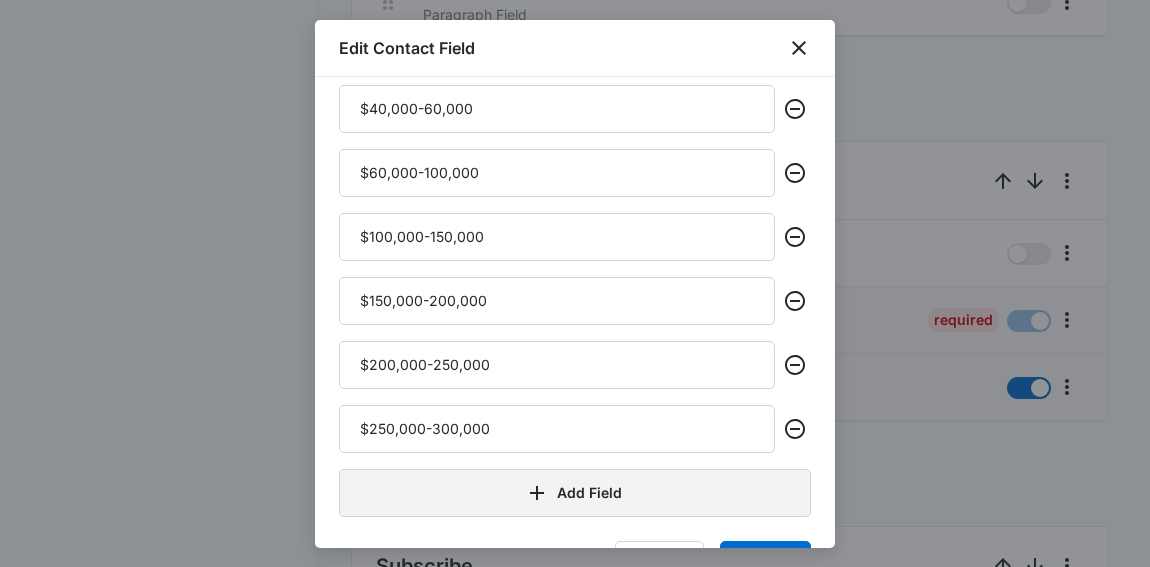 type on "$250,000-300,000" 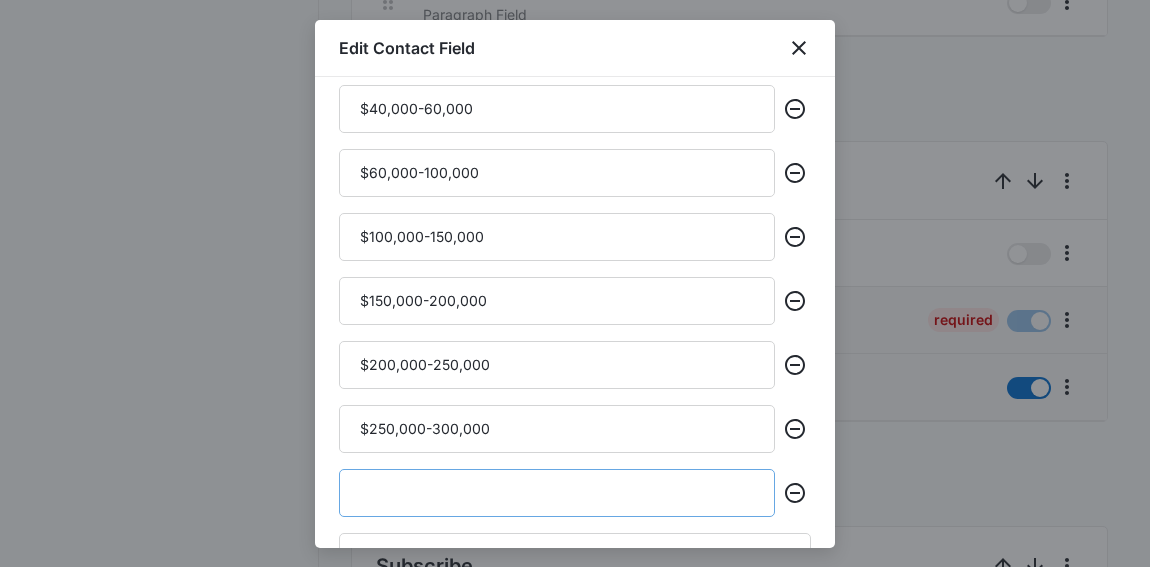 click at bounding box center [557, 493] 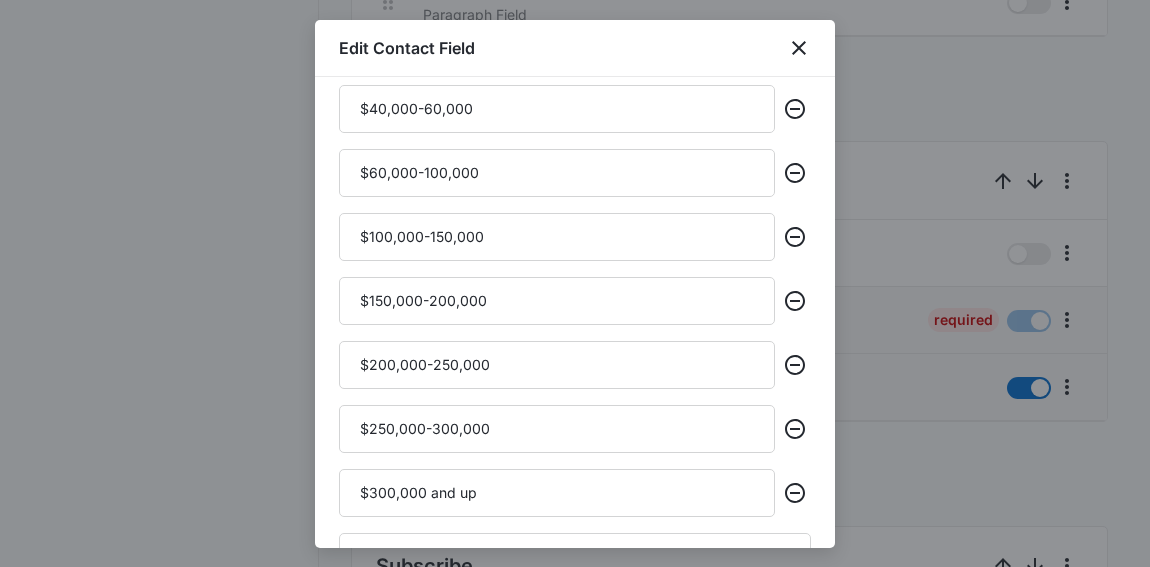 type on "$300,000 and up" 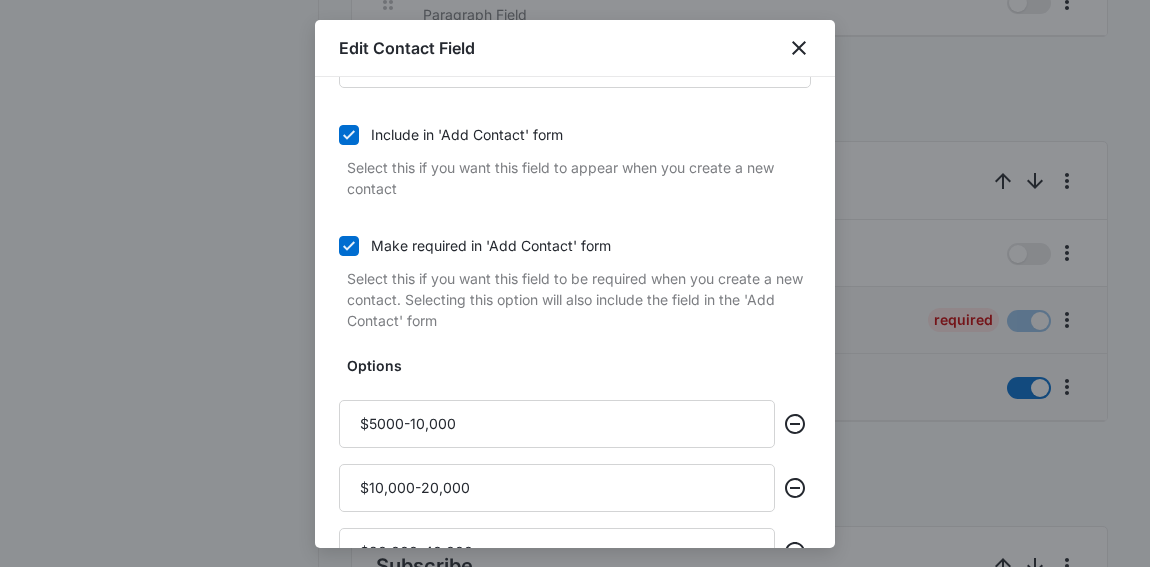 scroll, scrollTop: 193, scrollLeft: 0, axis: vertical 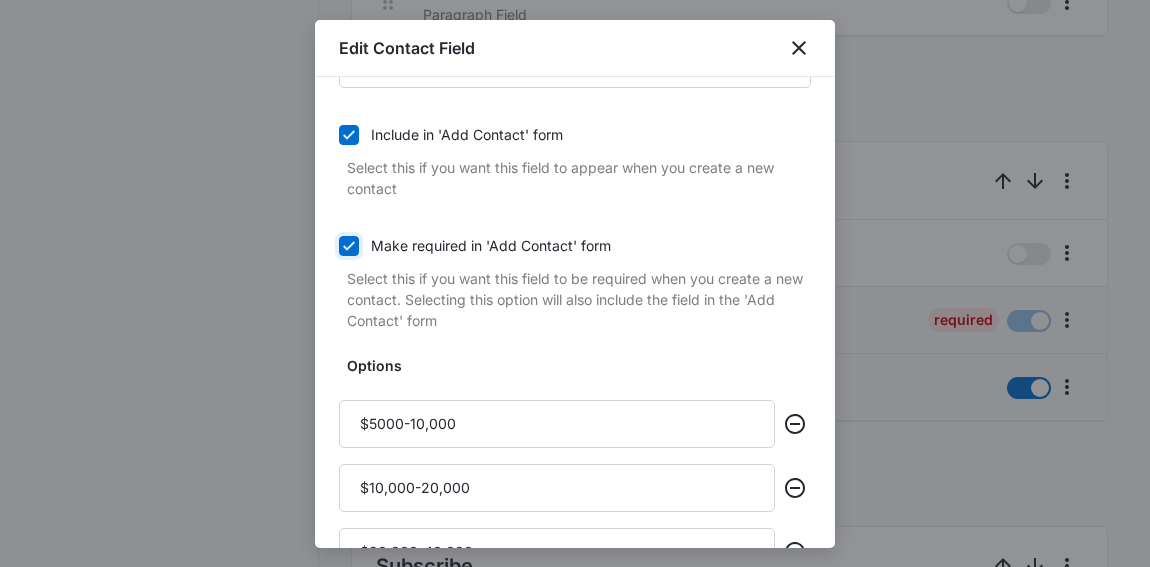 click on "Make required in 'Add Contact' form" at bounding box center (339, 246) 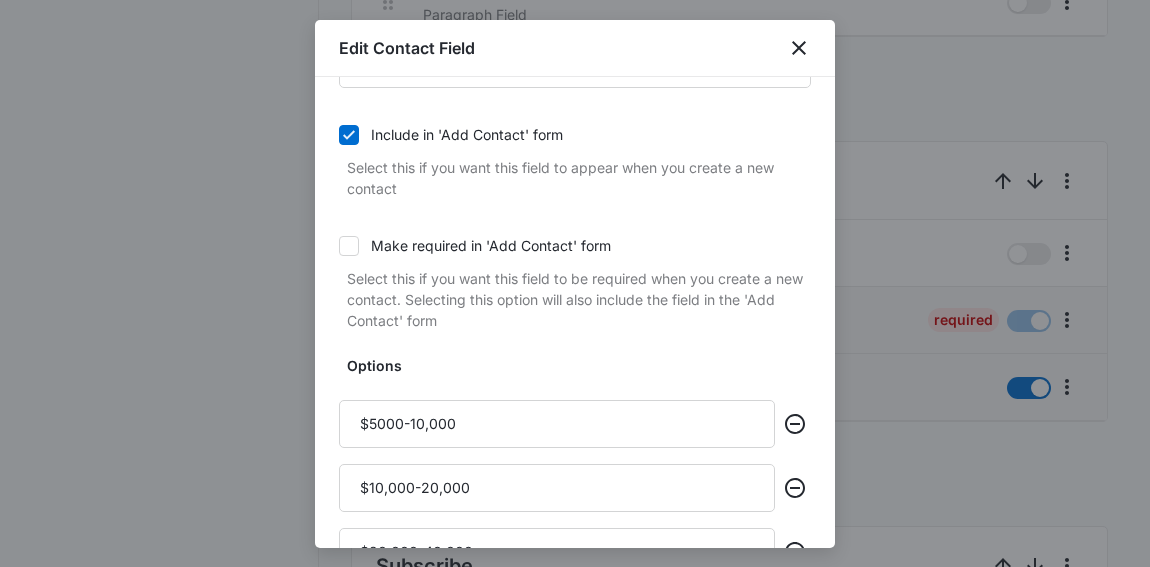 scroll, scrollTop: 828, scrollLeft: 0, axis: vertical 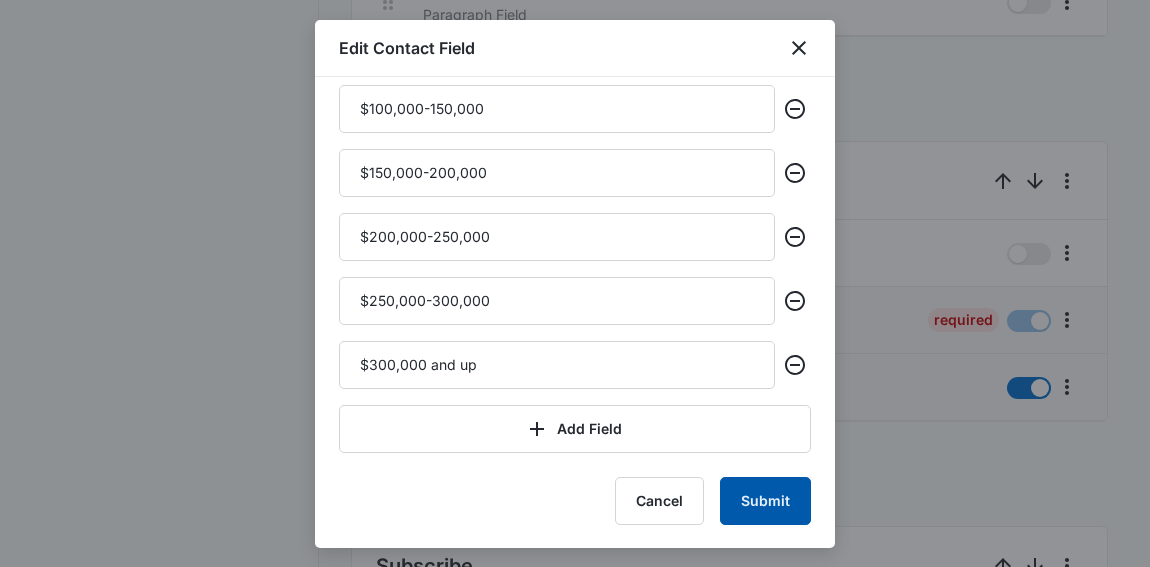 click on "Submit" at bounding box center [765, 501] 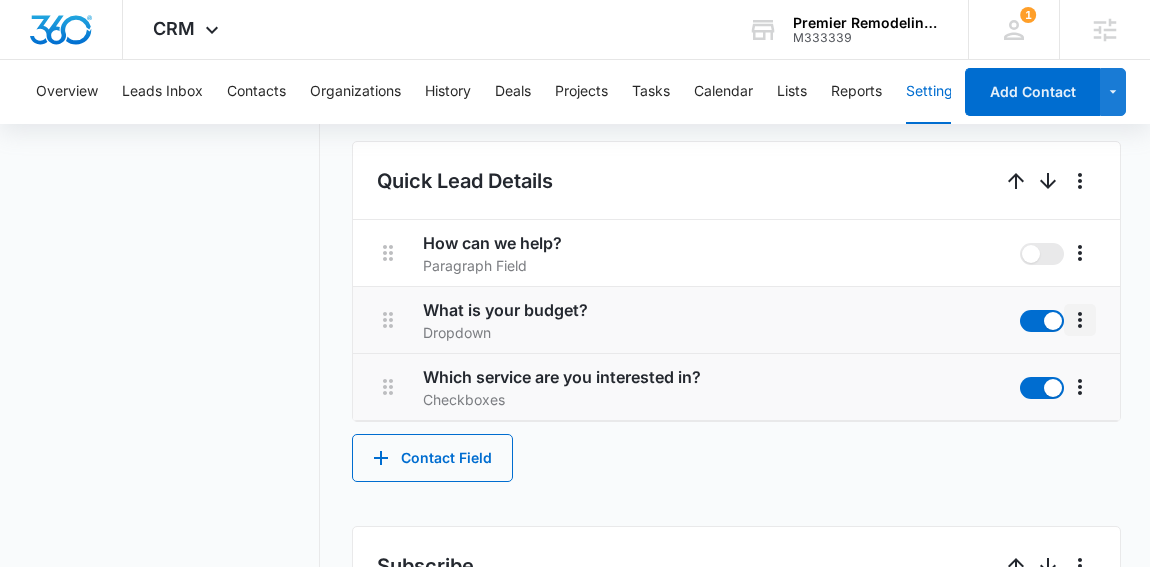 click 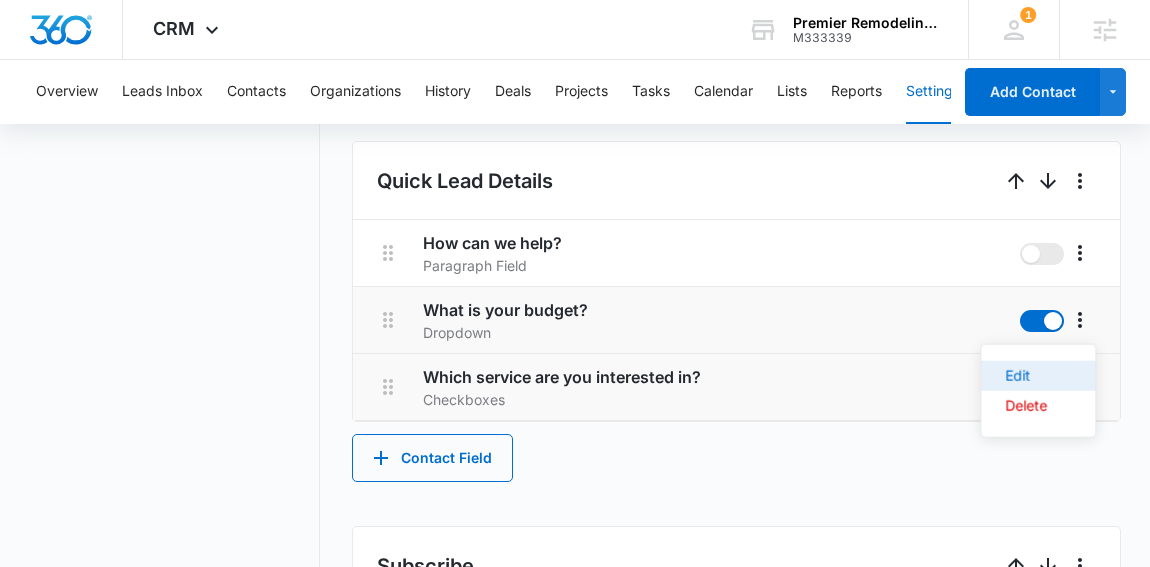 click on "Edit" at bounding box center [1038, 376] 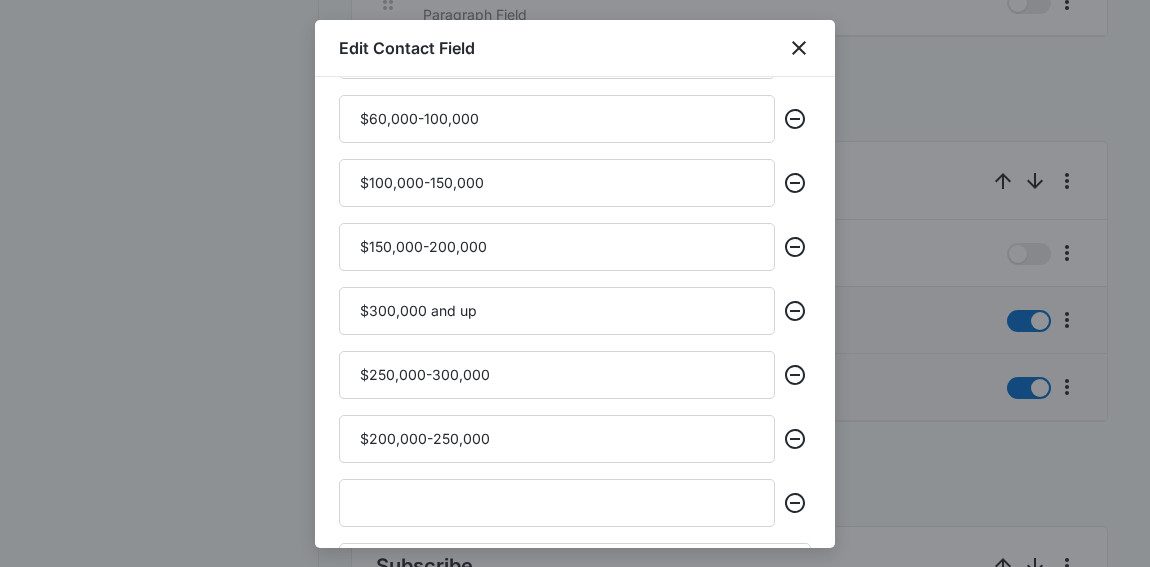 scroll, scrollTop: 740, scrollLeft: 0, axis: vertical 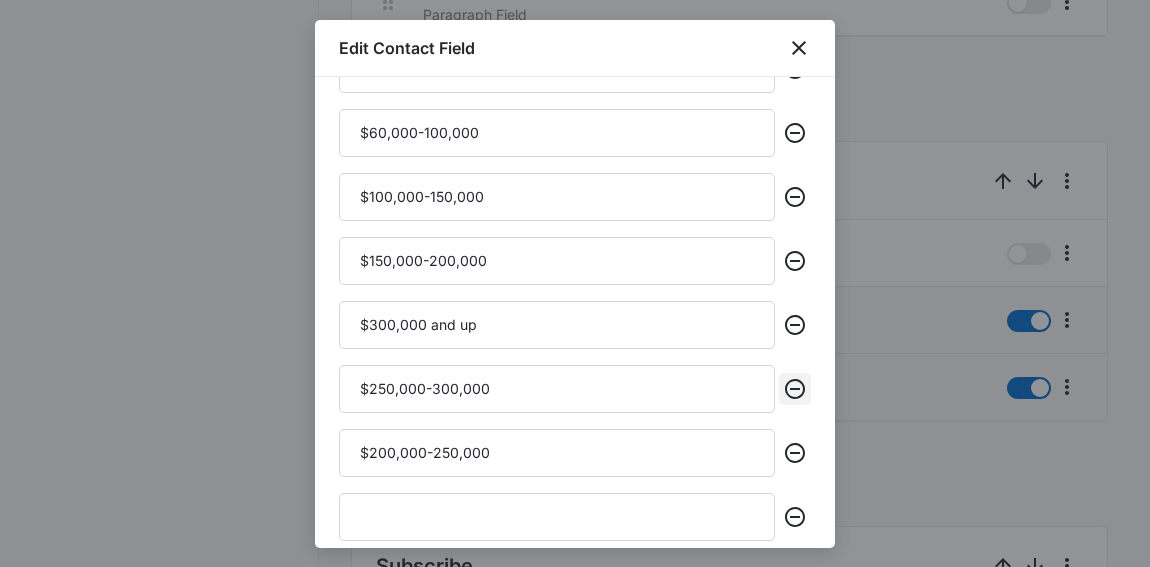 click 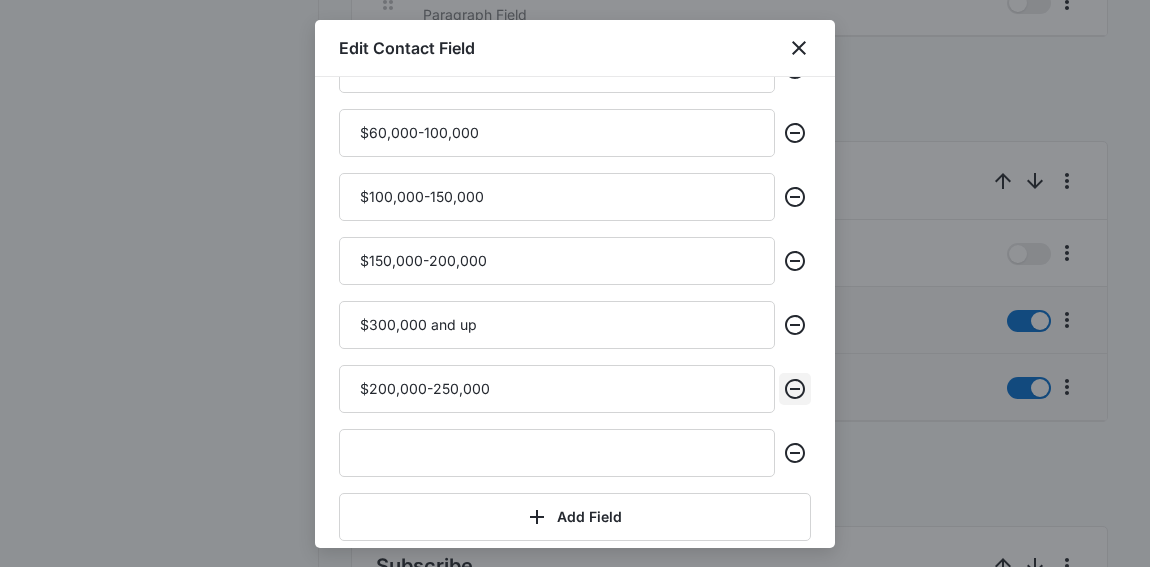 click 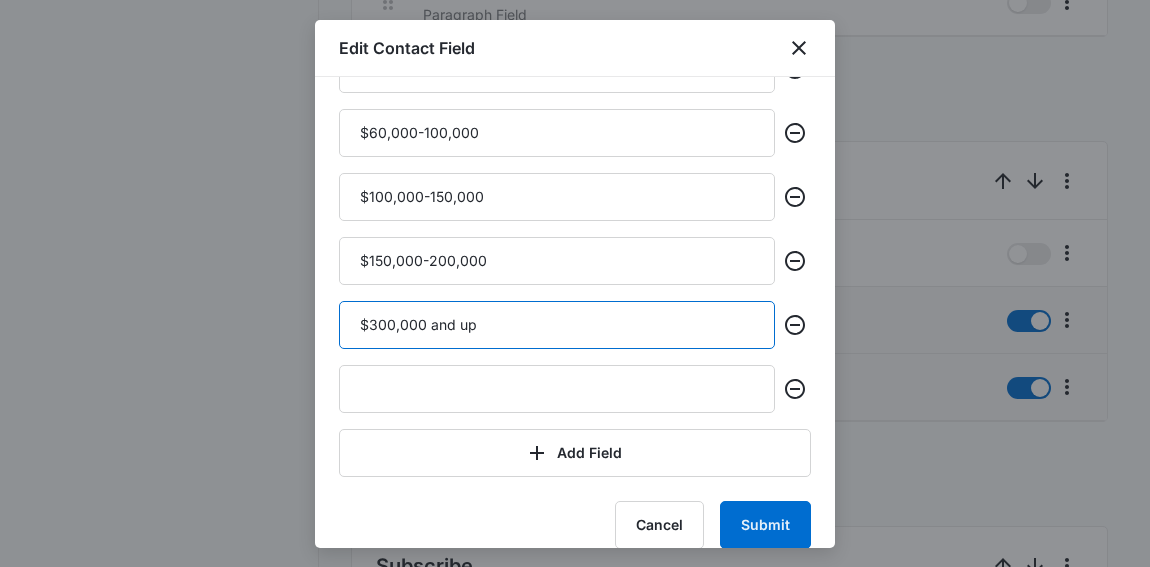 click on "$300,000 and up" at bounding box center (557, 325) 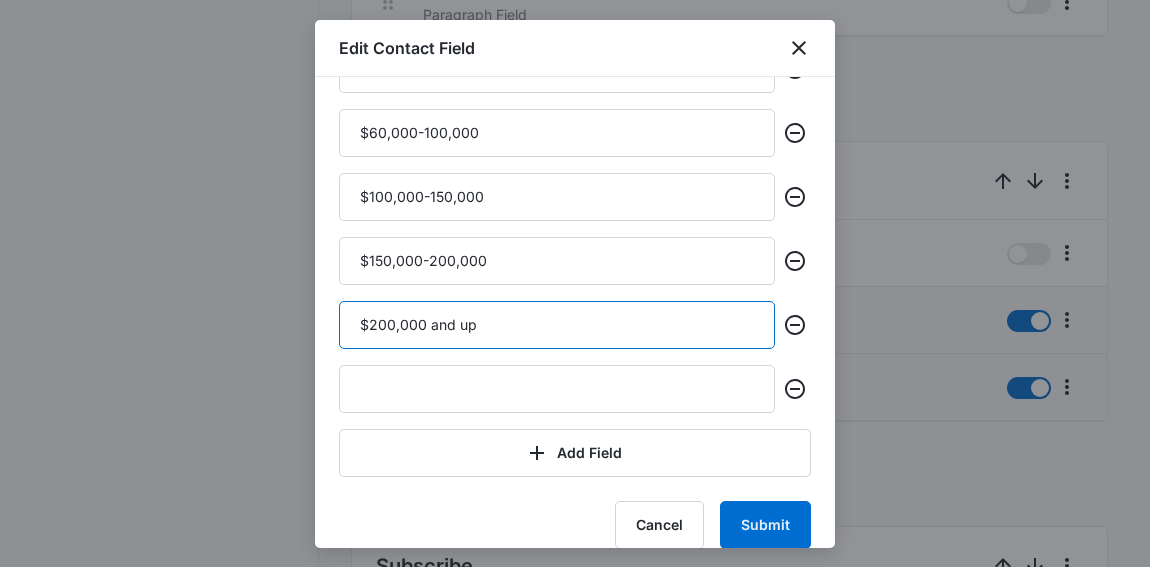 type on "$200,000 and up" 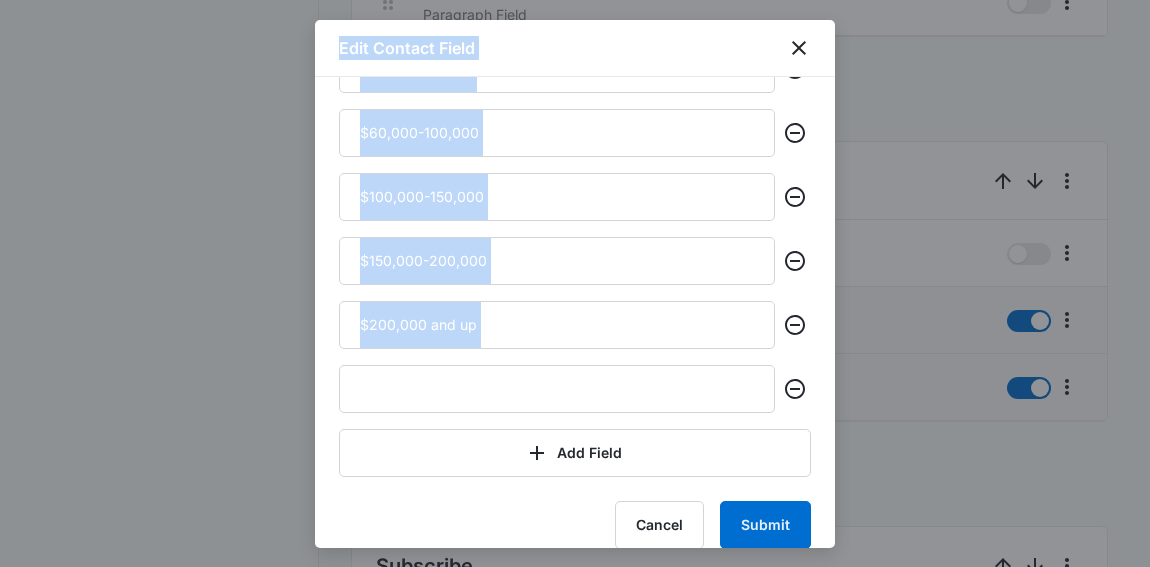drag, startPoint x: 837, startPoint y: 424, endPoint x: 824, endPoint y: 415, distance: 15.811388 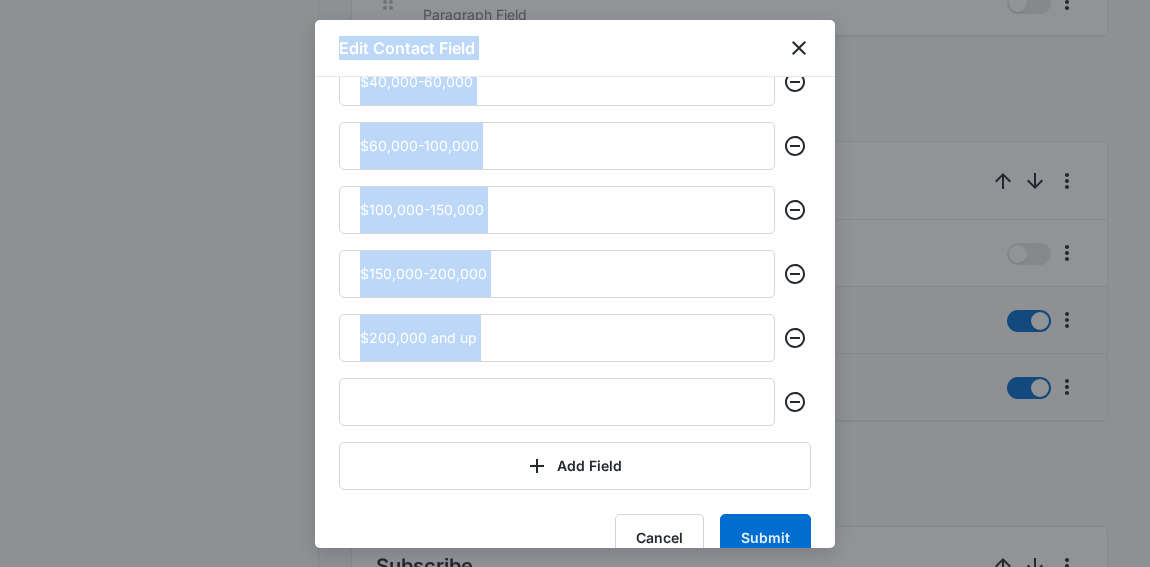 scroll, scrollTop: 726, scrollLeft: 0, axis: vertical 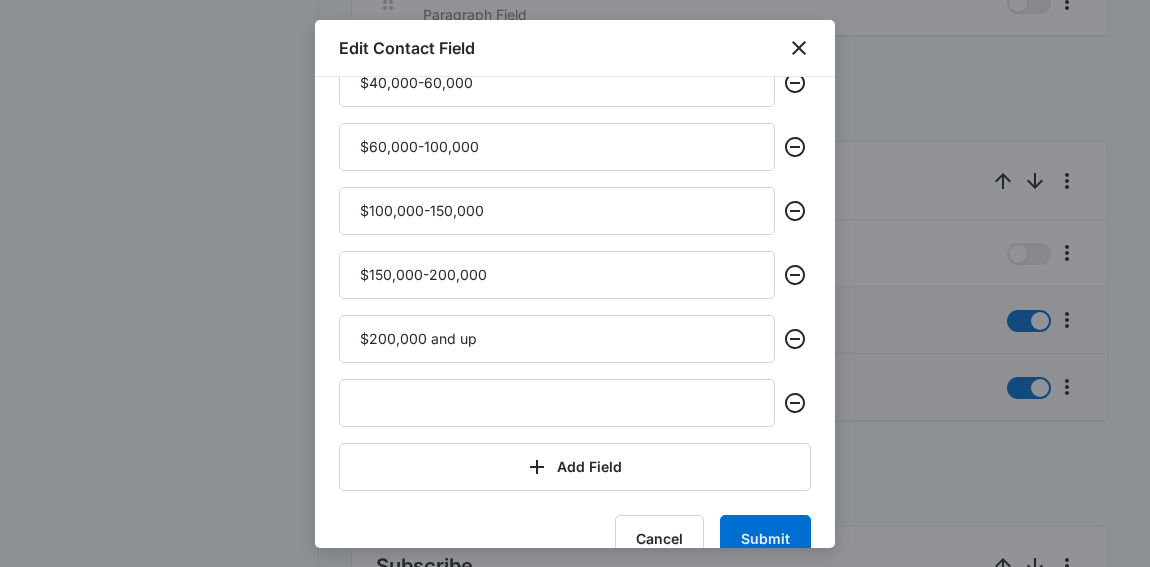click on "Name What is your budget? Select An Option Dropdown Include in 'Add Contact' form Select this if you want this field to appear when you create a new contact Make required in 'Add Contact' form Select this if you want this field to be required when you create a new contact. Selecting this option will also include the field in the 'Add Contact' form Options $5000-10,000 $10,000-20,000 $20,000-40,000 $40,000-60,000 $60,000-100,000 $100,000-150,000 $150,000-200,000 $200,000 and up Add Field Cancel Submit" at bounding box center [575, 312] 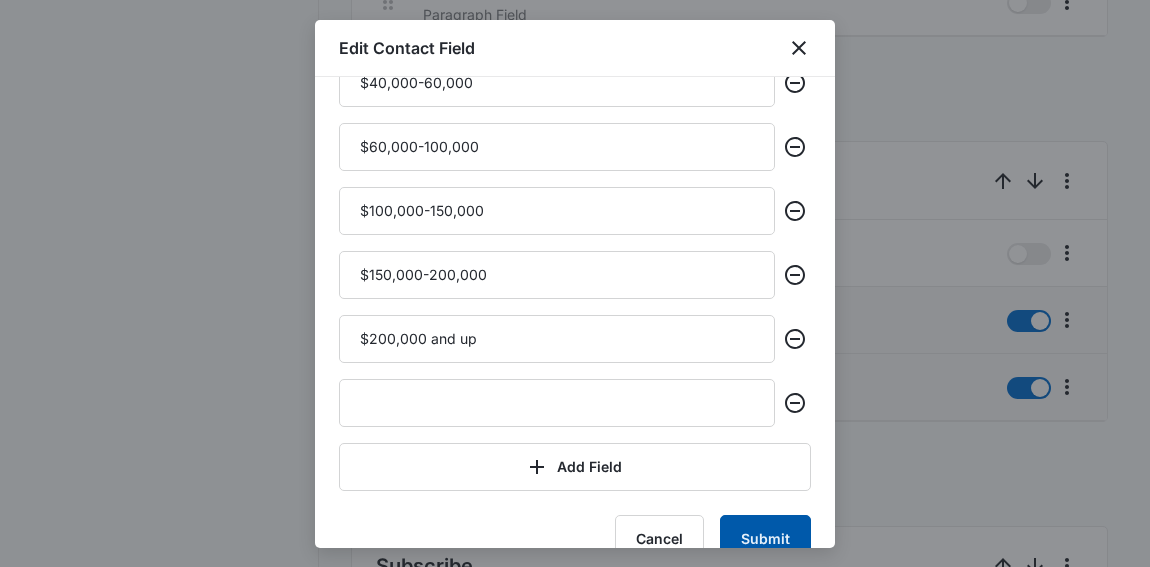 click on "Submit" at bounding box center [765, 539] 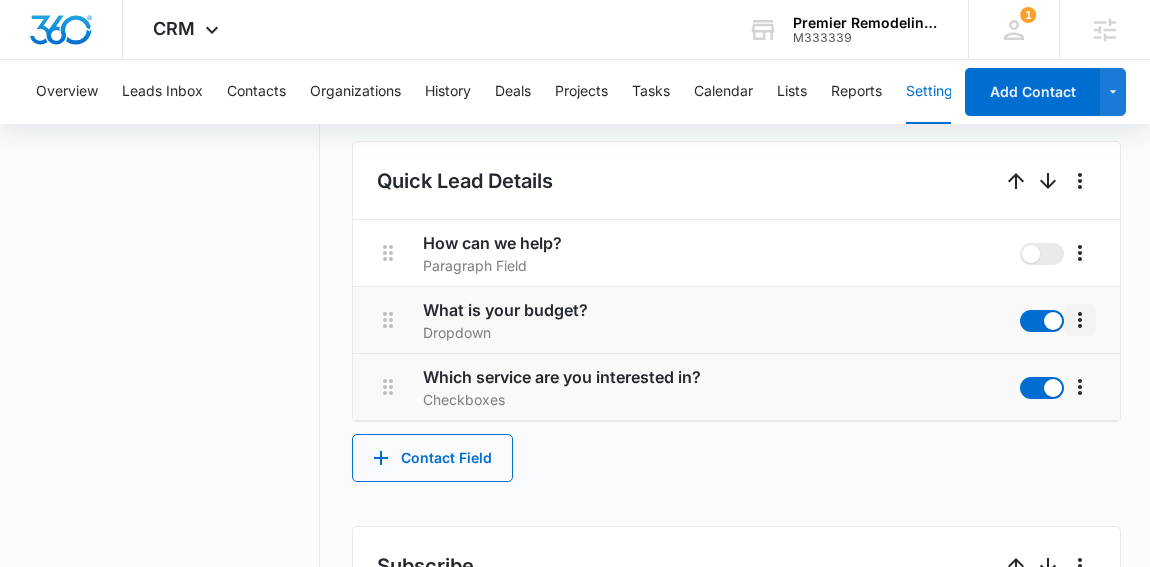 click 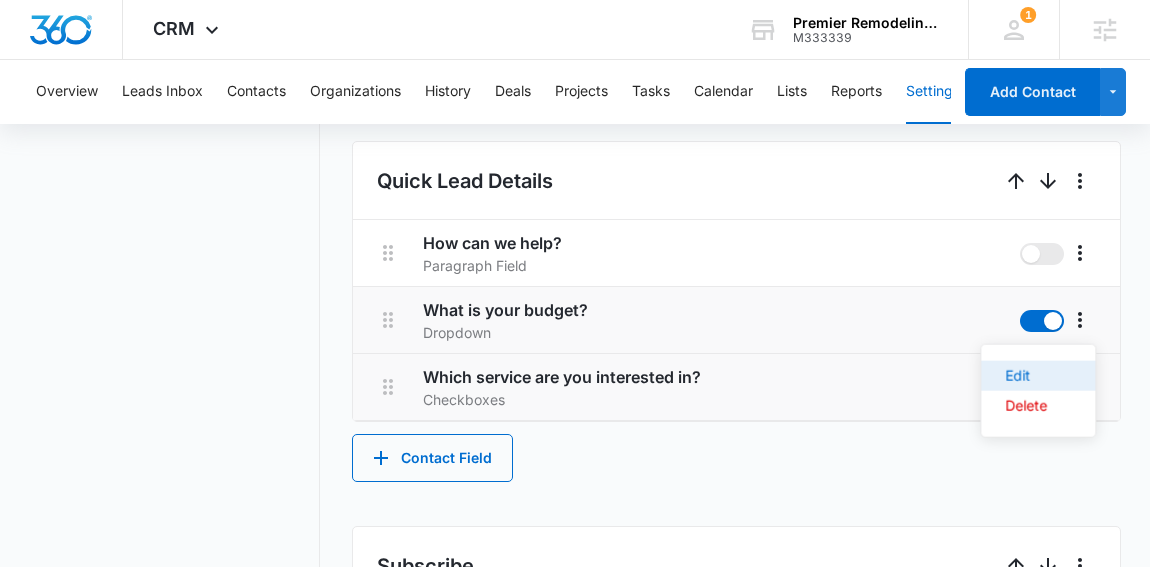 click on "Edit" at bounding box center [1026, 376] 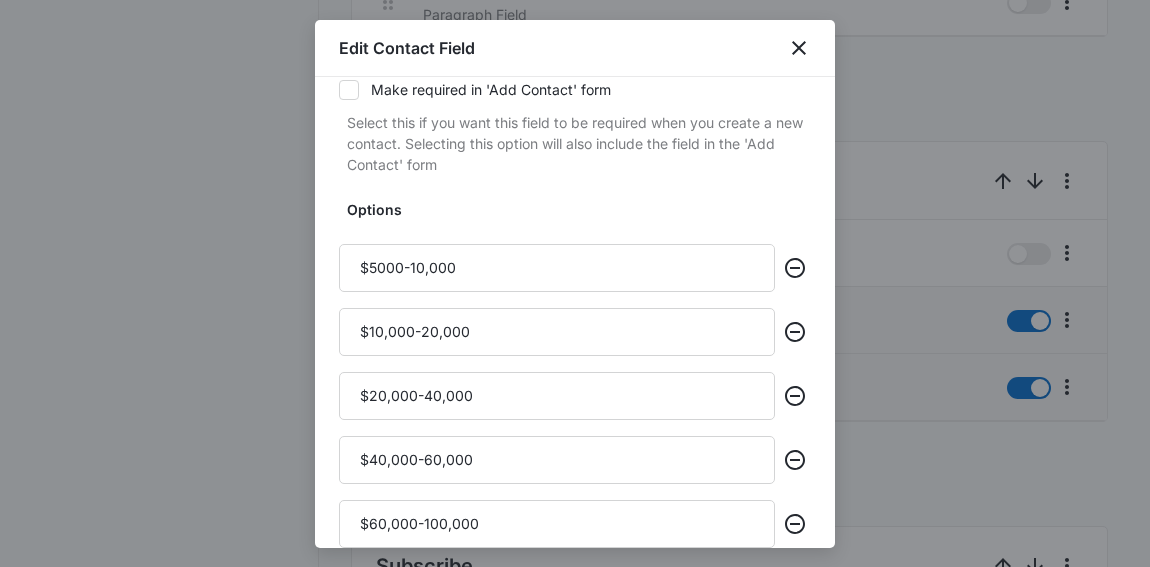 scroll, scrollTop: 19, scrollLeft: 0, axis: vertical 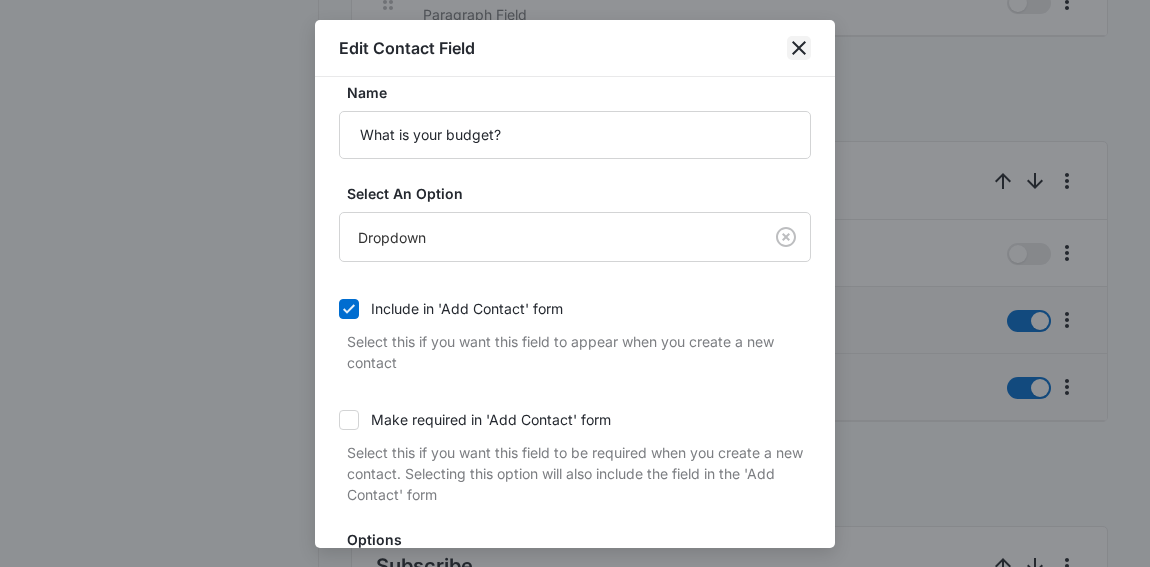 click 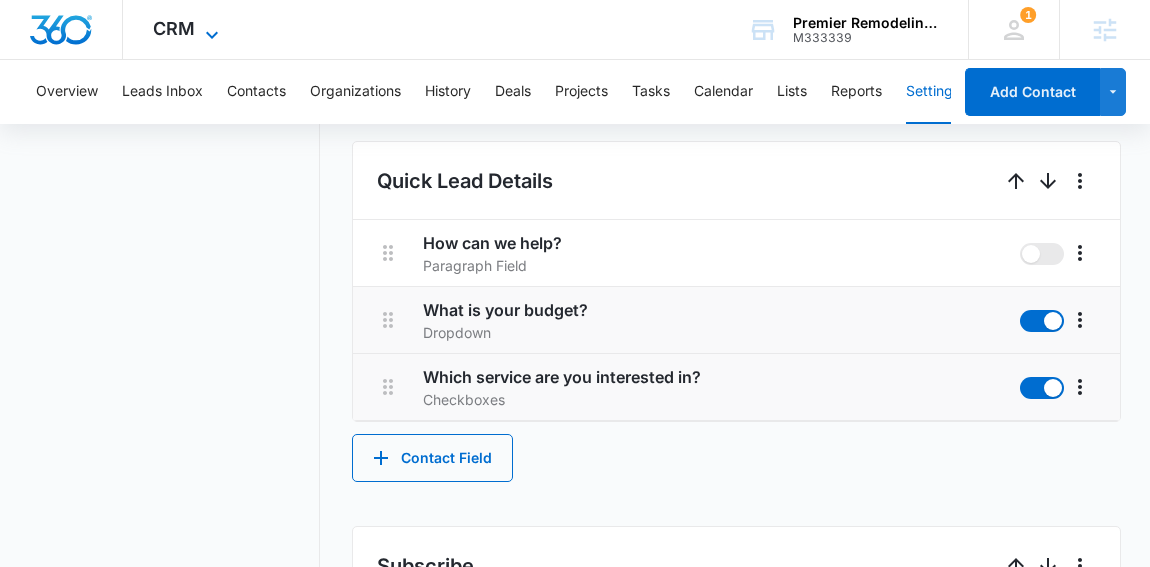 click on "CRM" at bounding box center (174, 28) 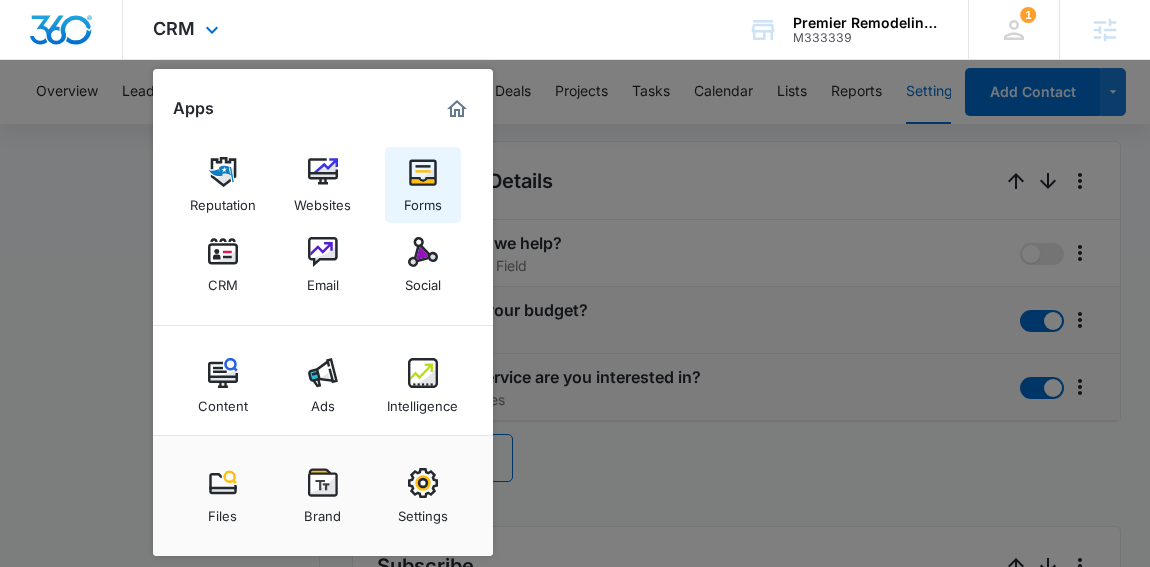 click on "Forms" at bounding box center (423, 185) 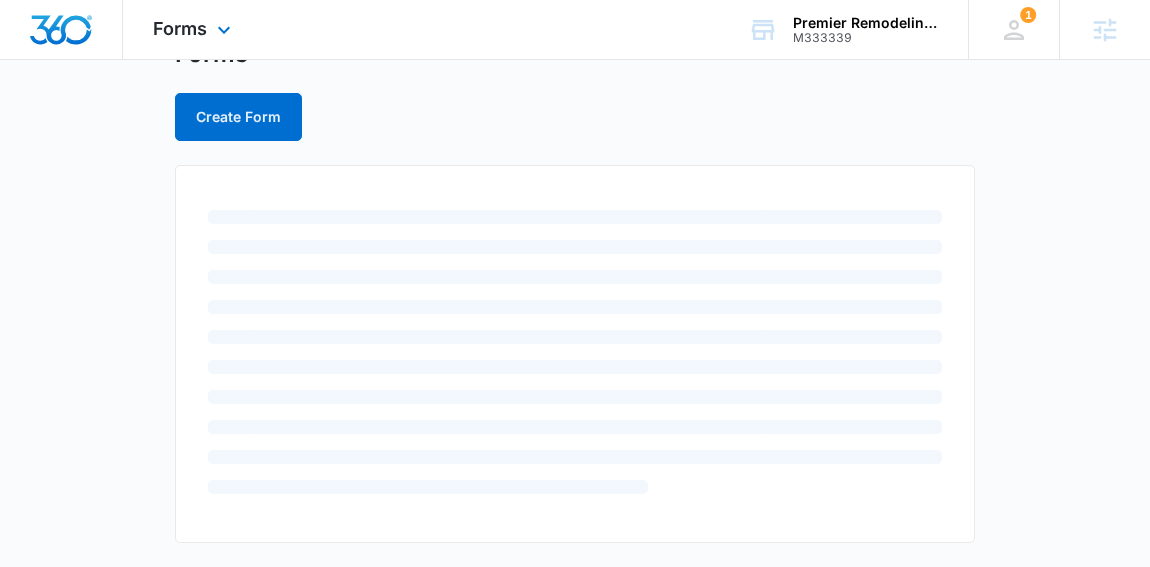 scroll, scrollTop: 0, scrollLeft: 0, axis: both 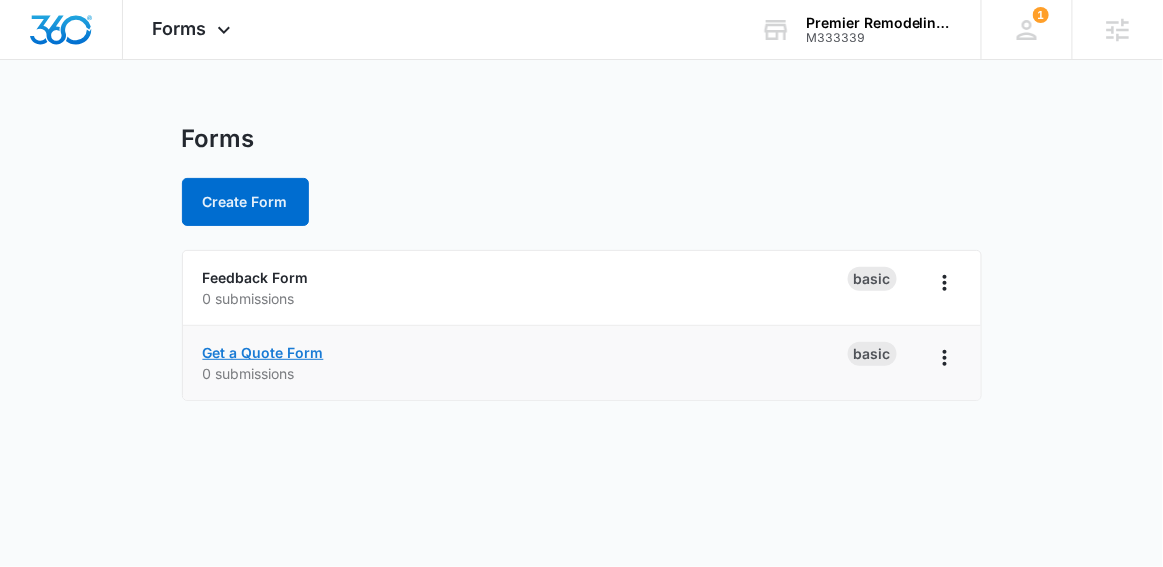 click on "Get a Quote Form" at bounding box center [263, 352] 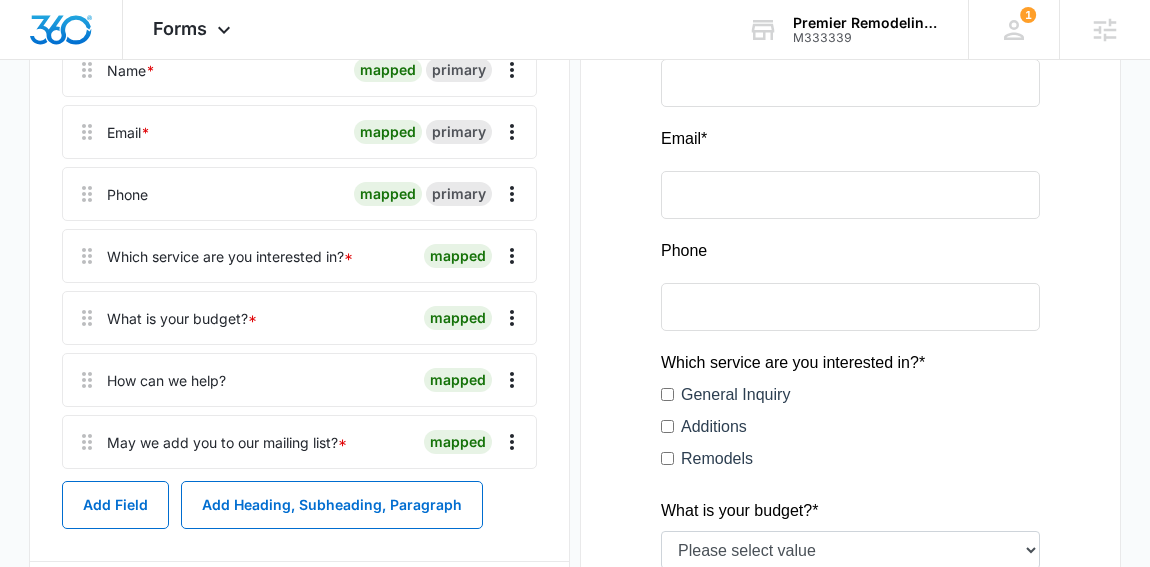 scroll, scrollTop: 375, scrollLeft: 0, axis: vertical 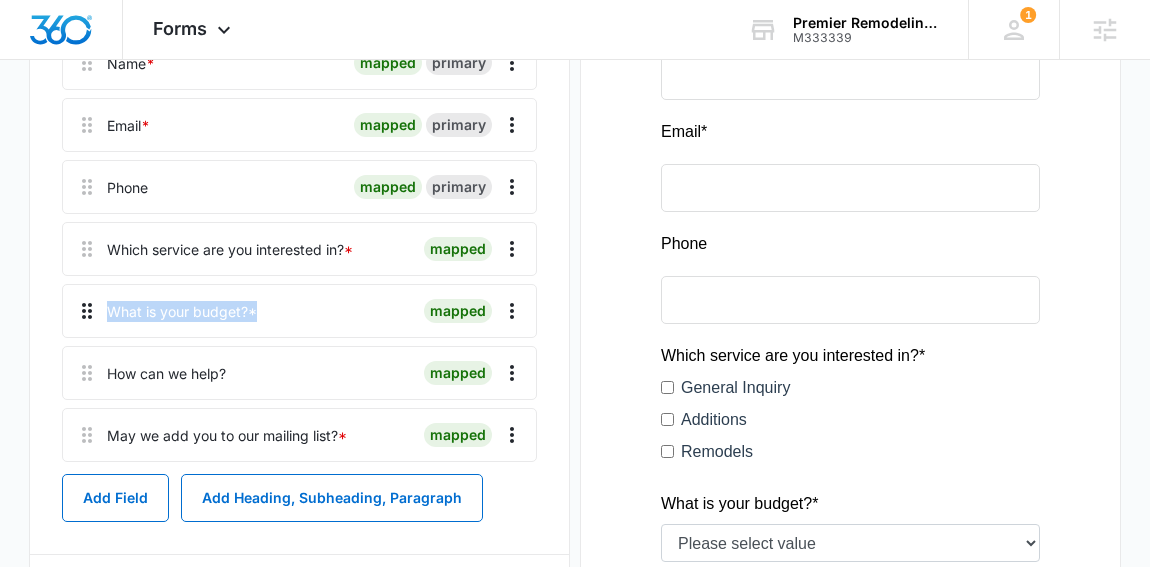 drag, startPoint x: 313, startPoint y: 317, endPoint x: 81, endPoint y: 308, distance: 232.1745 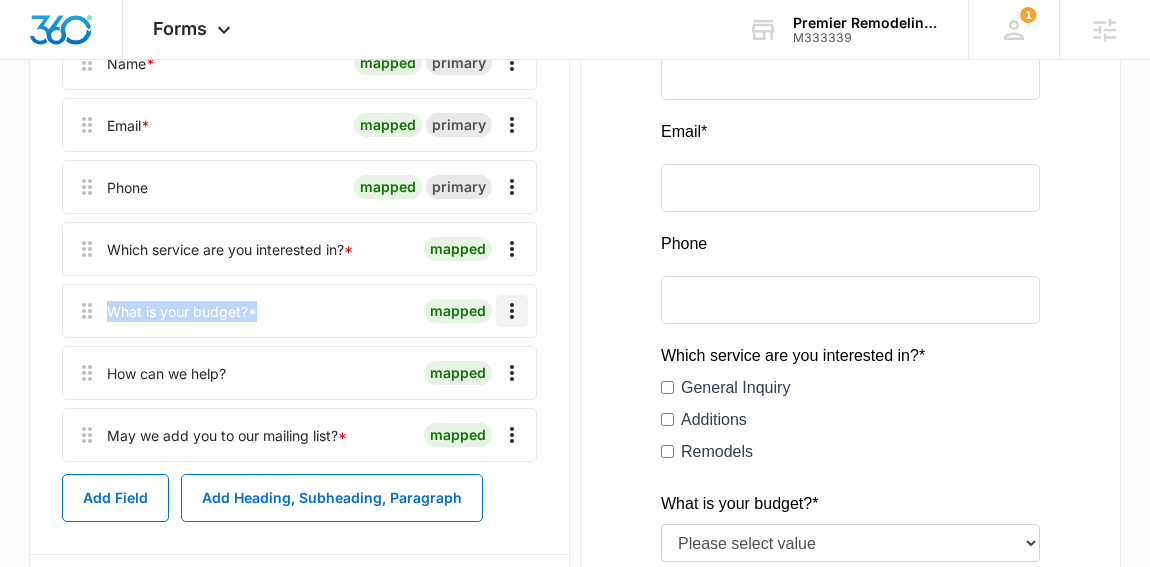 click 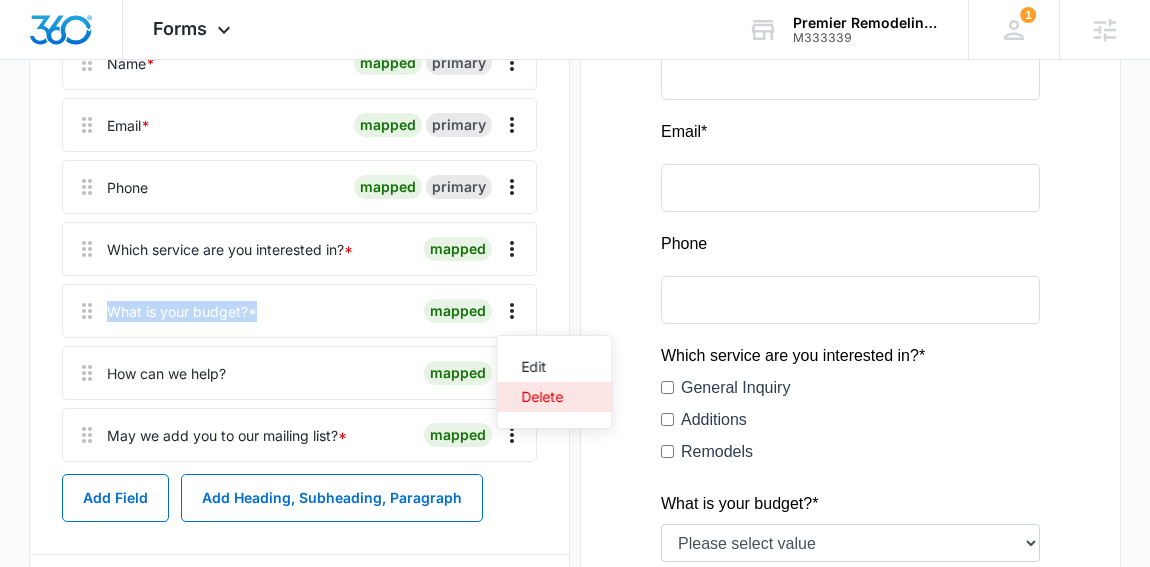 click on "Delete" at bounding box center (542, 397) 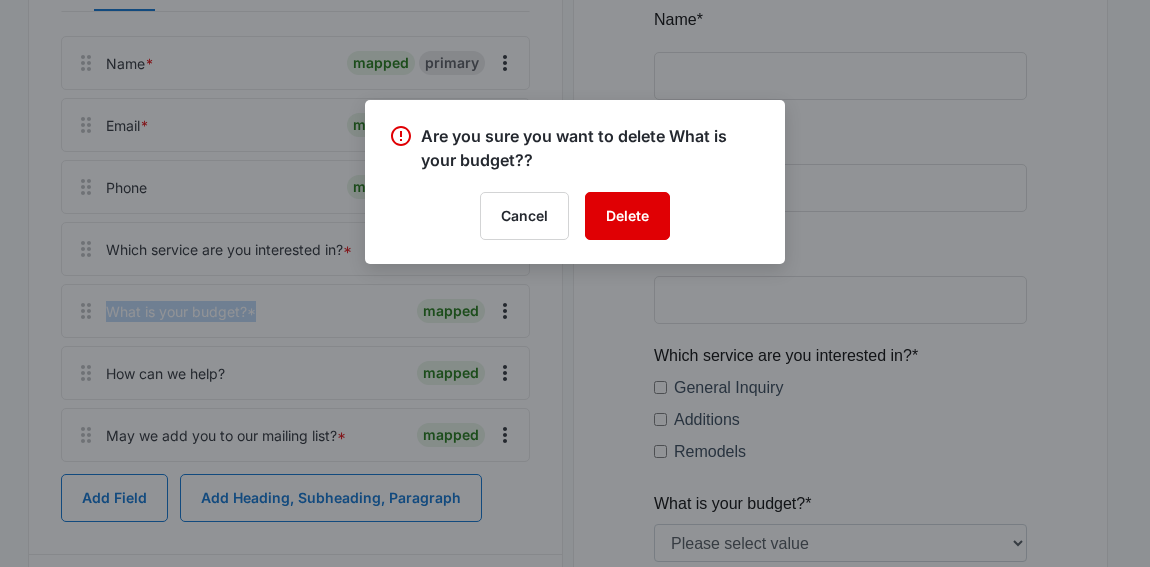click on "Delete" at bounding box center [627, 216] 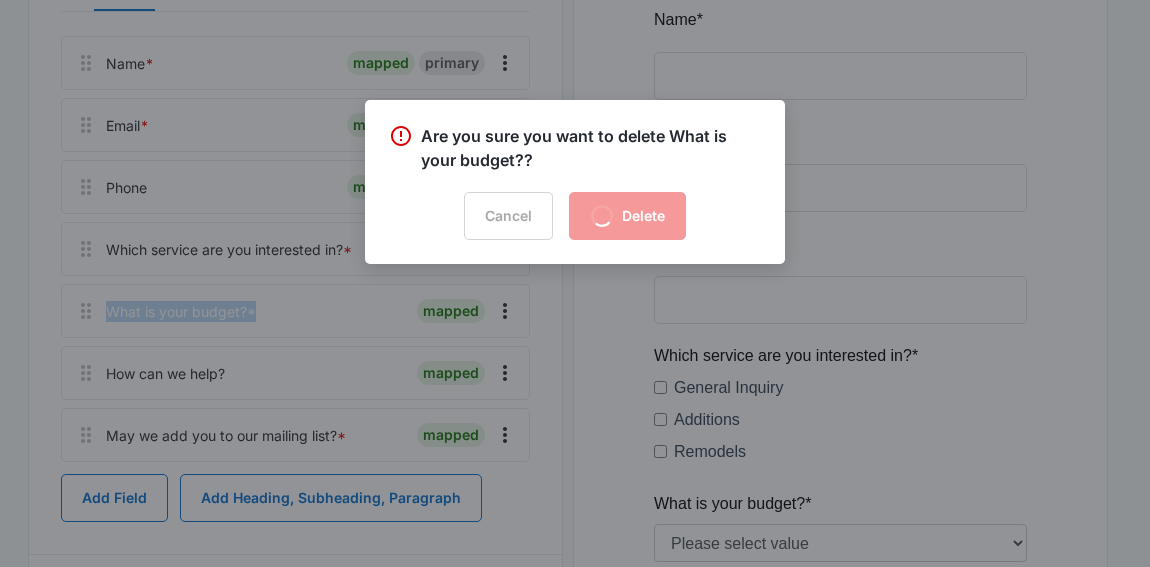 click at bounding box center (575, 283) 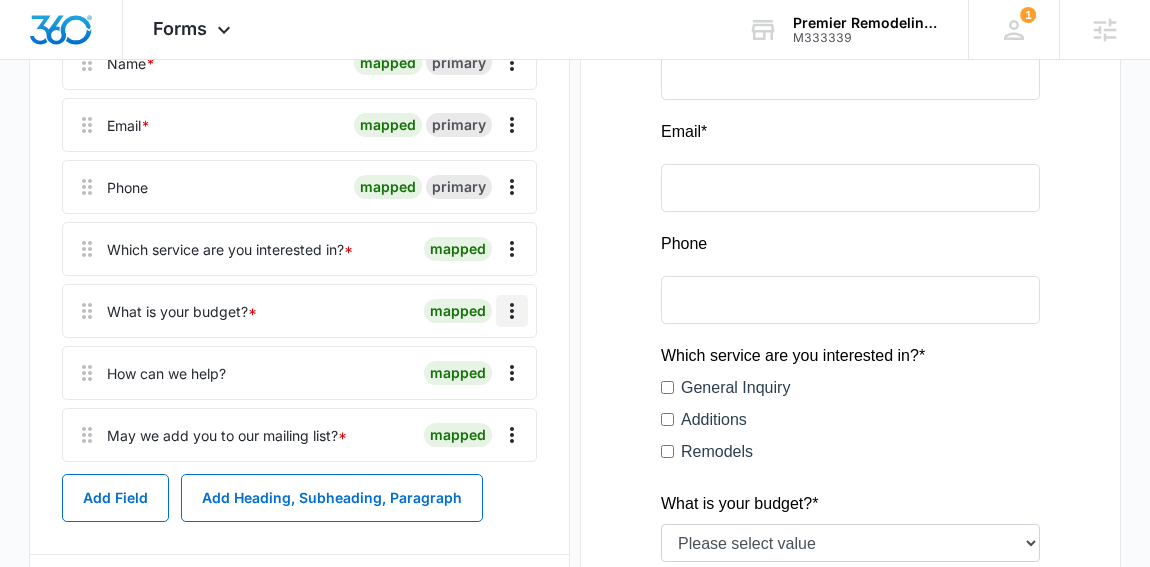 click 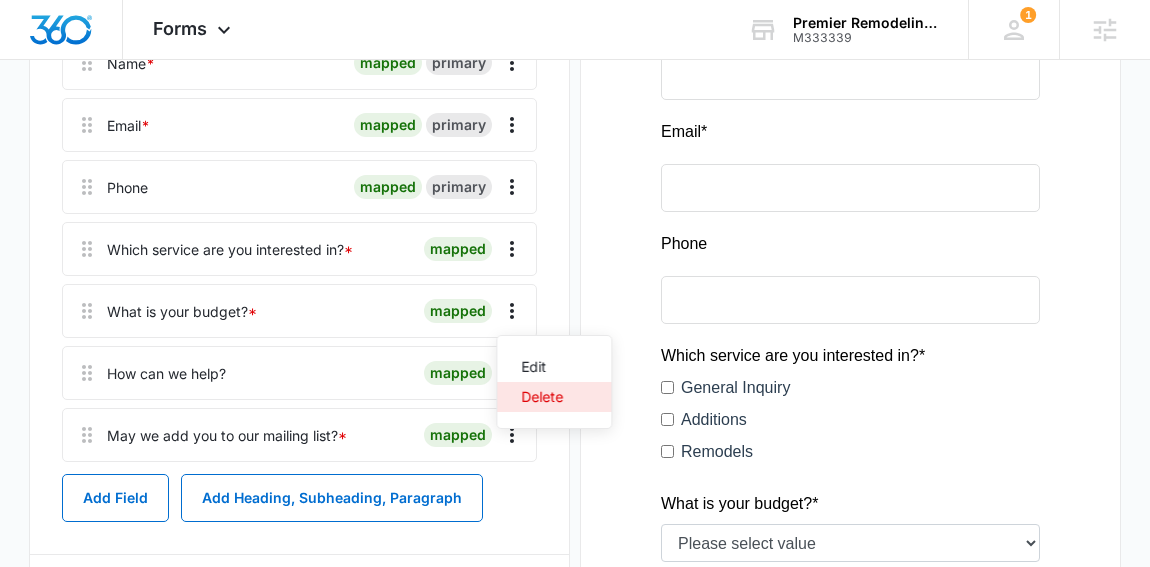 click on "Delete" at bounding box center [542, 397] 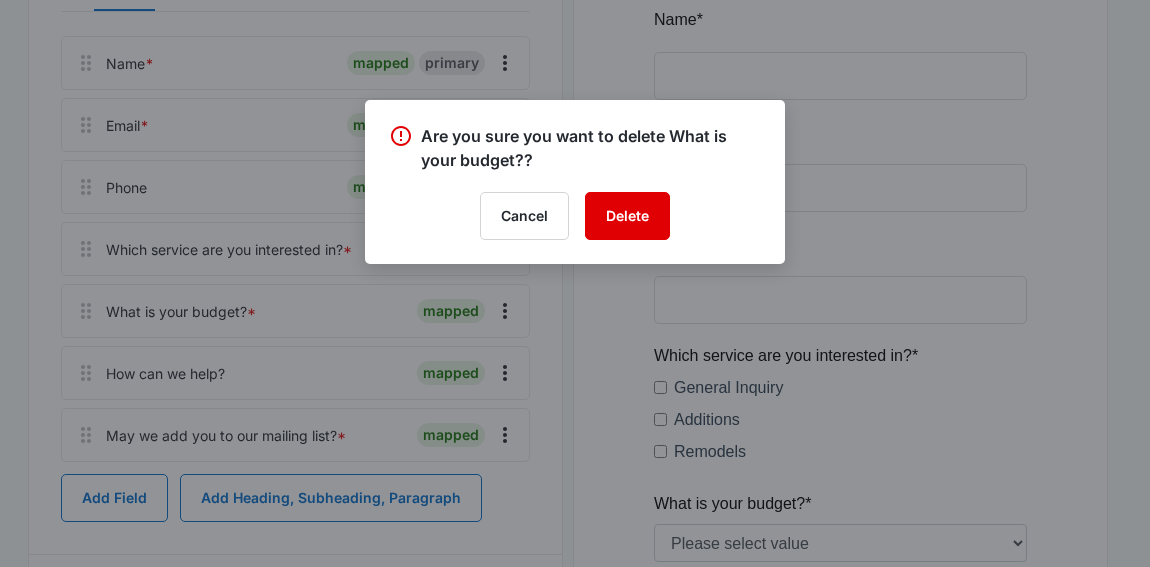 click on "Delete" at bounding box center (627, 216) 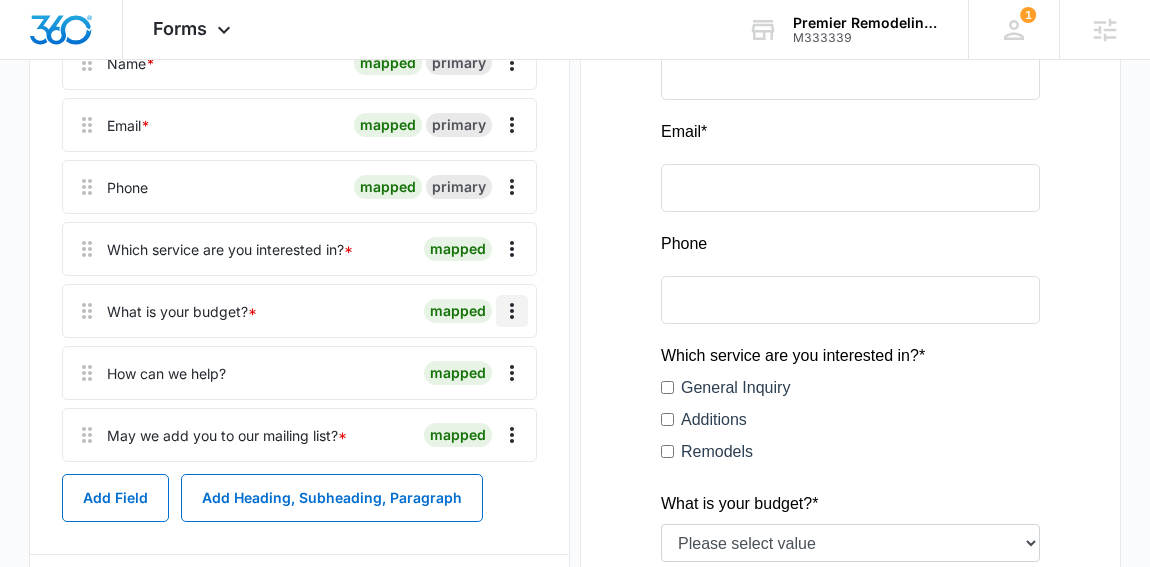 click 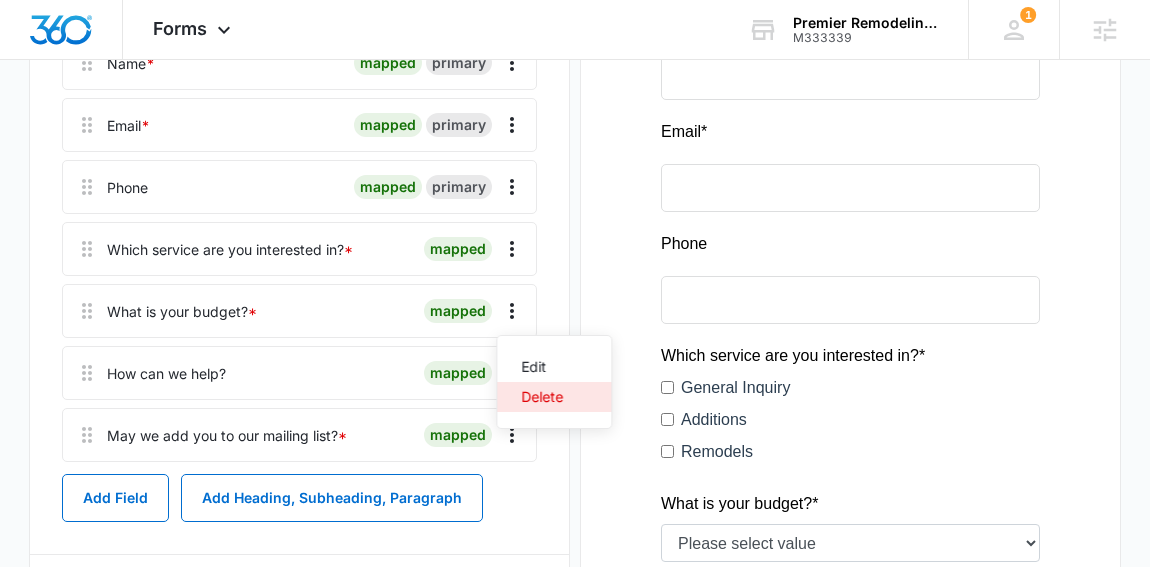 click on "Delete" at bounding box center [554, 397] 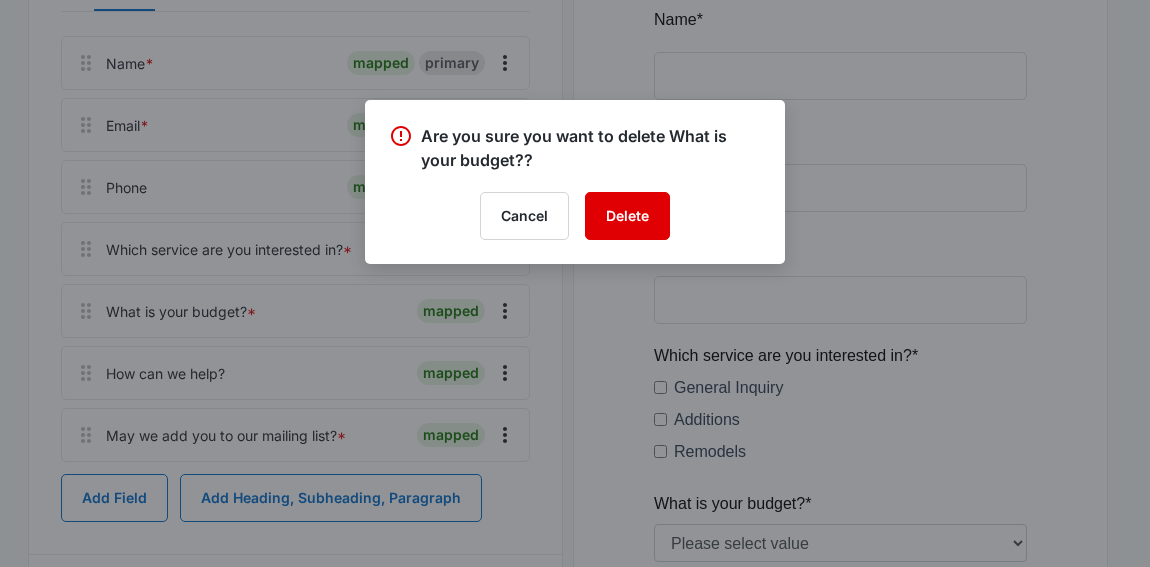 click on "Delete" at bounding box center (627, 216) 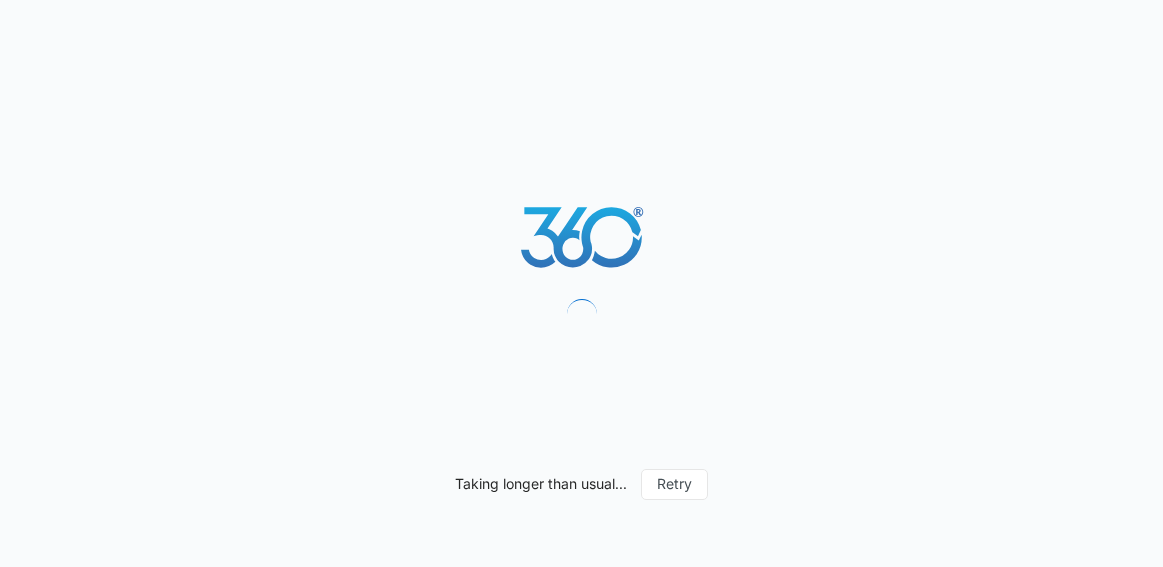 scroll, scrollTop: 0, scrollLeft: 0, axis: both 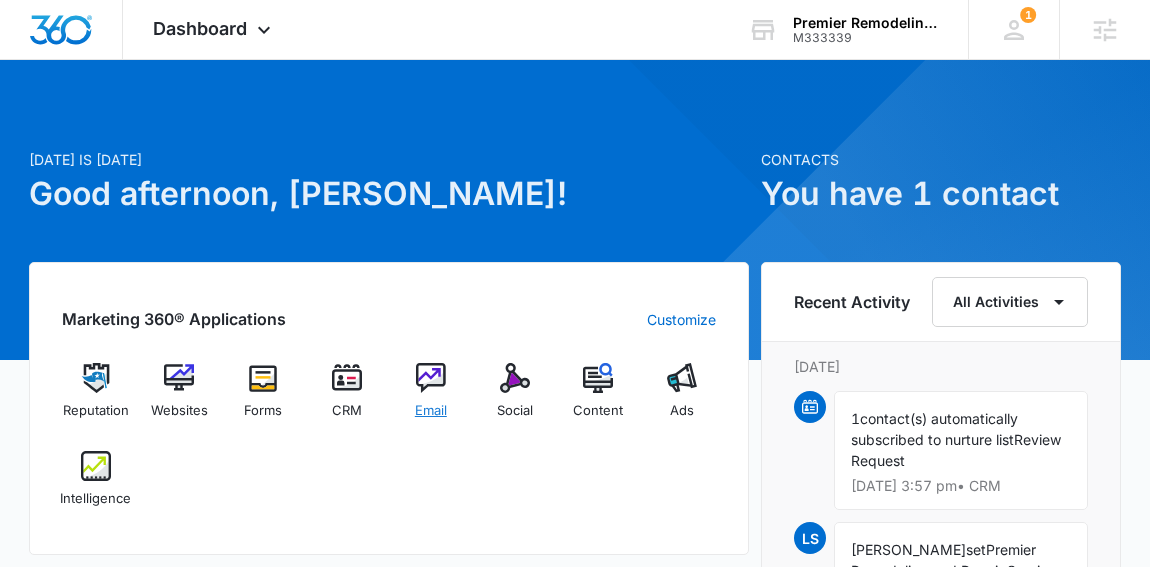 click on "Email" at bounding box center (431, 399) 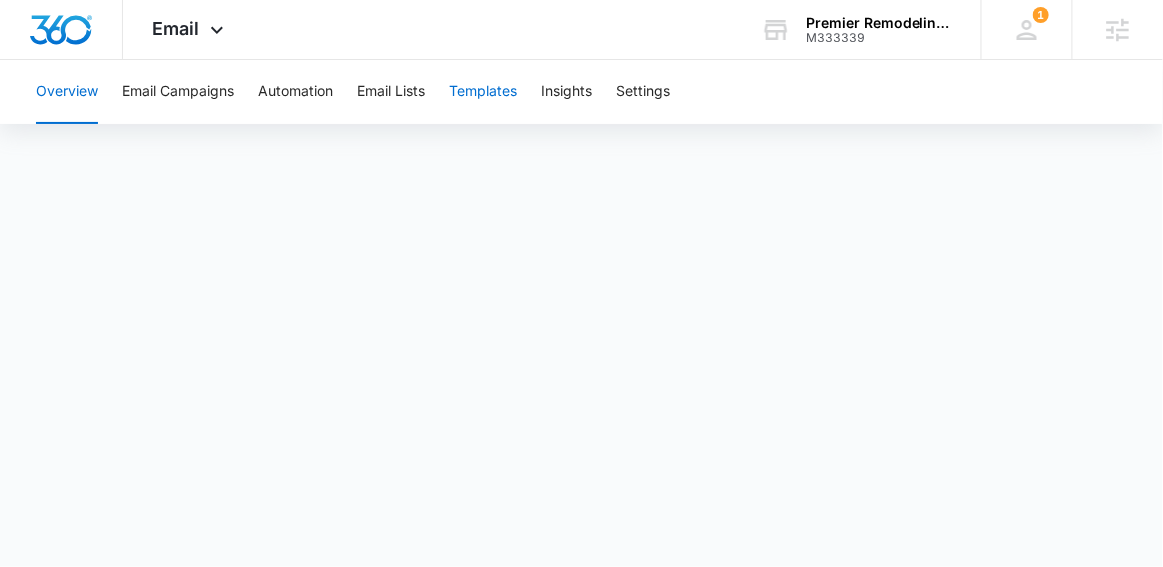 click on "Templates" at bounding box center (483, 92) 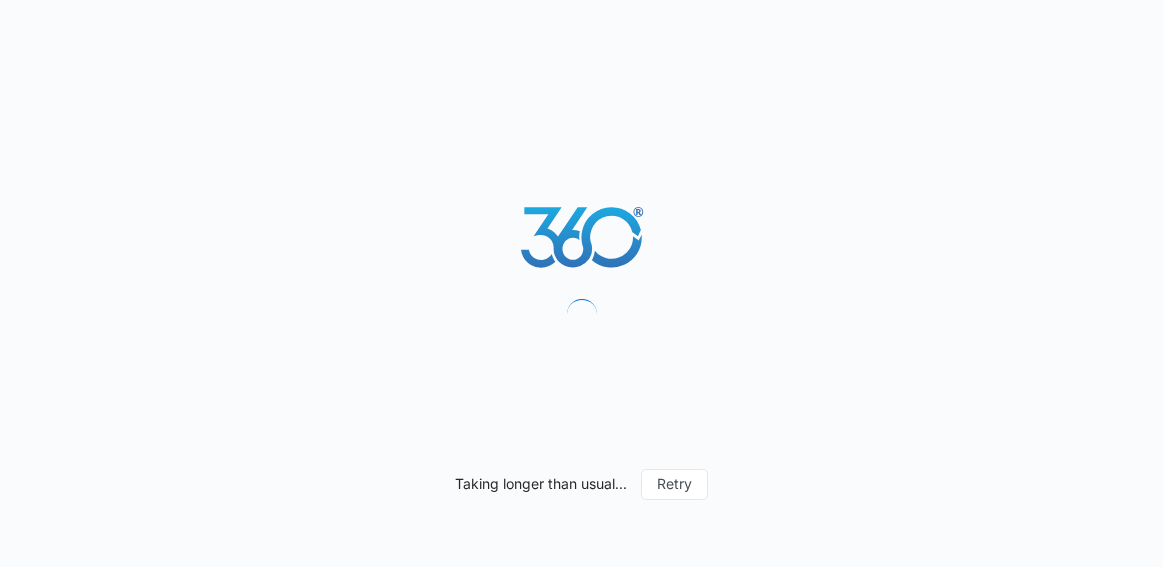 scroll, scrollTop: 0, scrollLeft: 0, axis: both 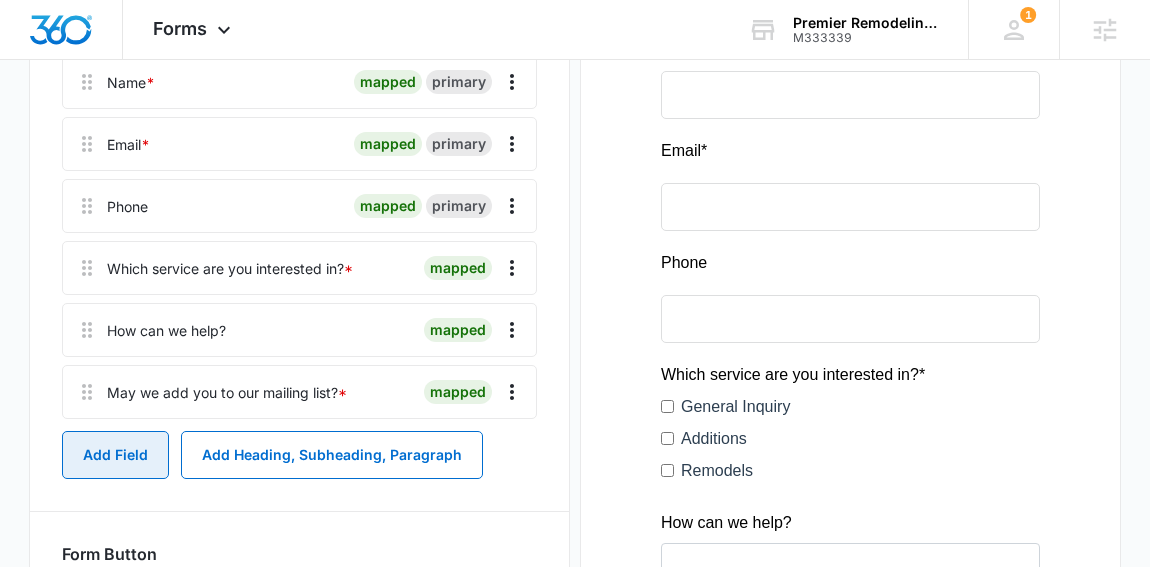 click on "Add Field" at bounding box center (115, 455) 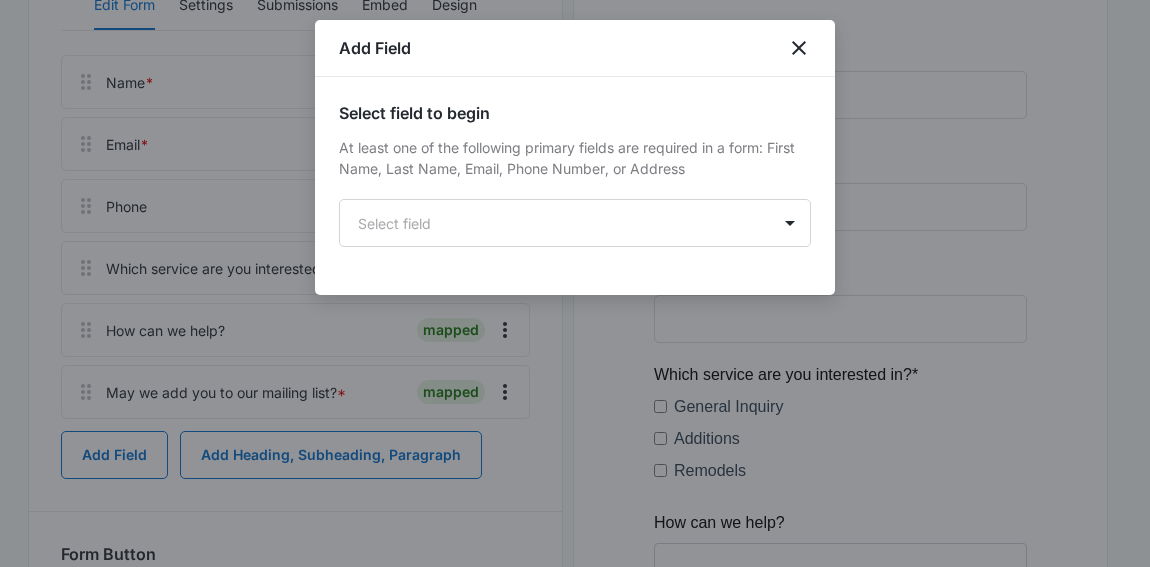 click on "Select field to begin At least one of the following primary fields are required in a form: First Name, Last Name, Email, Phone Number, or Address Select field" at bounding box center (575, 174) 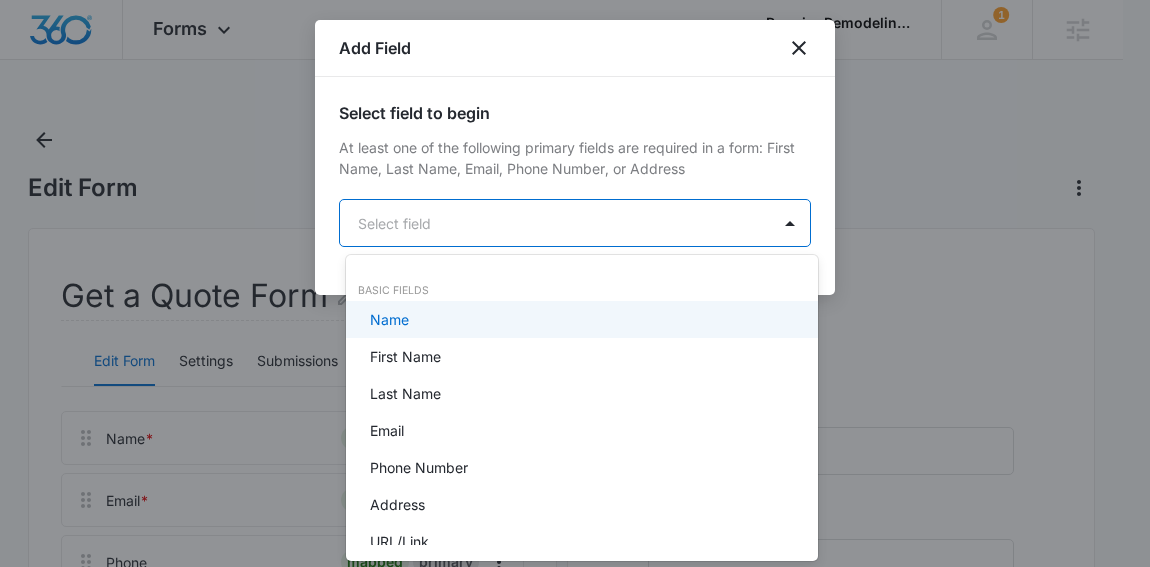 scroll, scrollTop: 0, scrollLeft: 0, axis: both 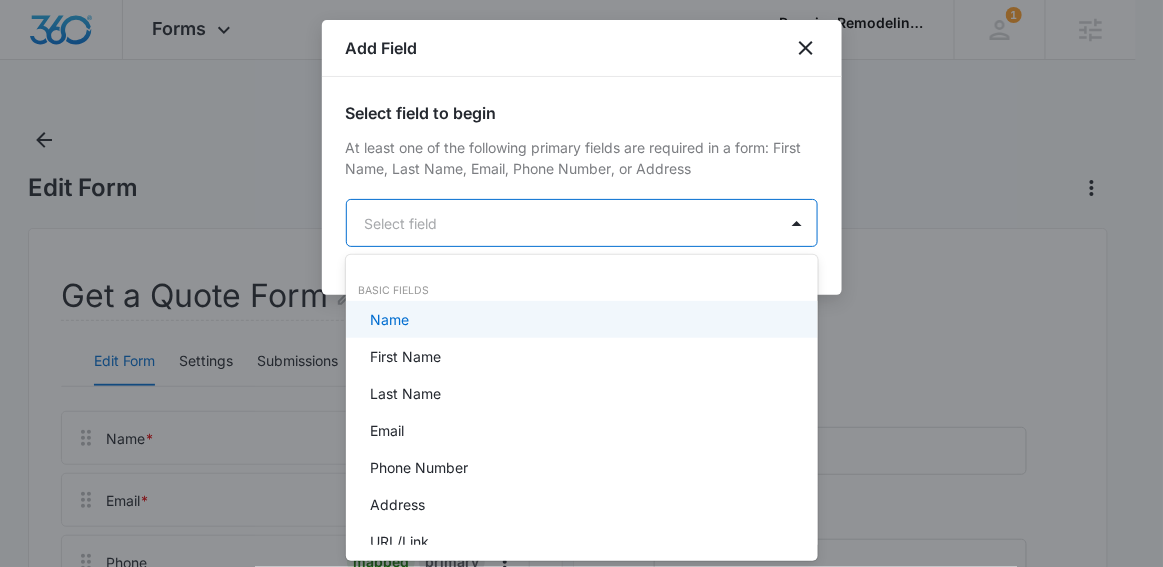 click on "Forms Apps Reputation Websites Forms CRM Email Social Content Ads Intelligence Files Brand Settings Premier Remodeling and Repair Services LLC M333339 Your Accounts View All [STREET_ADDRESS][PERSON_NAME] [PERSON_NAME][EMAIL_ADDRESS][PERSON_NAME][DOMAIN_NAME] My Profile 1 Notifications Support Logout Terms & Conditions   •   Privacy Policy Agencies Edit Form Get a Quote Form   Edit Form Settings Submissions Embed Design Name * mapped primary Email * mapped primary Phone mapped primary Which service are you interested in? * mapped How can we help? mapped May we add you to our mailing list? * mapped Add Field Add Heading, Subheading, Paragraph Form Button Button Text Submit Save Preview
Press space bar to start a drag.
When dragging you can use the arrow keys to move the item around and escape to cancel.
Some screen readers may require you to be in focus mode or to use your pass through key
Add Field Select field to begin Name, 1 of 21. 21 results available. Select field Basic Fields Name First Name Last Name Email Phone Number" at bounding box center (581, 283) 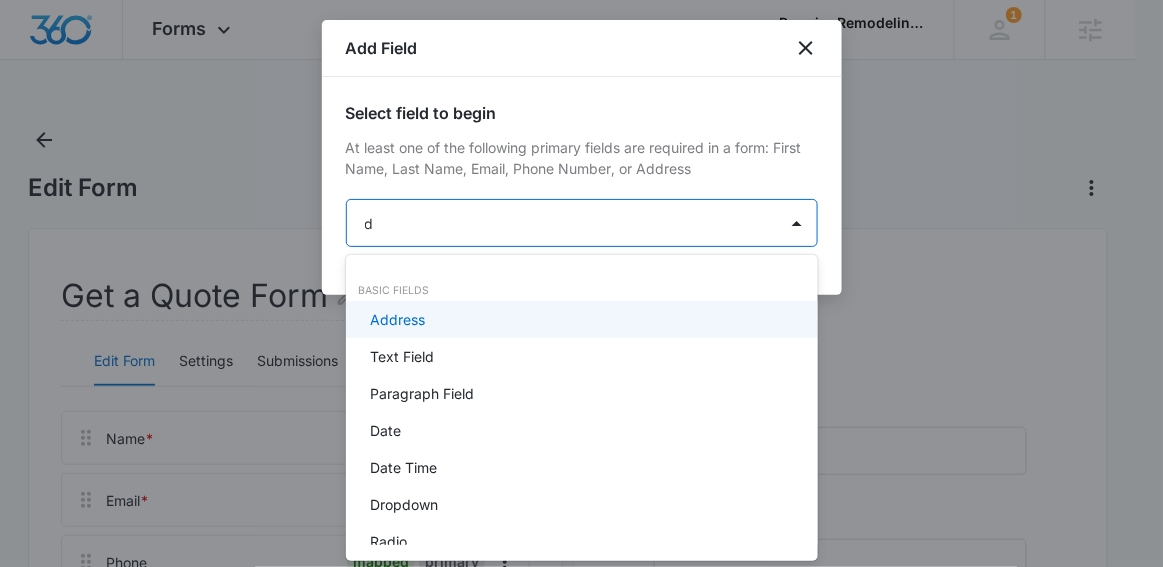 type on "dr" 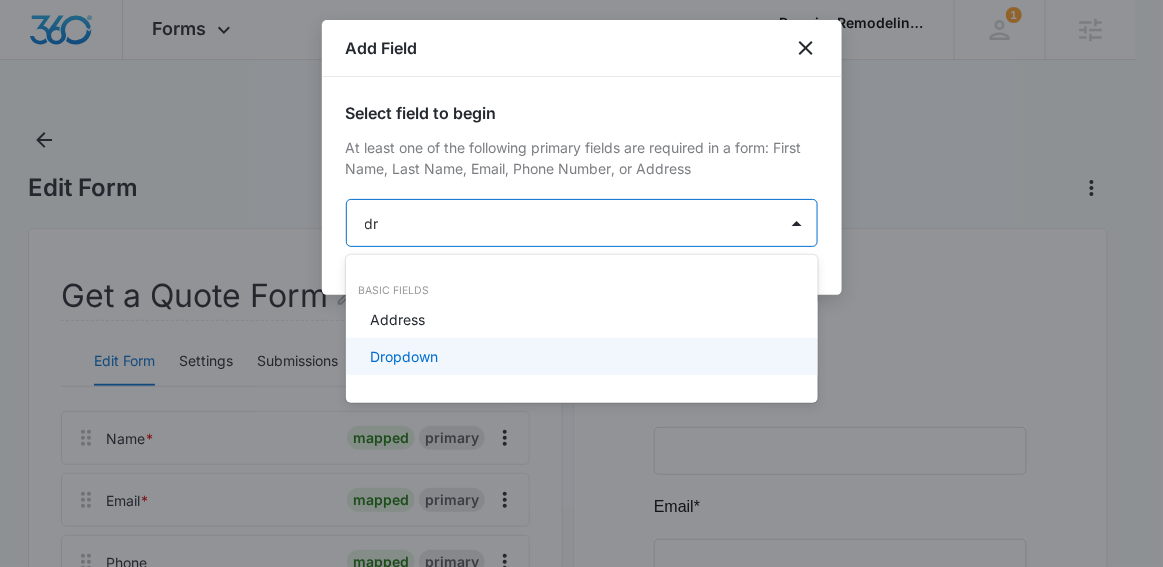 click on "Dropdown" at bounding box center [404, 356] 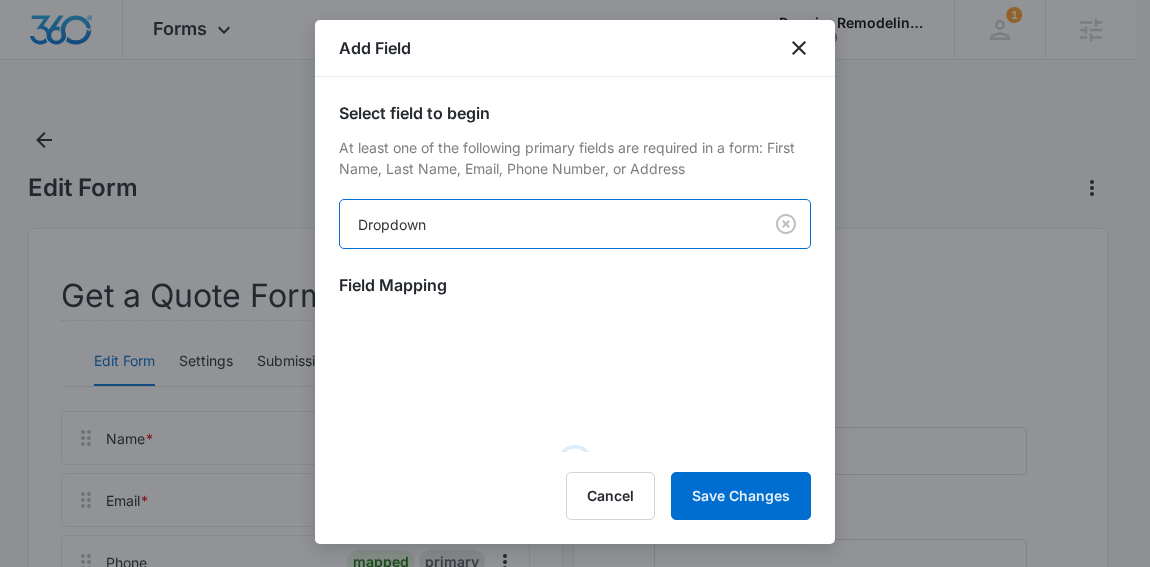 select on "top" 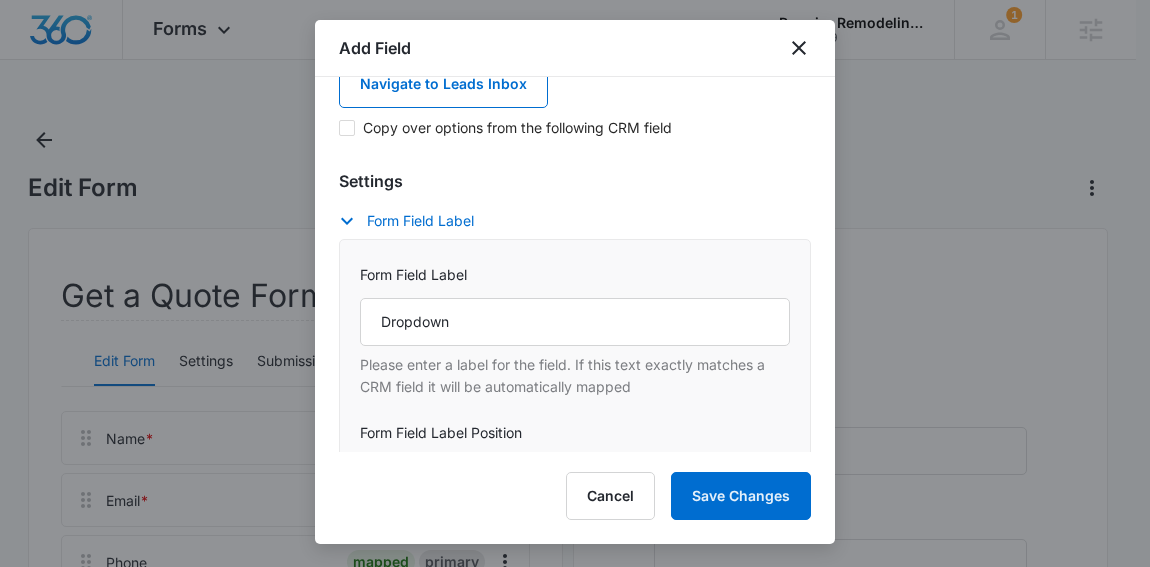 scroll, scrollTop: 321, scrollLeft: 0, axis: vertical 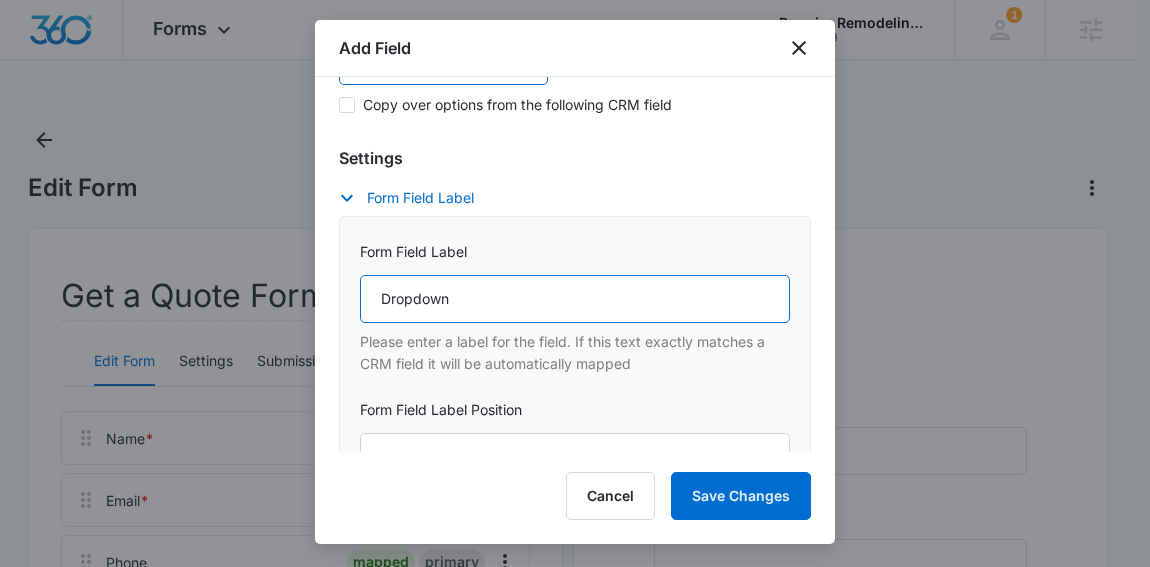 click on "Dropdown" at bounding box center (575, 299) 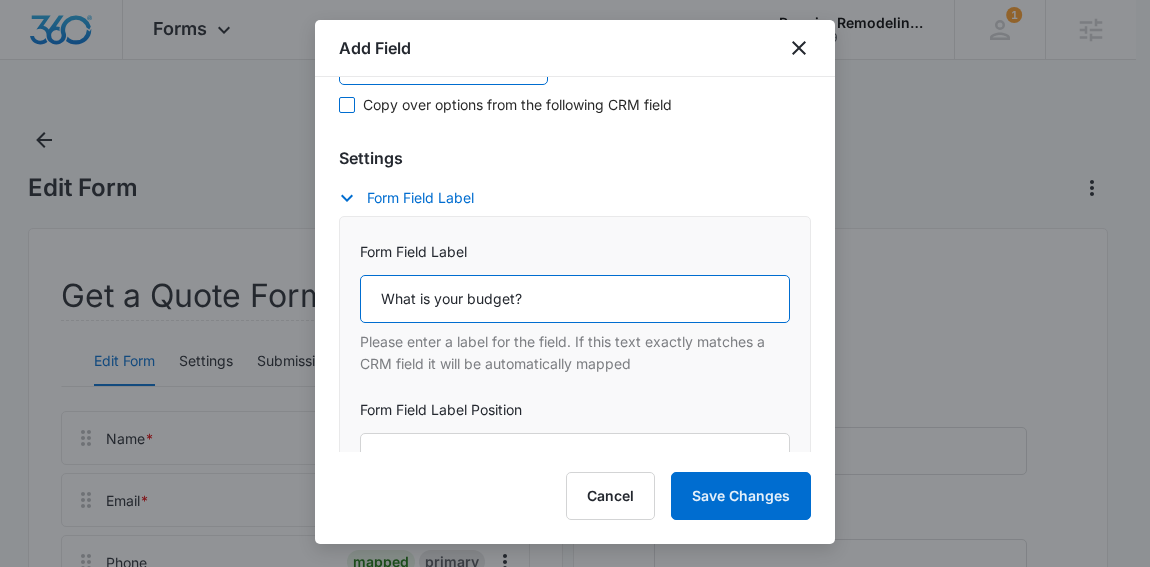 type on "What is your budget?" 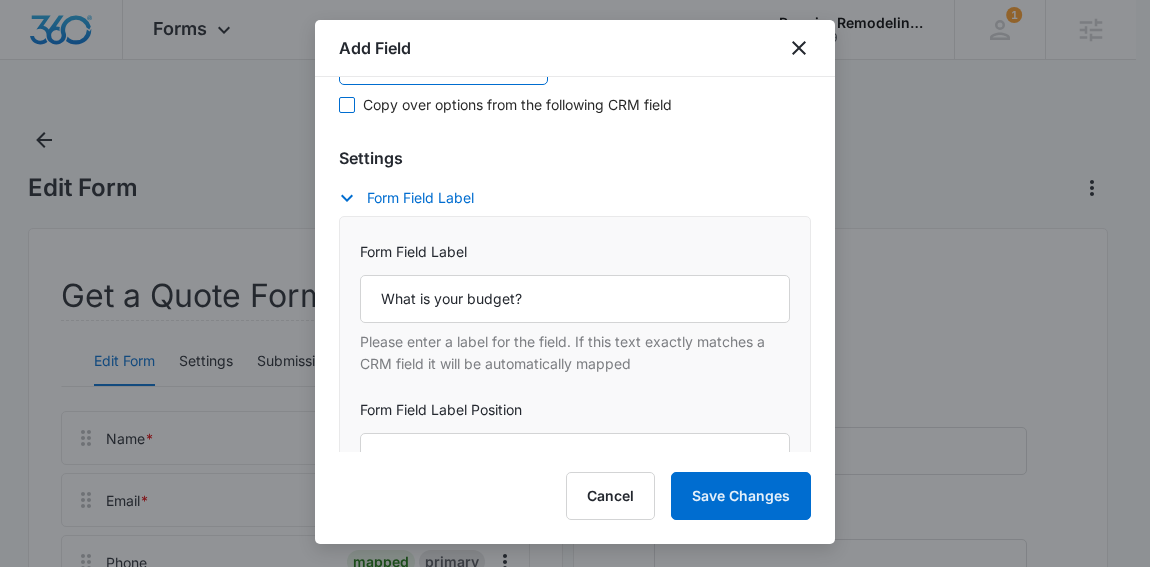 click on "Copy over options from the following CRM field" at bounding box center (517, 105) 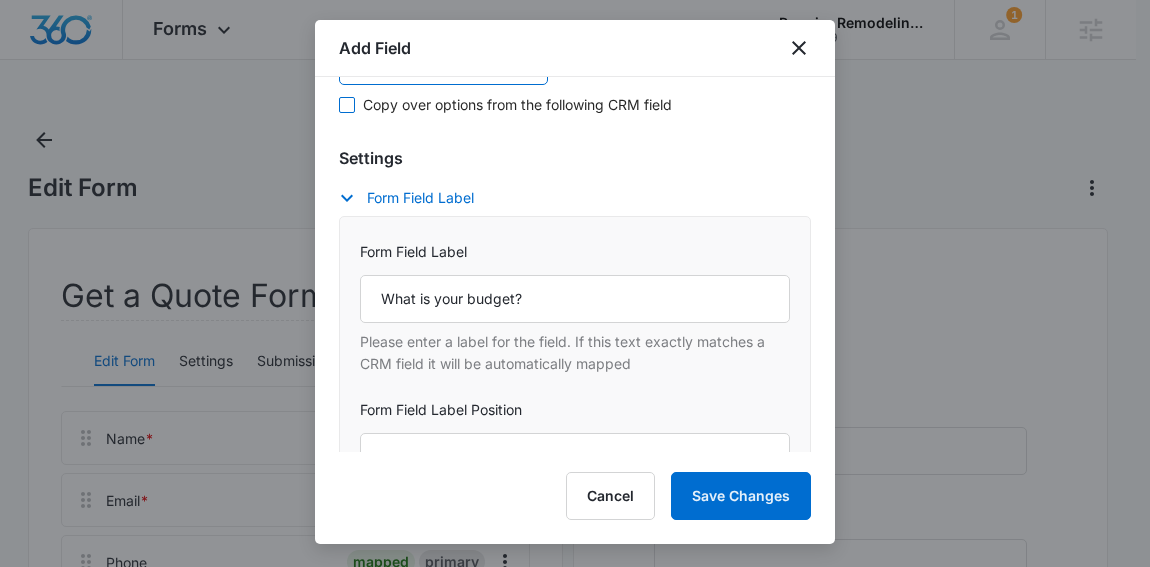 checkbox on "true" 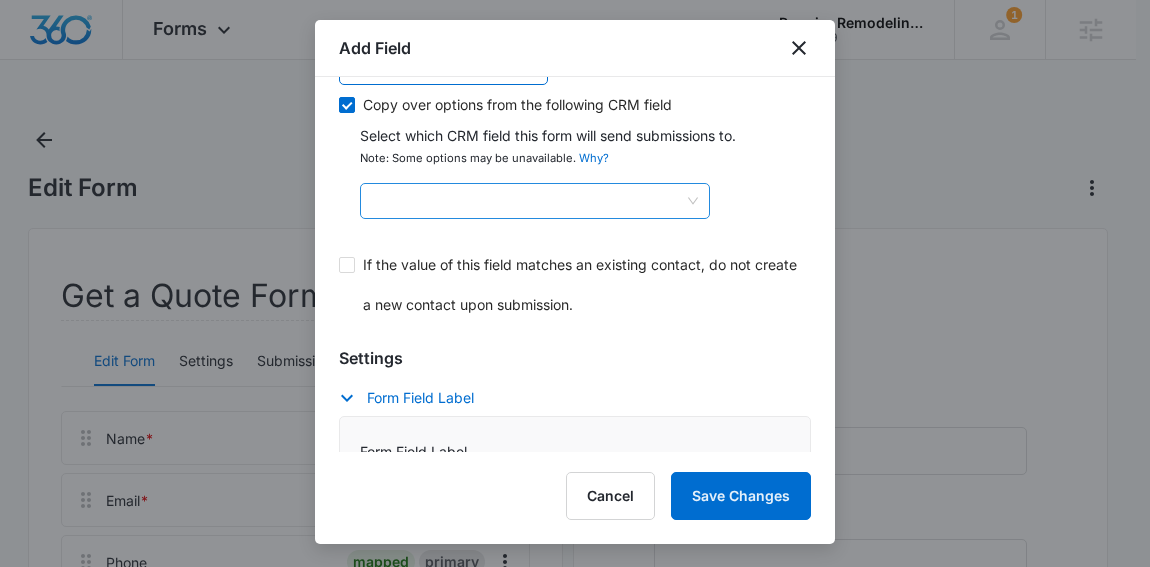 click at bounding box center (535, 201) 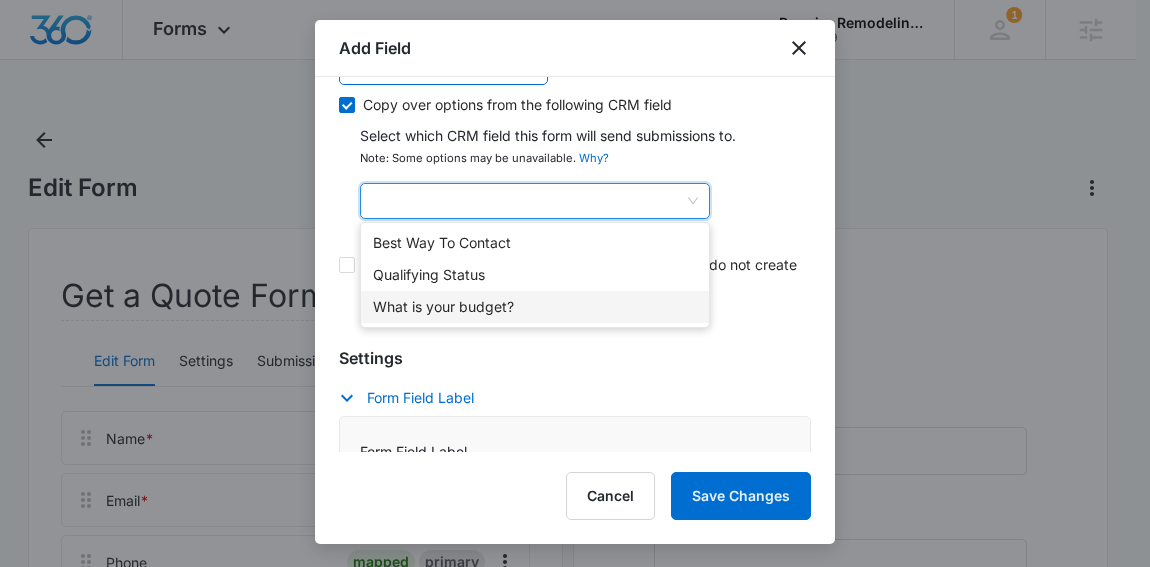 click on "What is your budget?" at bounding box center (535, 307) 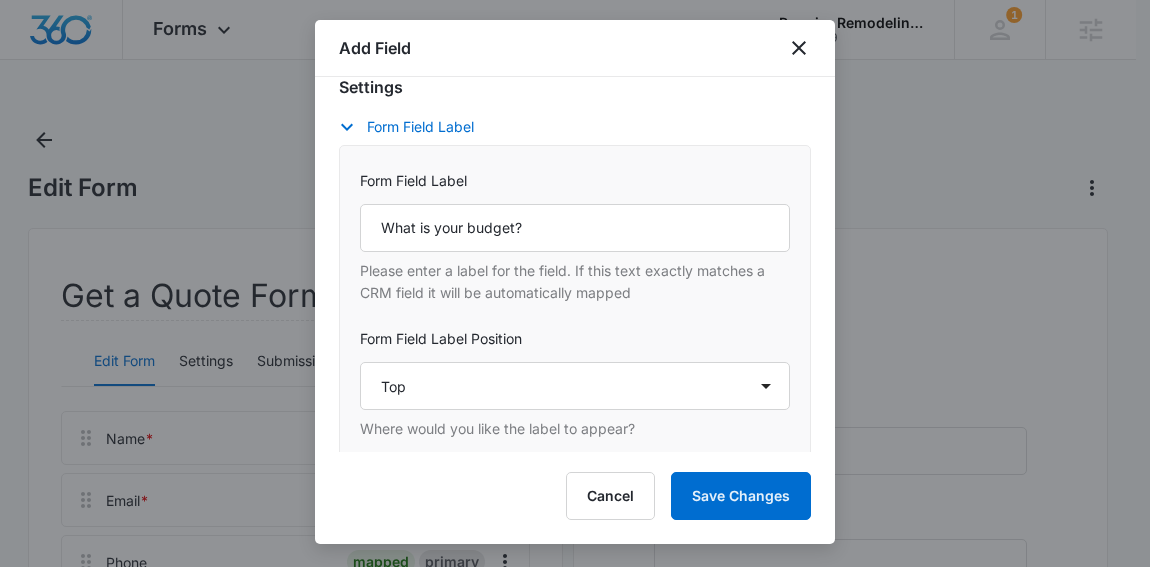 type on "$5000-10,000" 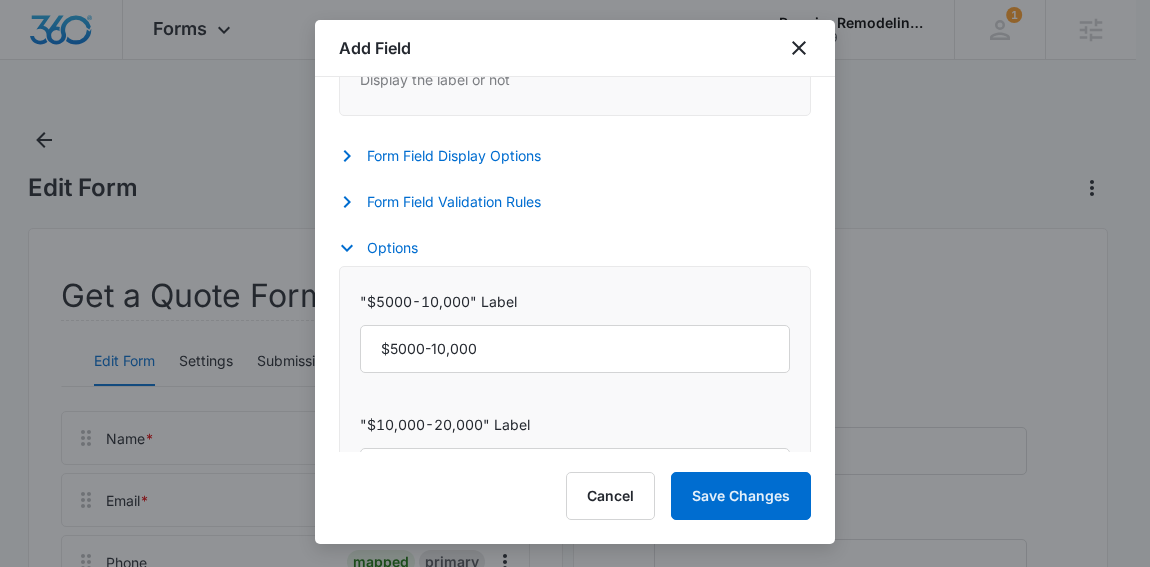 scroll, scrollTop: 1020, scrollLeft: 0, axis: vertical 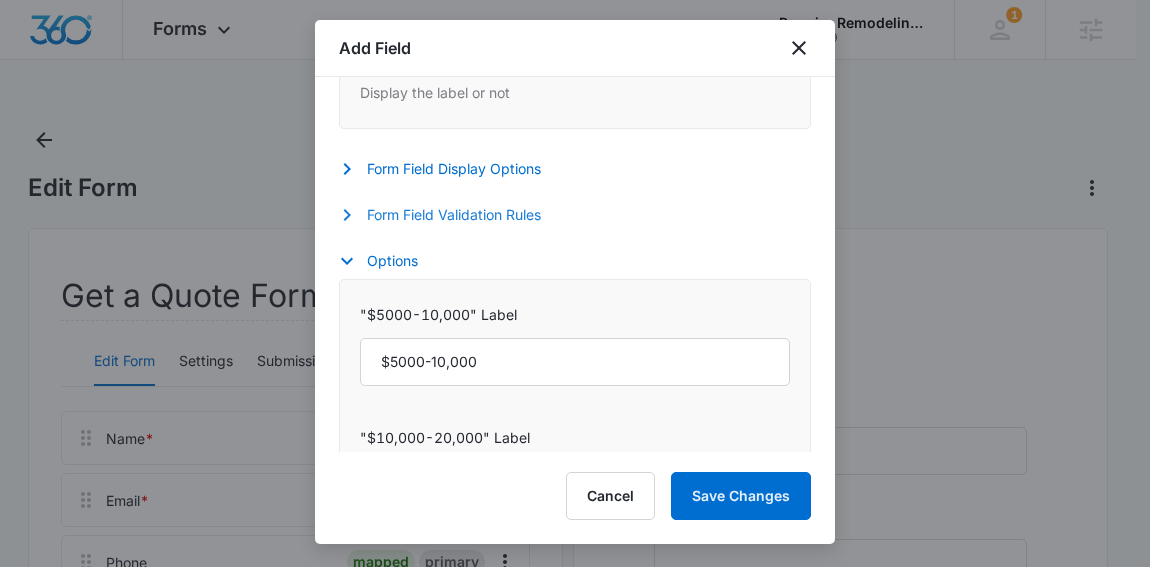 click on "Form Field Validation Rules" at bounding box center [450, 215] 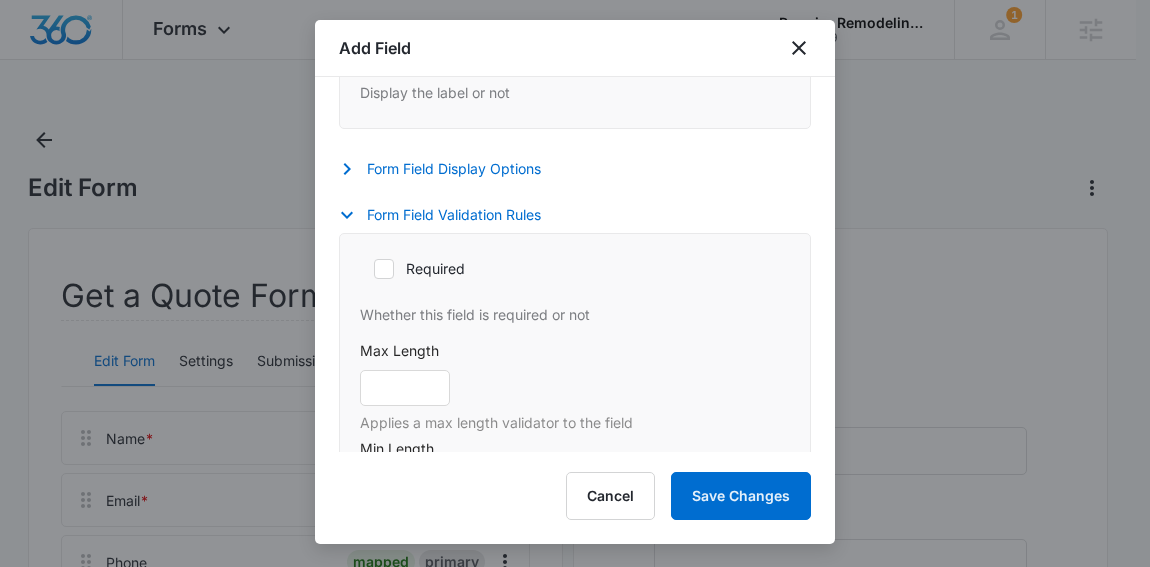 click on "Required" at bounding box center (575, 269) 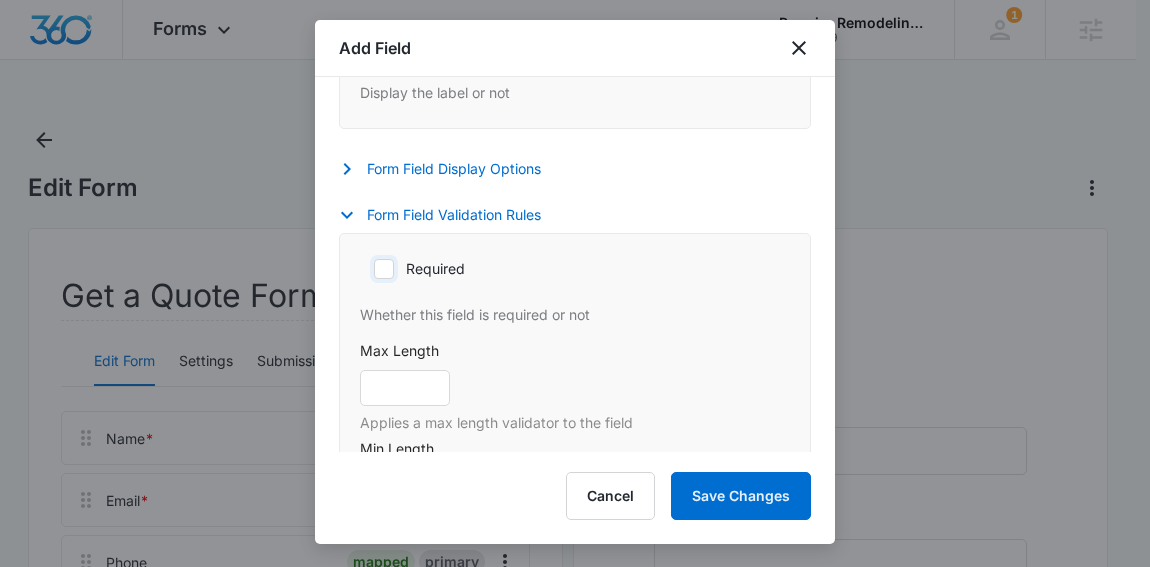 click on "Required" at bounding box center [367, 269] 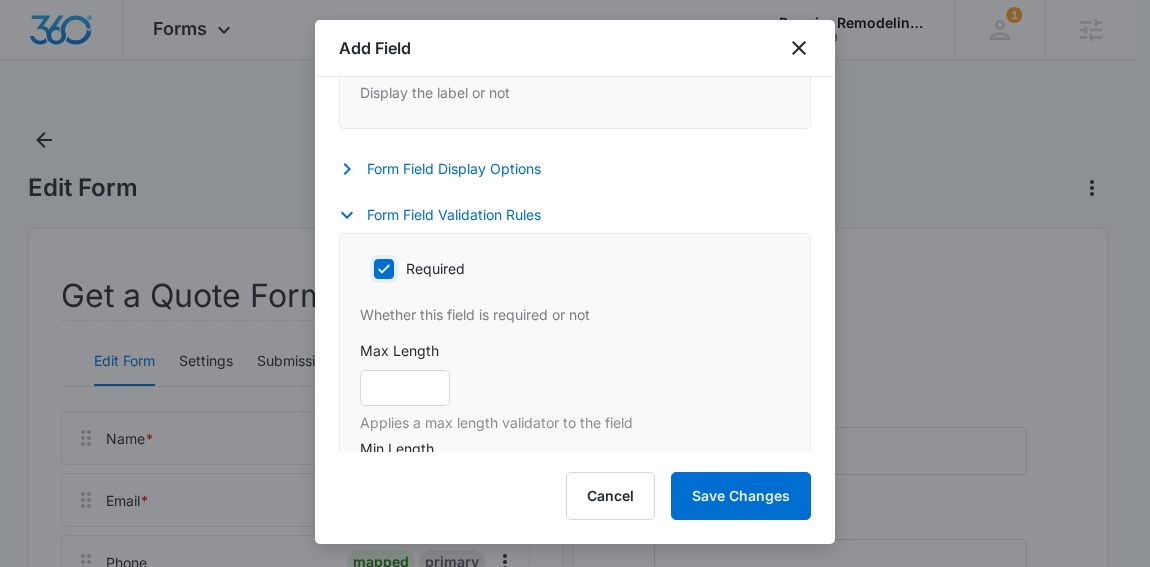 checkbox on "true" 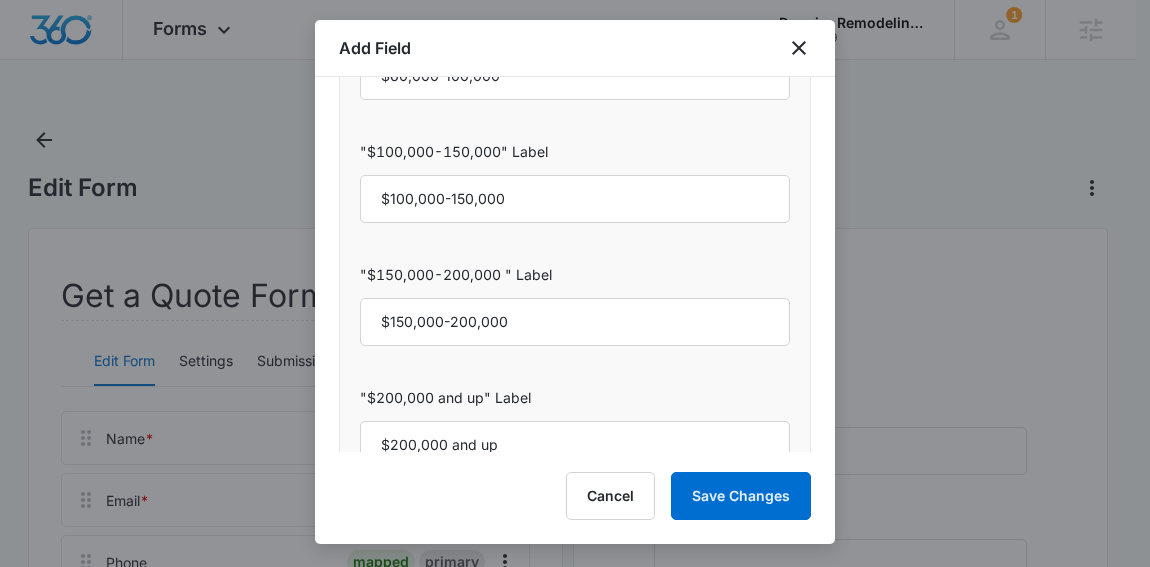 scroll, scrollTop: 2477, scrollLeft: 0, axis: vertical 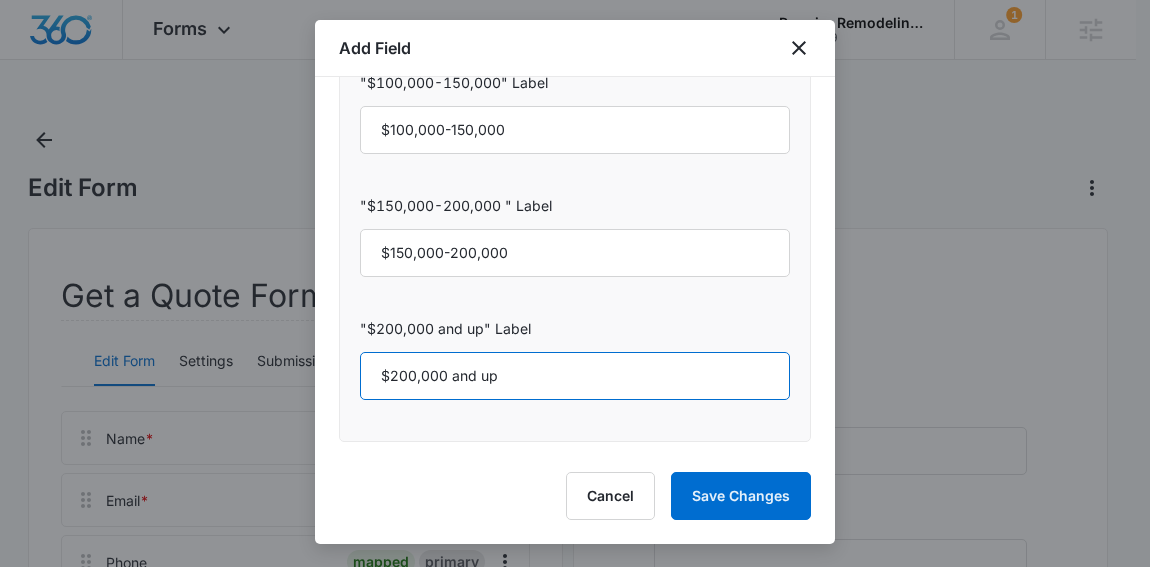 click on "$200,000 and up" at bounding box center (575, 376) 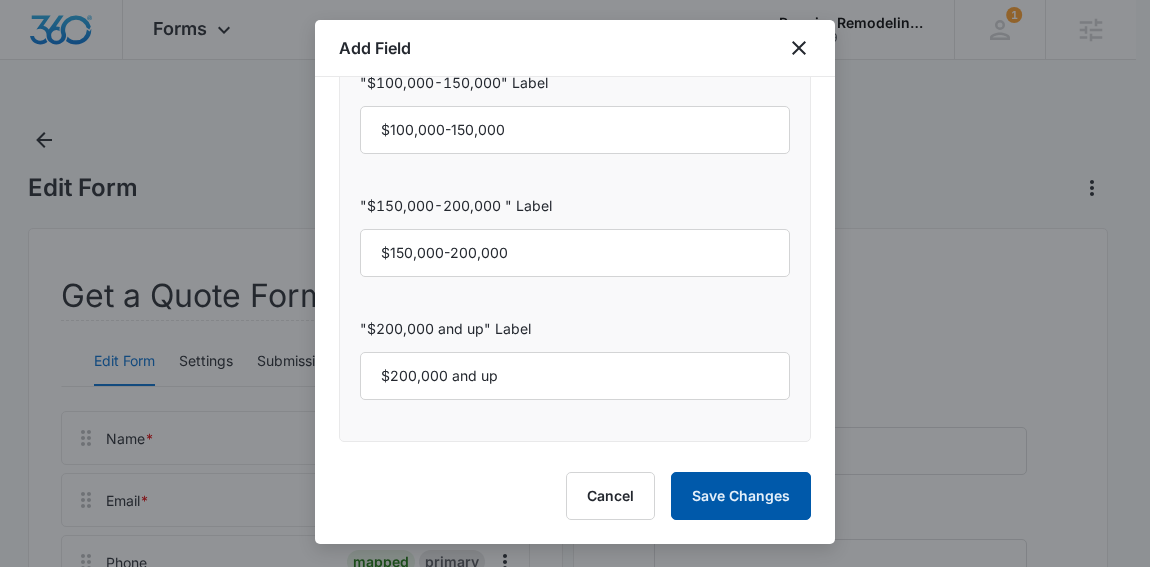 click on "Save Changes" at bounding box center [741, 496] 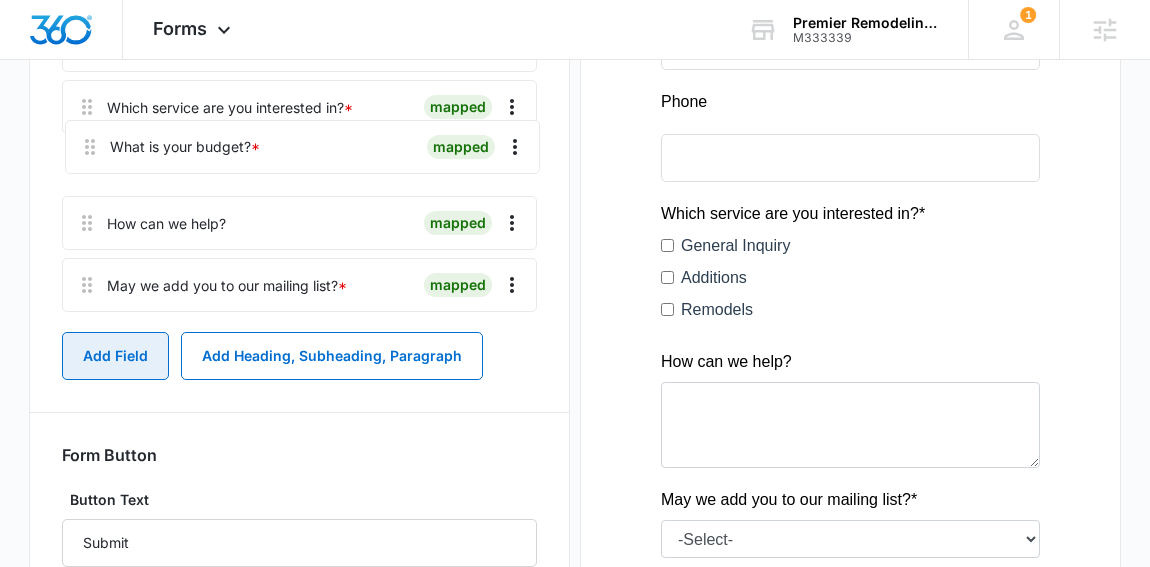 scroll, scrollTop: 516, scrollLeft: 0, axis: vertical 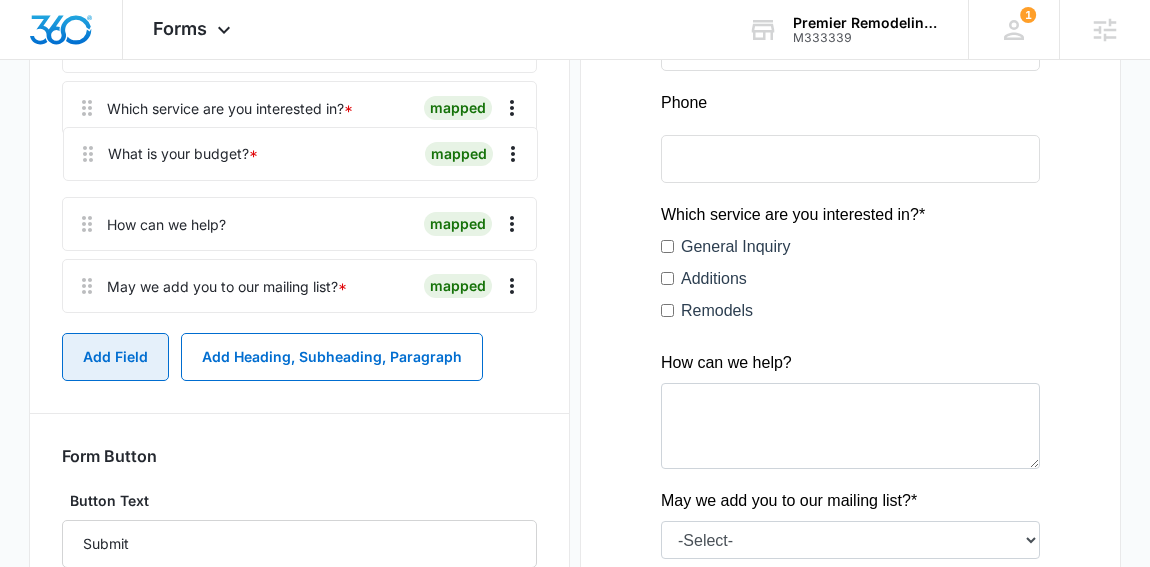 drag, startPoint x: 92, startPoint y: 218, endPoint x: 93, endPoint y: 137, distance: 81.00617 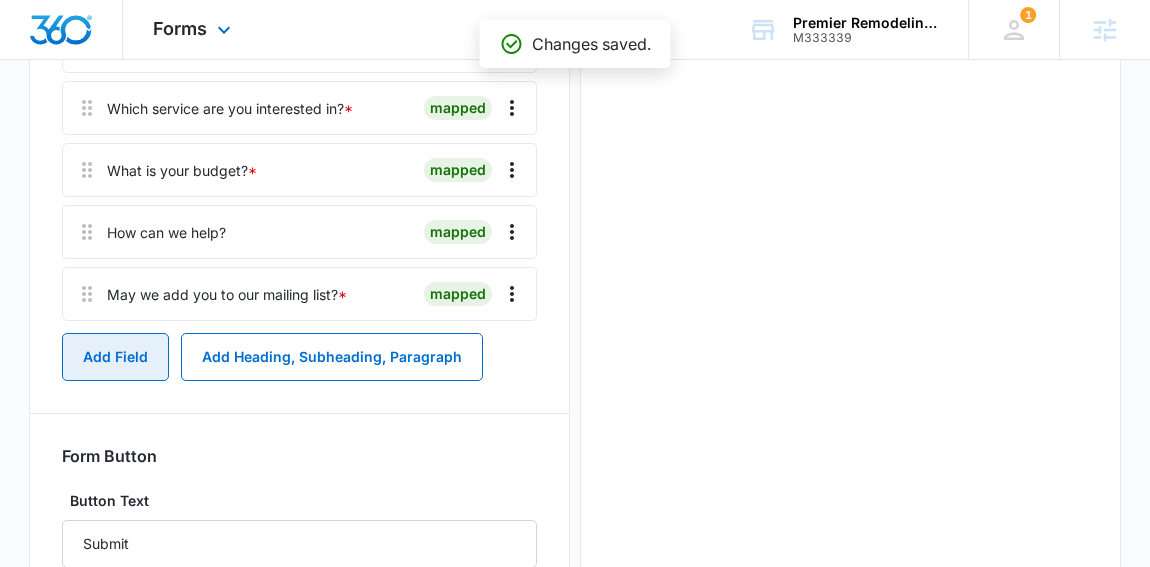 scroll, scrollTop: 0, scrollLeft: 0, axis: both 